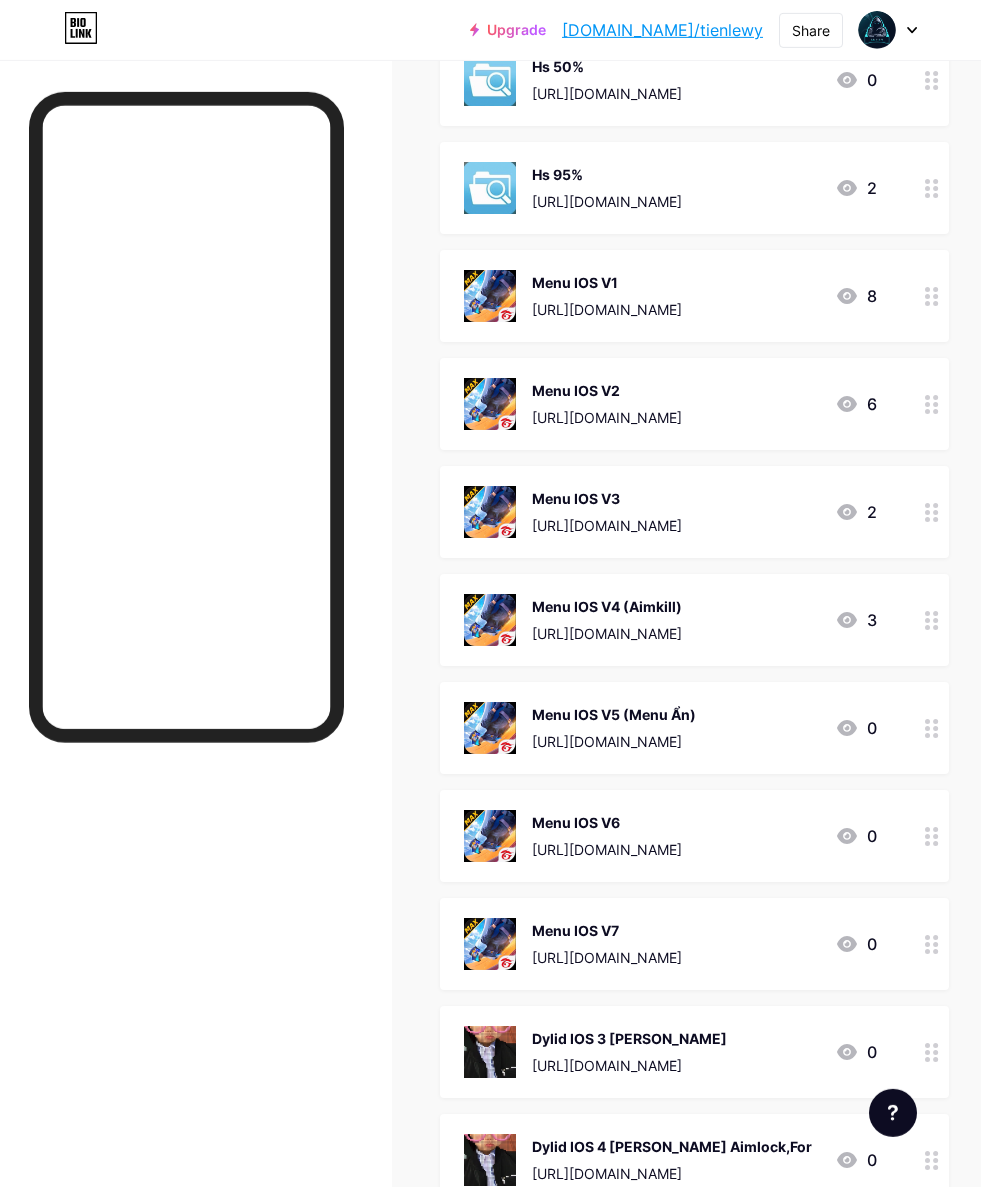 scroll, scrollTop: 1227, scrollLeft: 0, axis: vertical 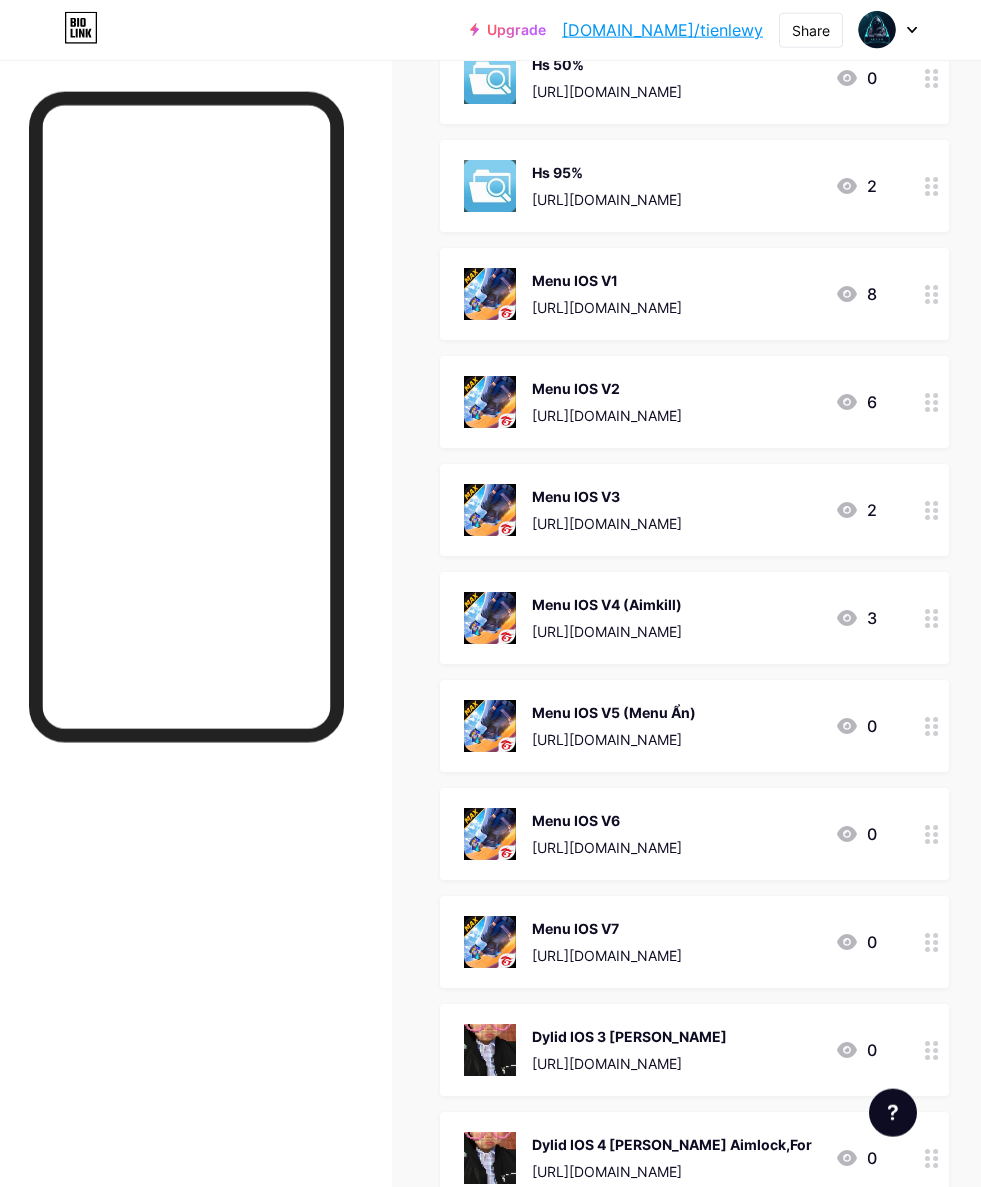 click at bounding box center (932, 510) 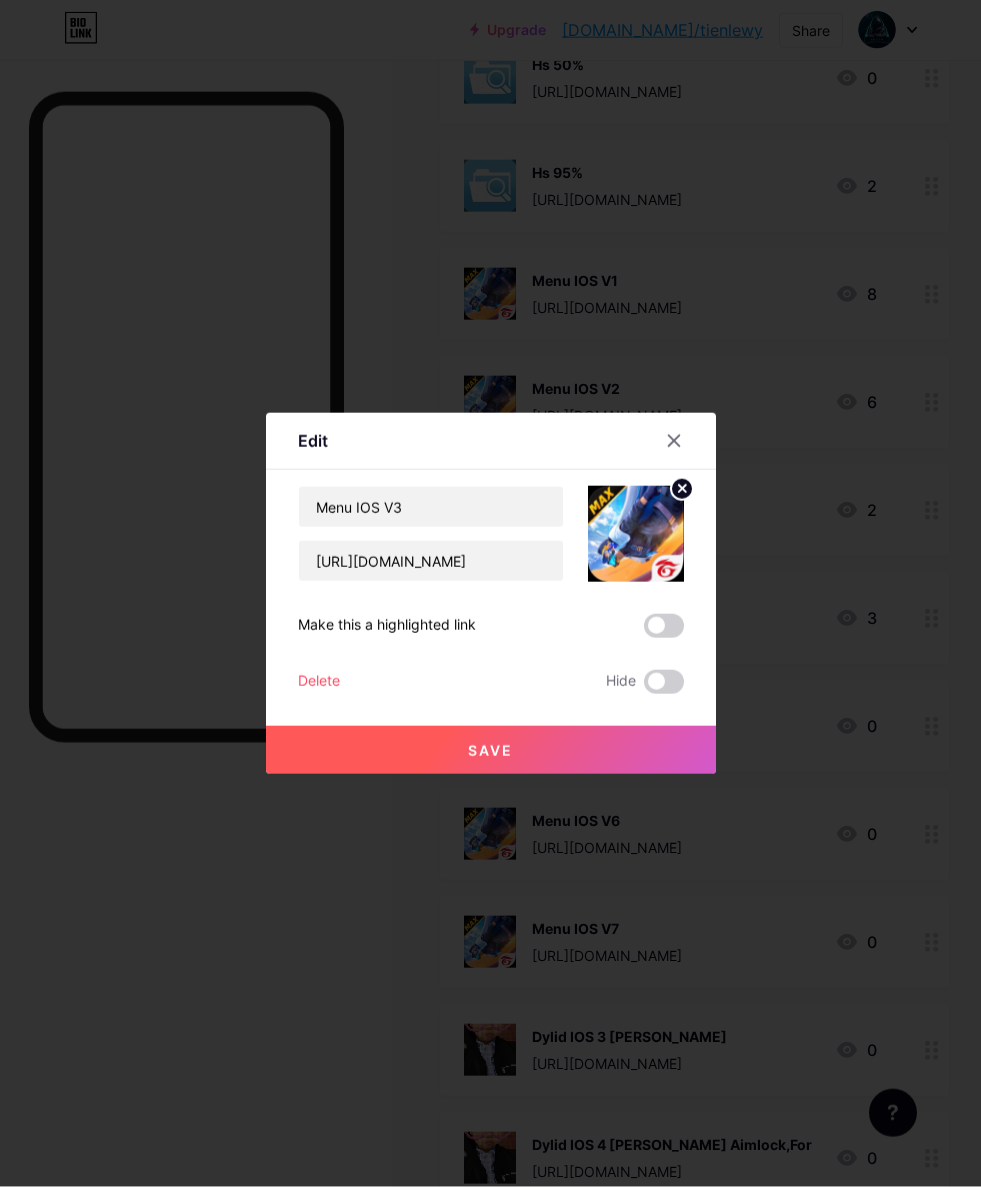 scroll, scrollTop: 1227, scrollLeft: 0, axis: vertical 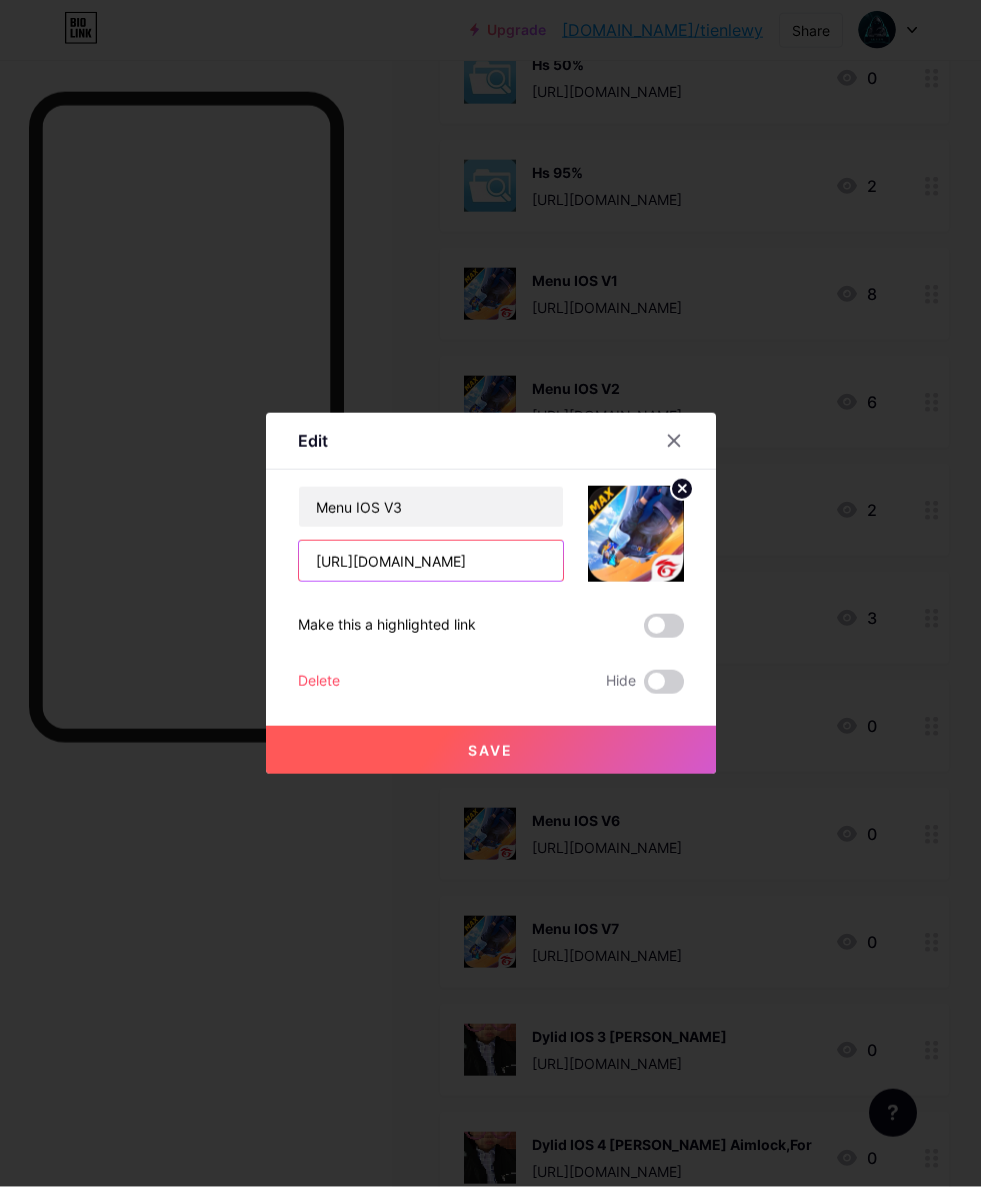 click on "[URL][DOMAIN_NAME]" at bounding box center [431, 561] 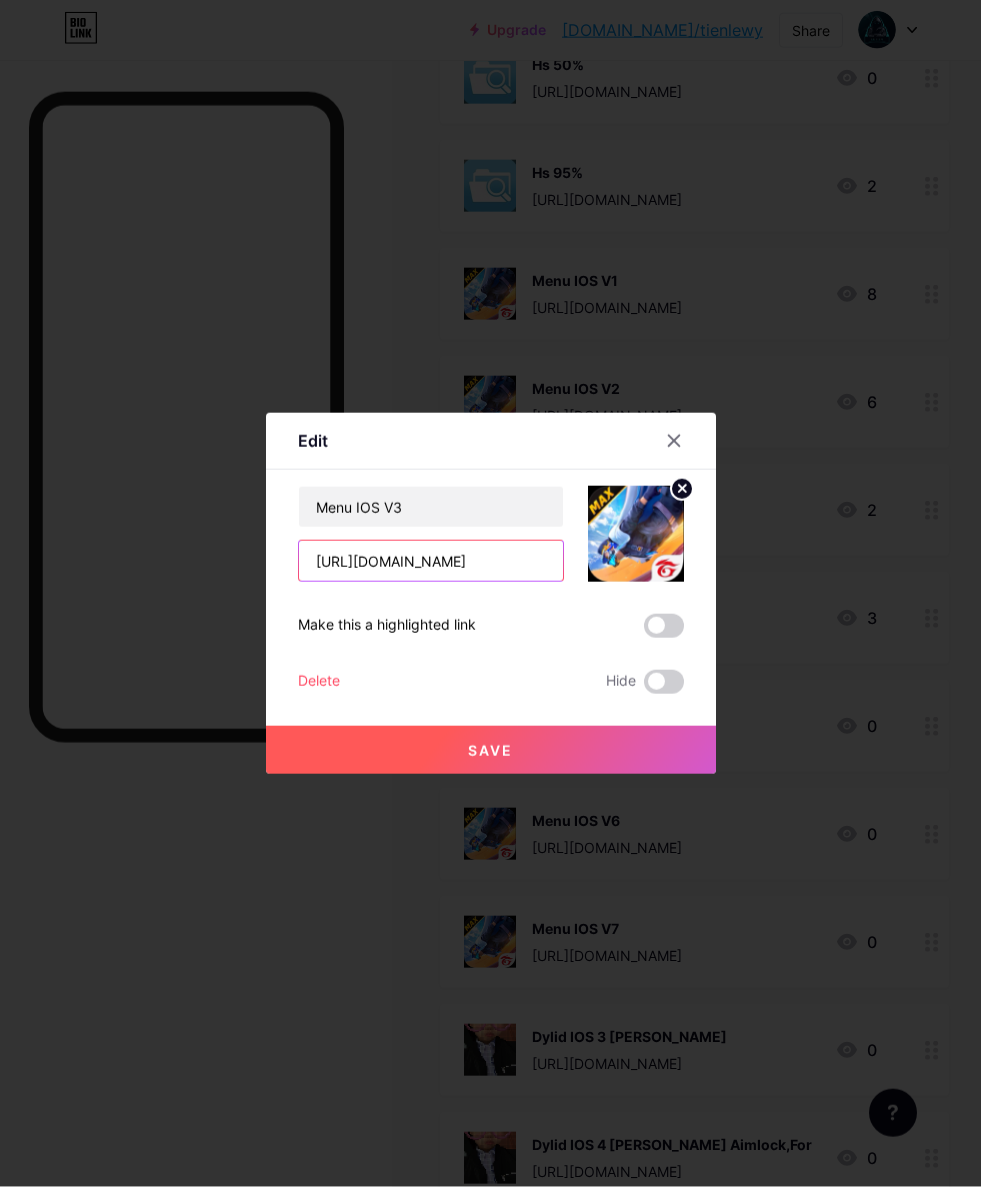 scroll, scrollTop: 1227, scrollLeft: 0, axis: vertical 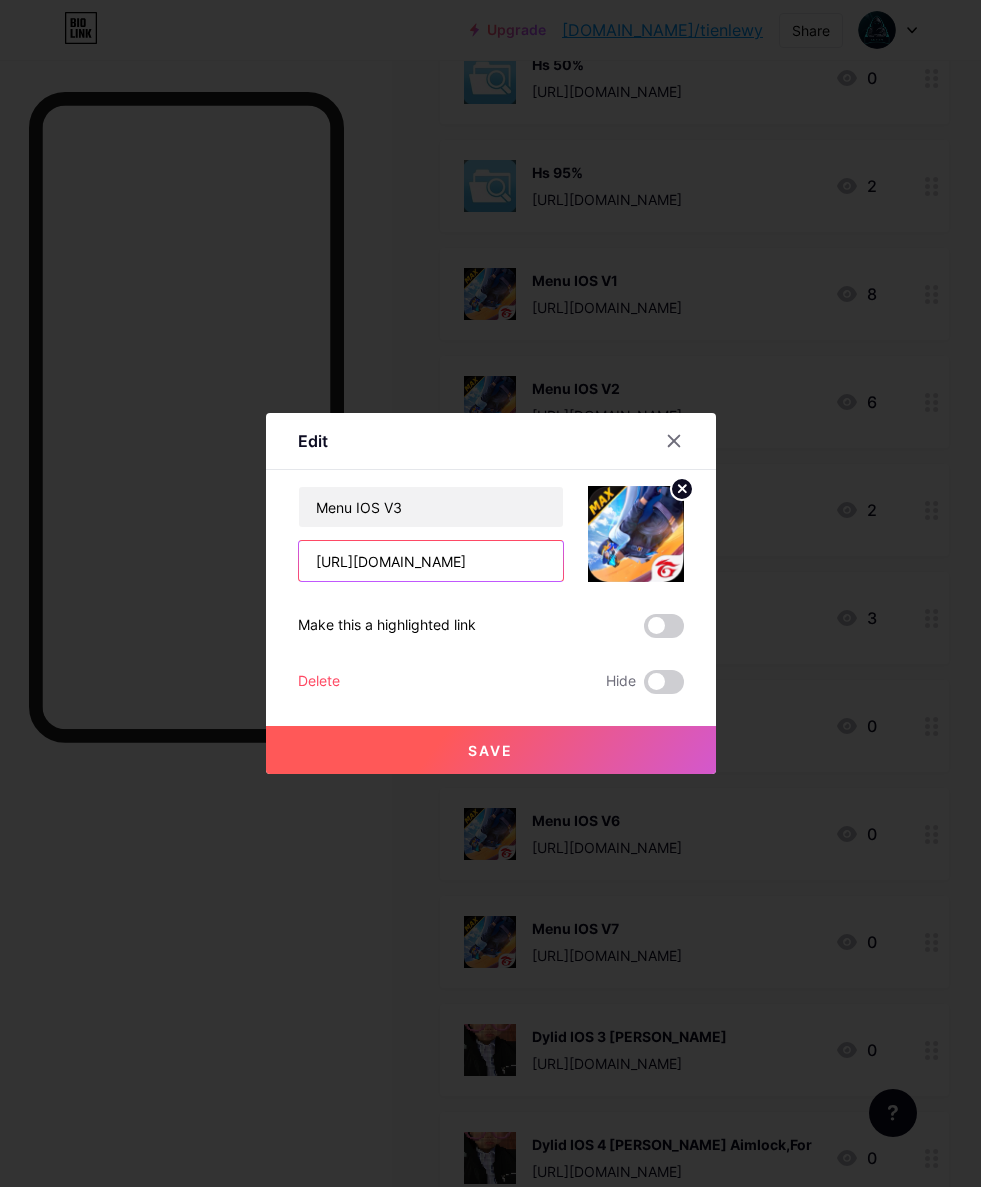 click on "[URL][DOMAIN_NAME]" at bounding box center (431, 561) 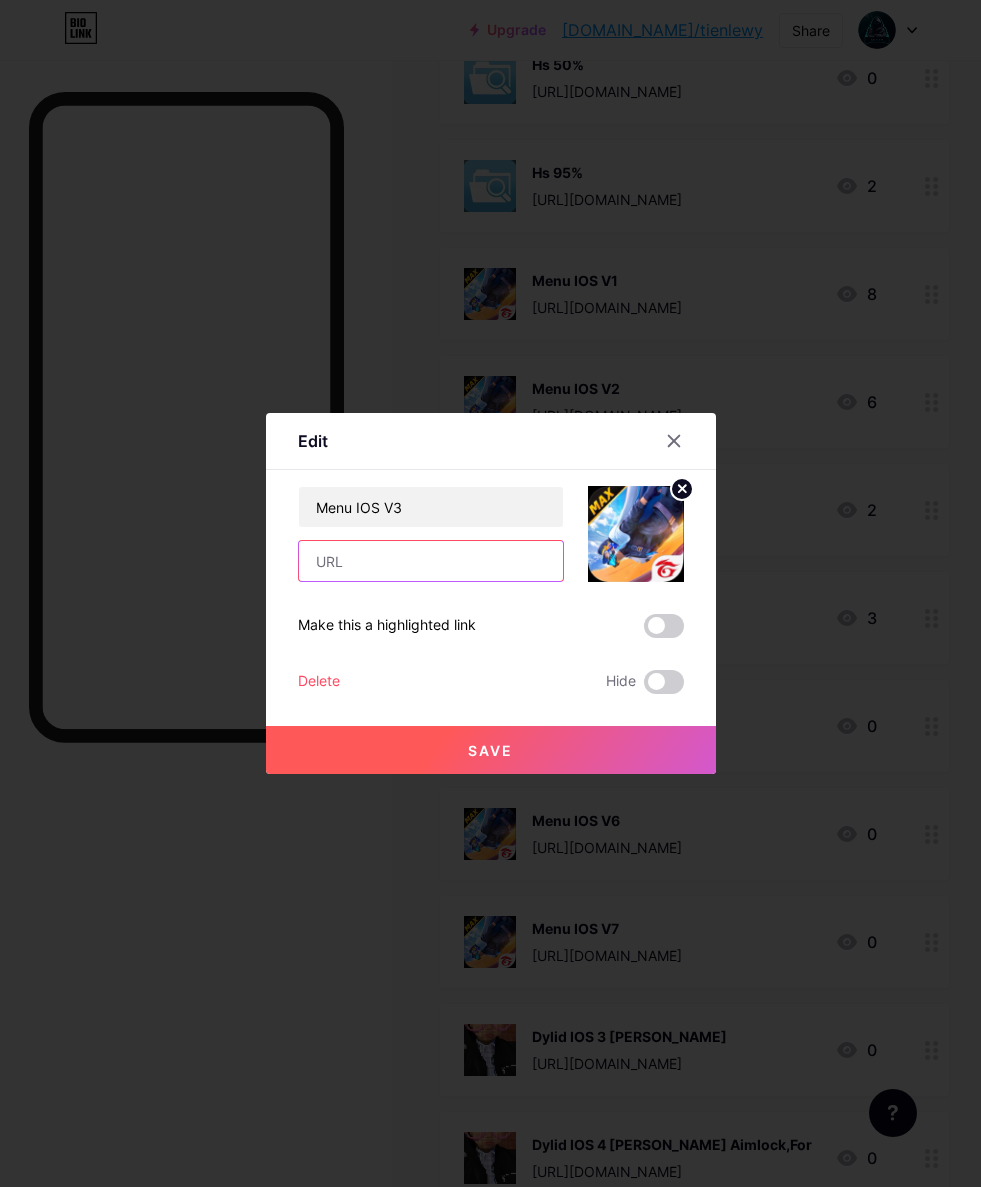 paste on "[URL][DOMAIN_NAME]" 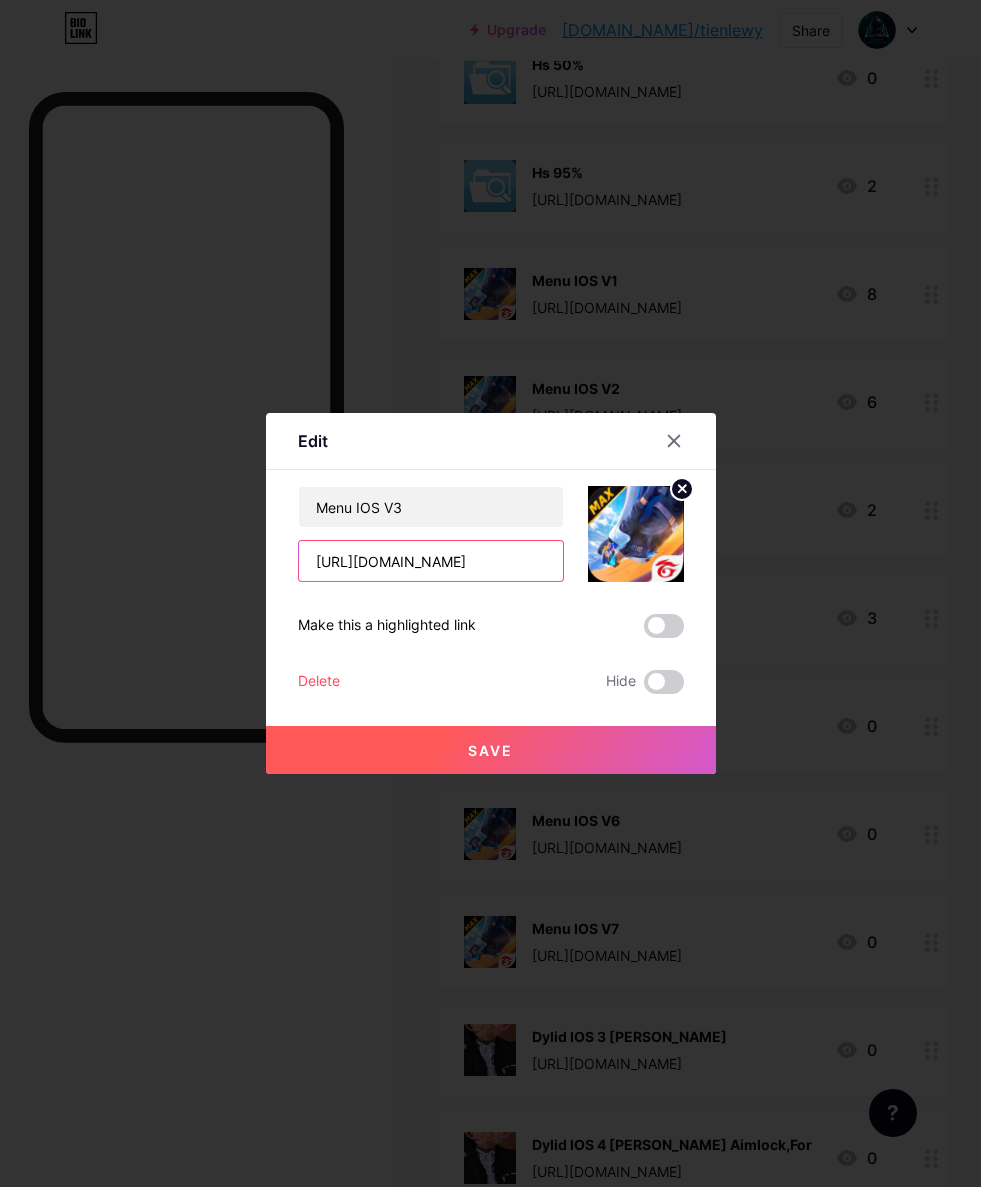 type on "[URL][DOMAIN_NAME]" 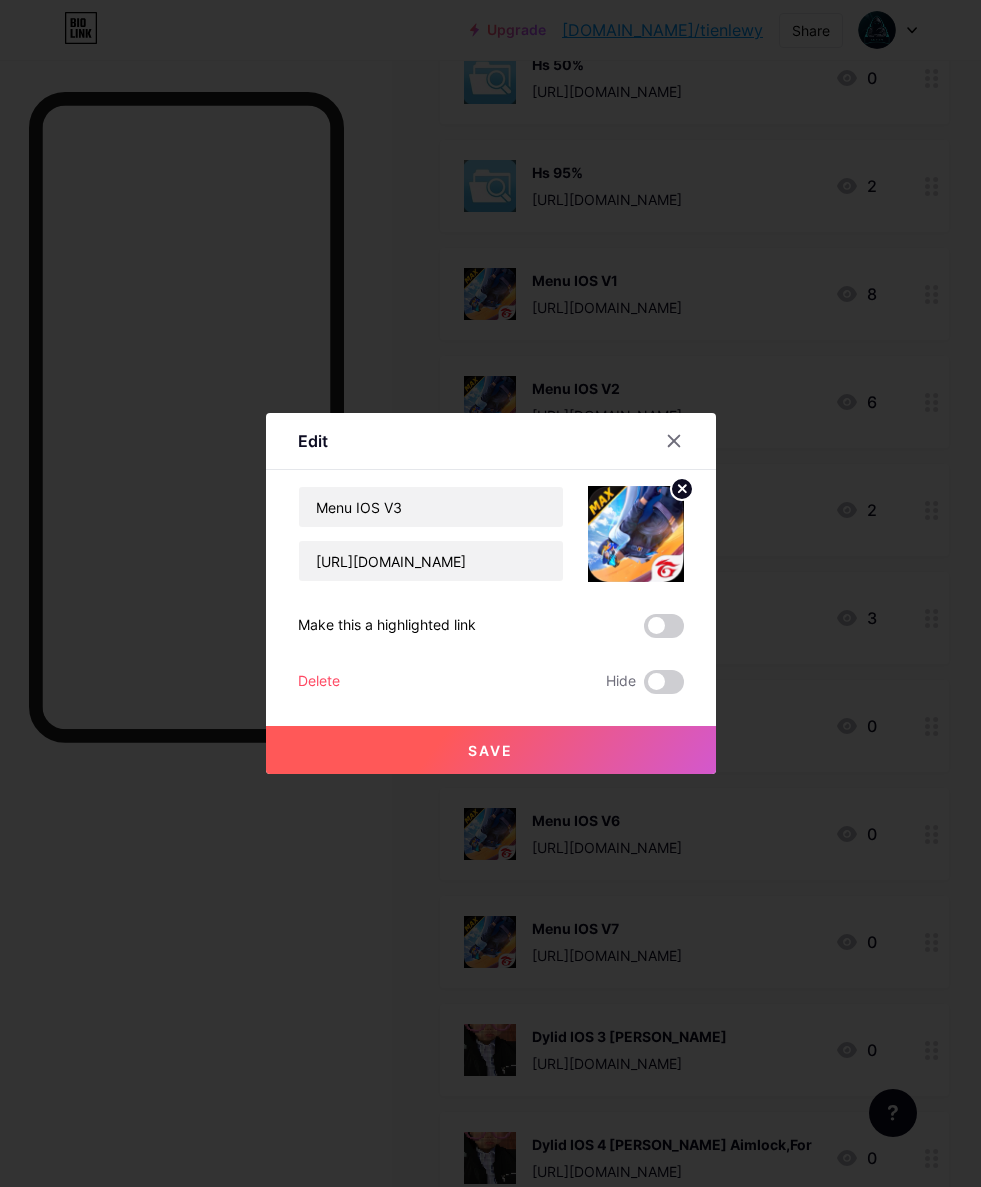 click on "Save" at bounding box center (491, 750) 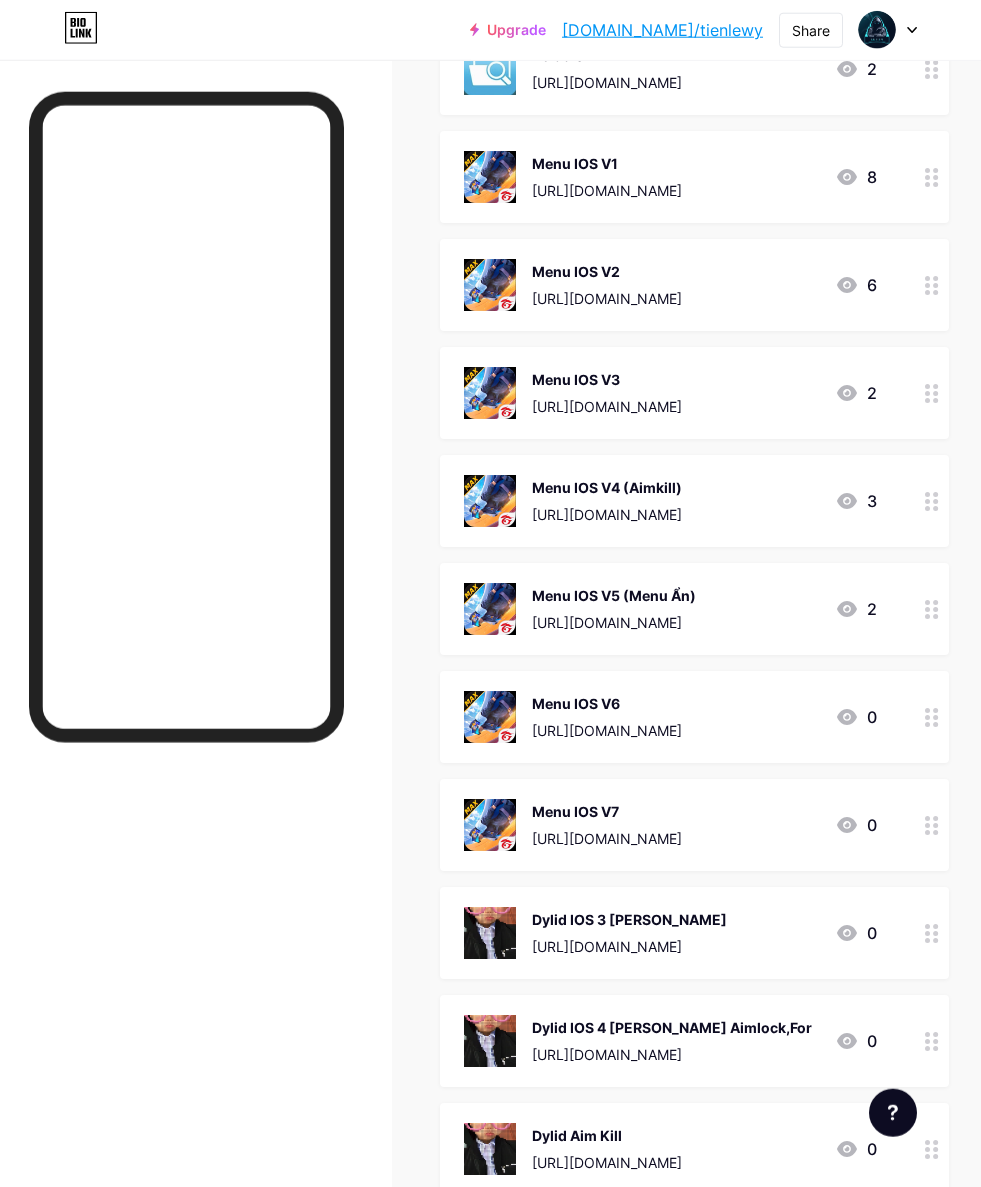 scroll, scrollTop: 1350, scrollLeft: 0, axis: vertical 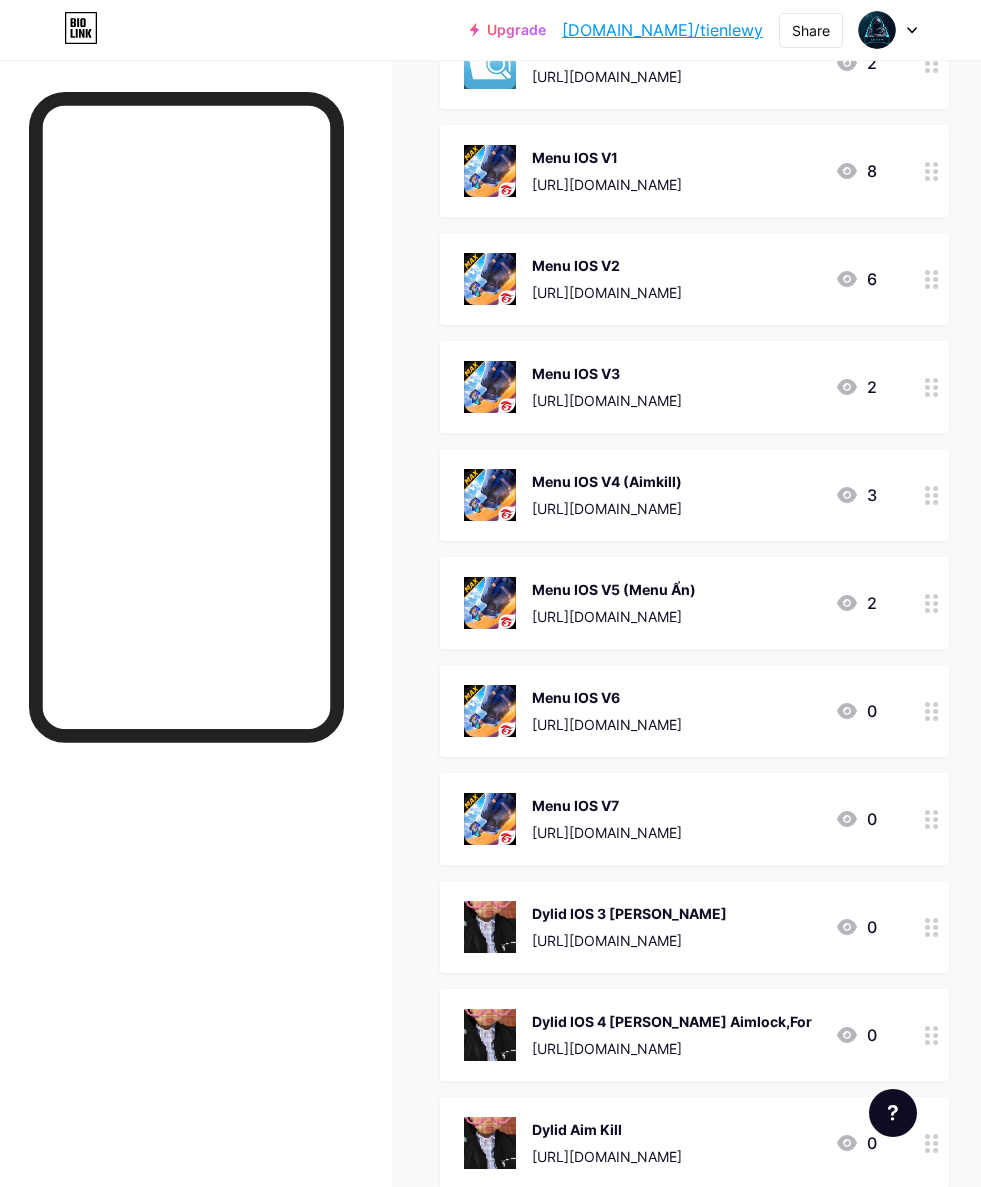 click at bounding box center (932, 495) 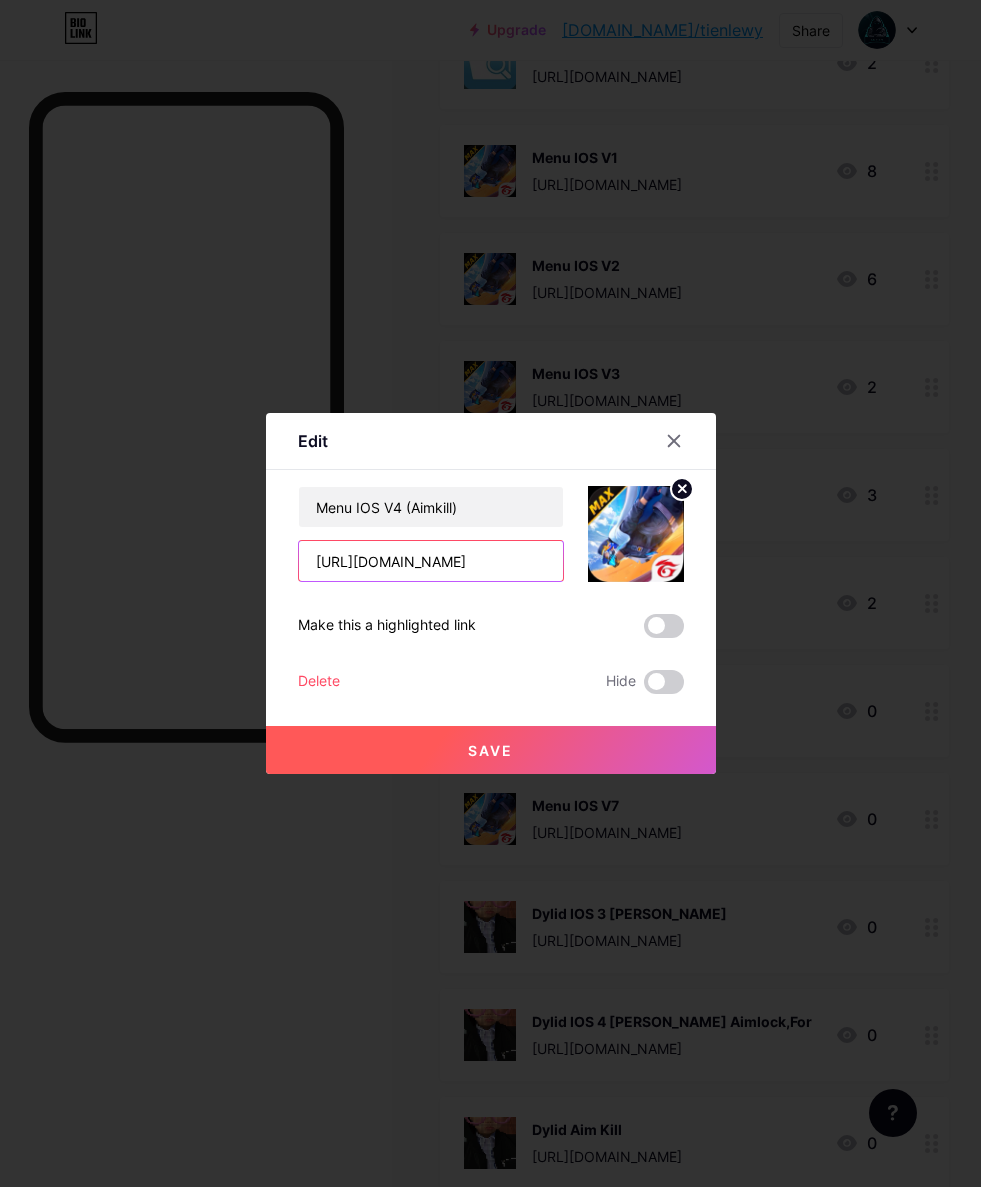 click on "[URL][DOMAIN_NAME]" at bounding box center [431, 561] 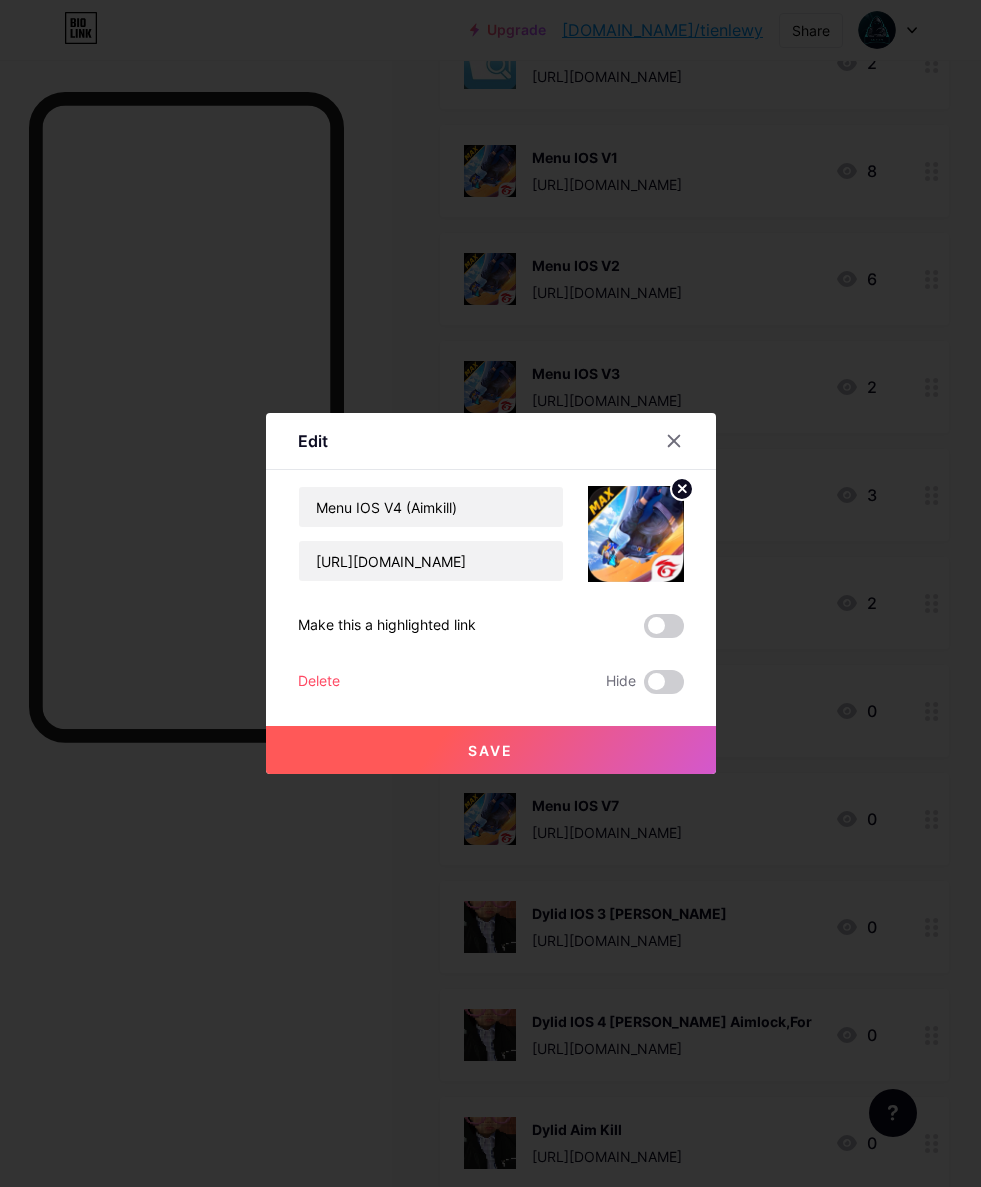 click 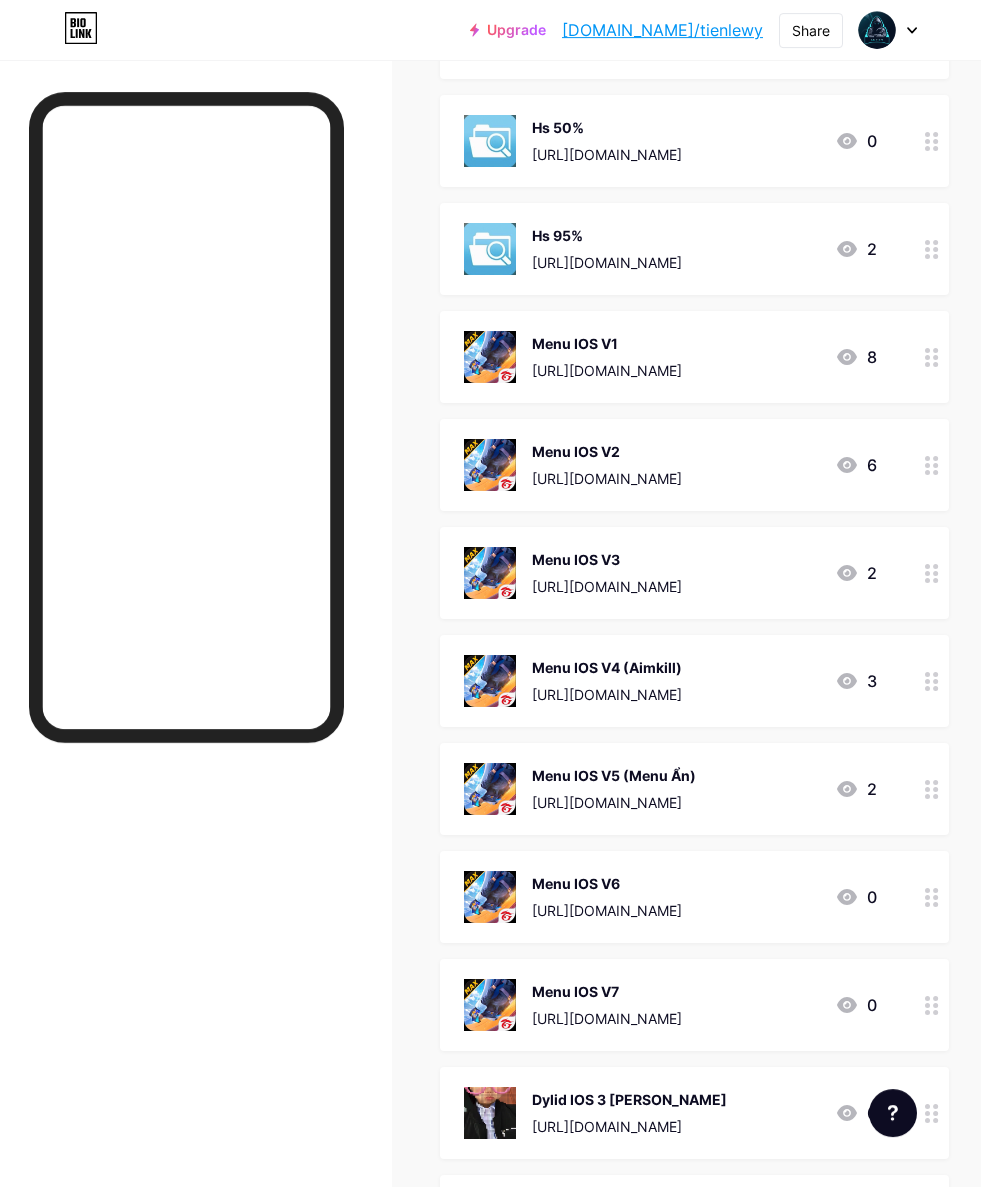 scroll, scrollTop: 1232, scrollLeft: 0, axis: vertical 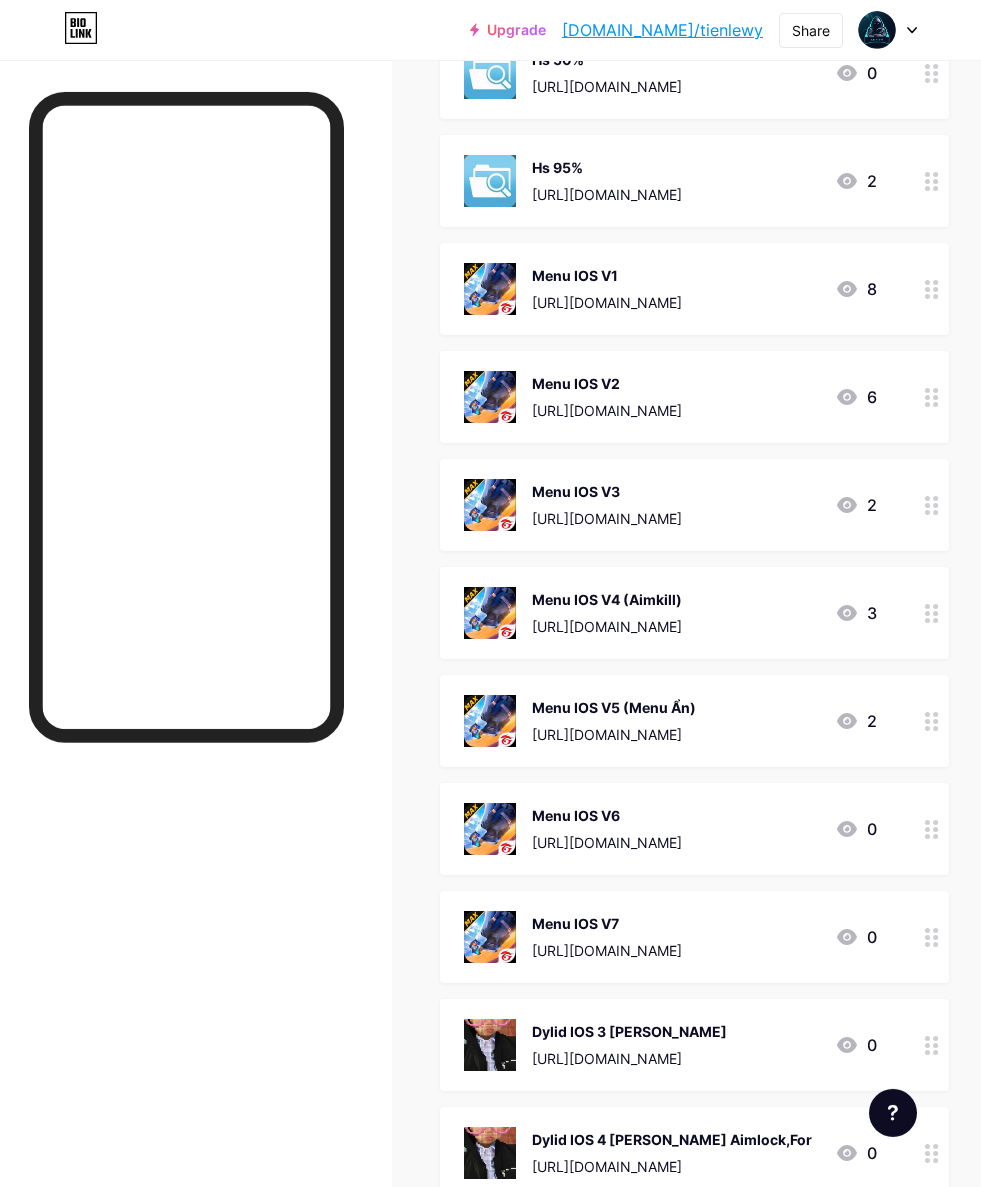 click 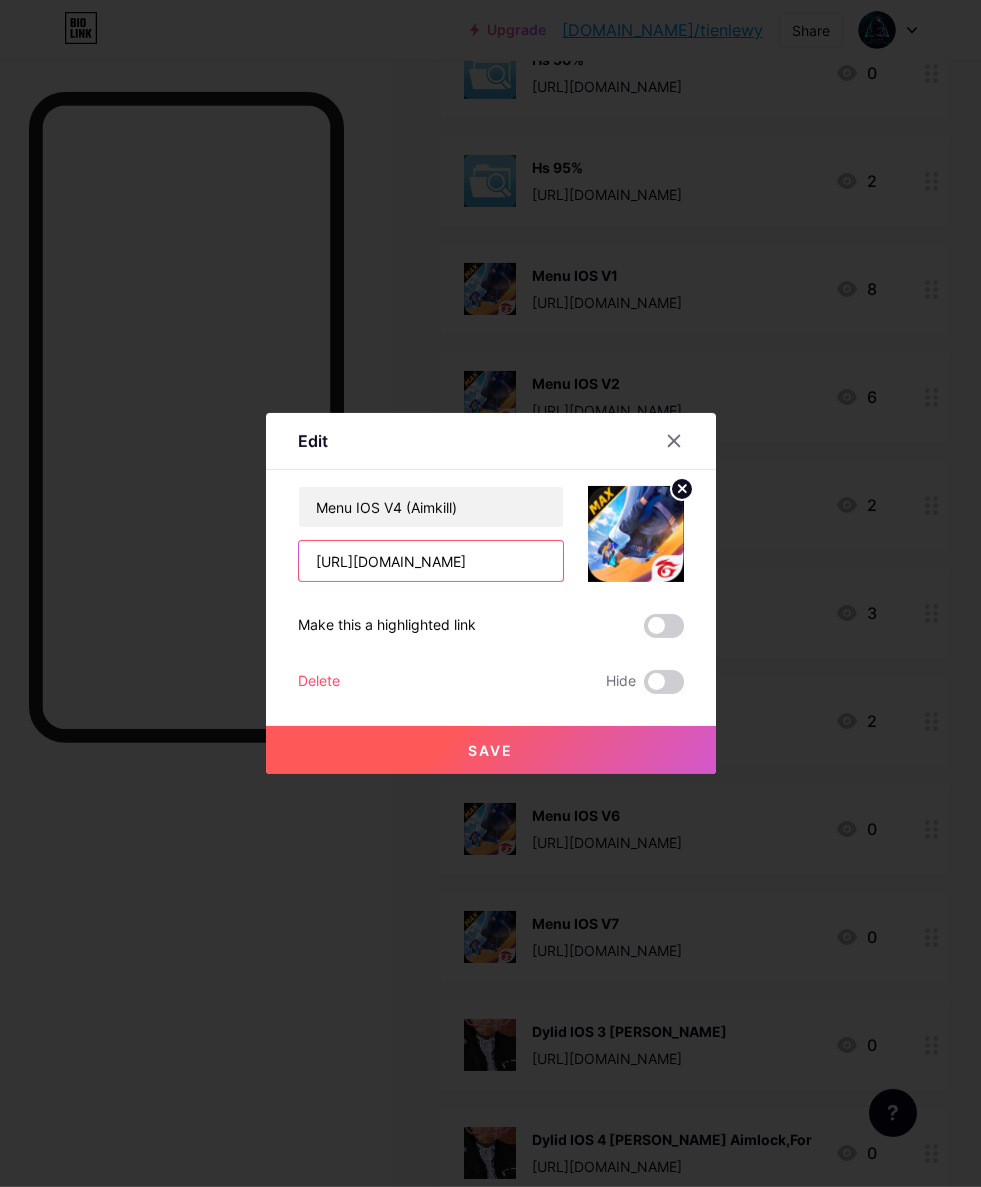click on "[URL][DOMAIN_NAME]" at bounding box center [431, 561] 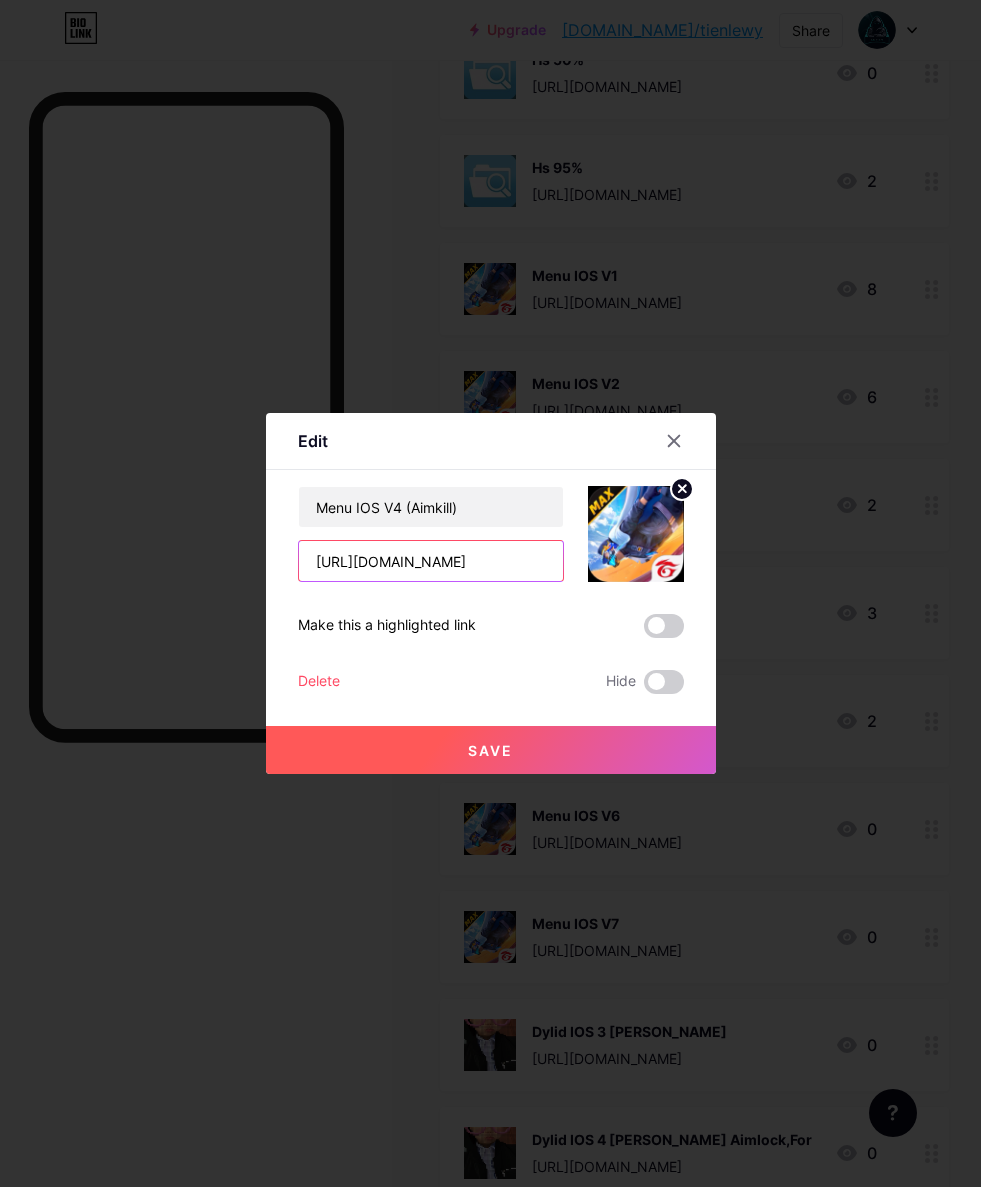 click on "[URL][DOMAIN_NAME]" at bounding box center [431, 561] 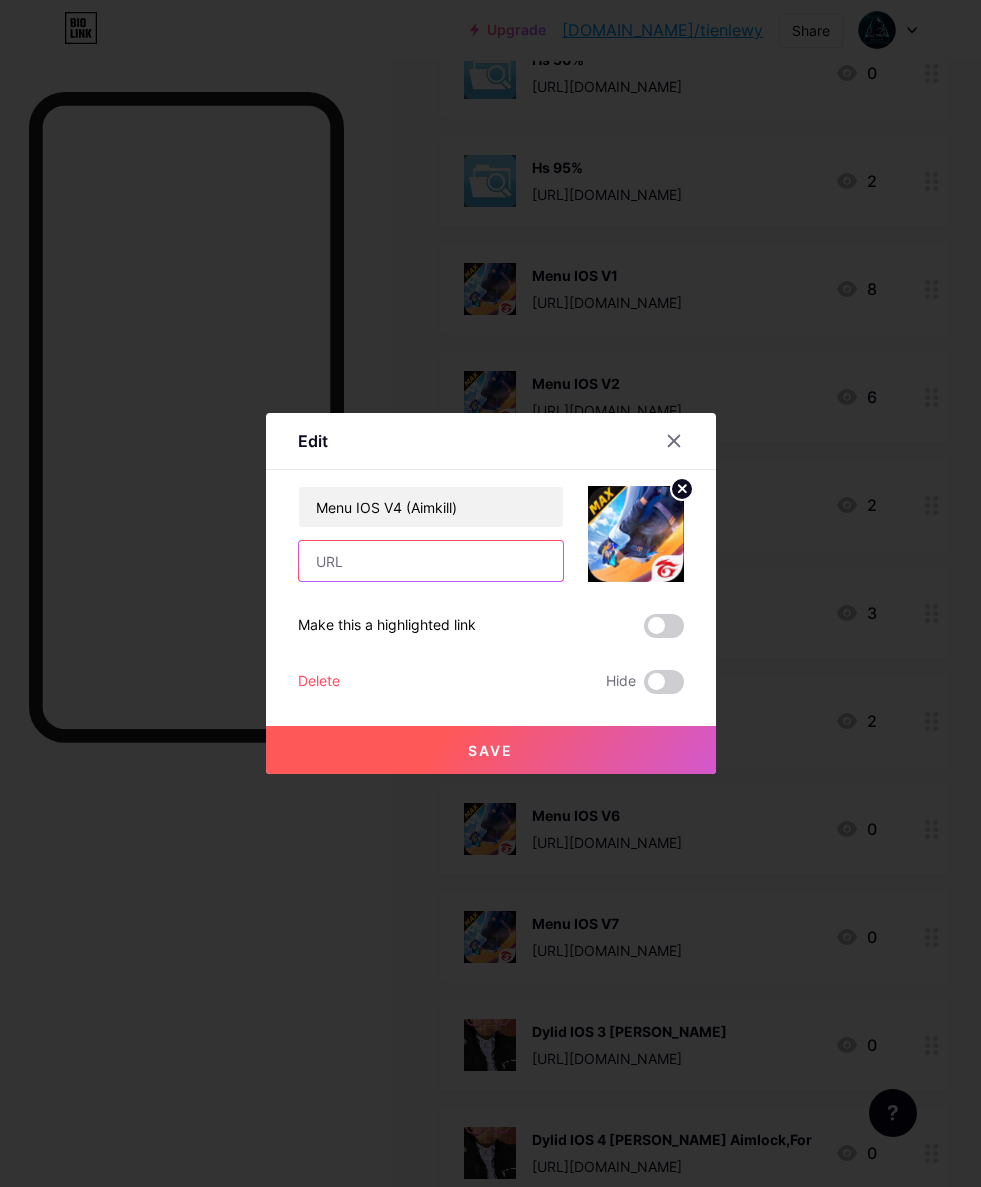 paste on "[URL][DOMAIN_NAME]" 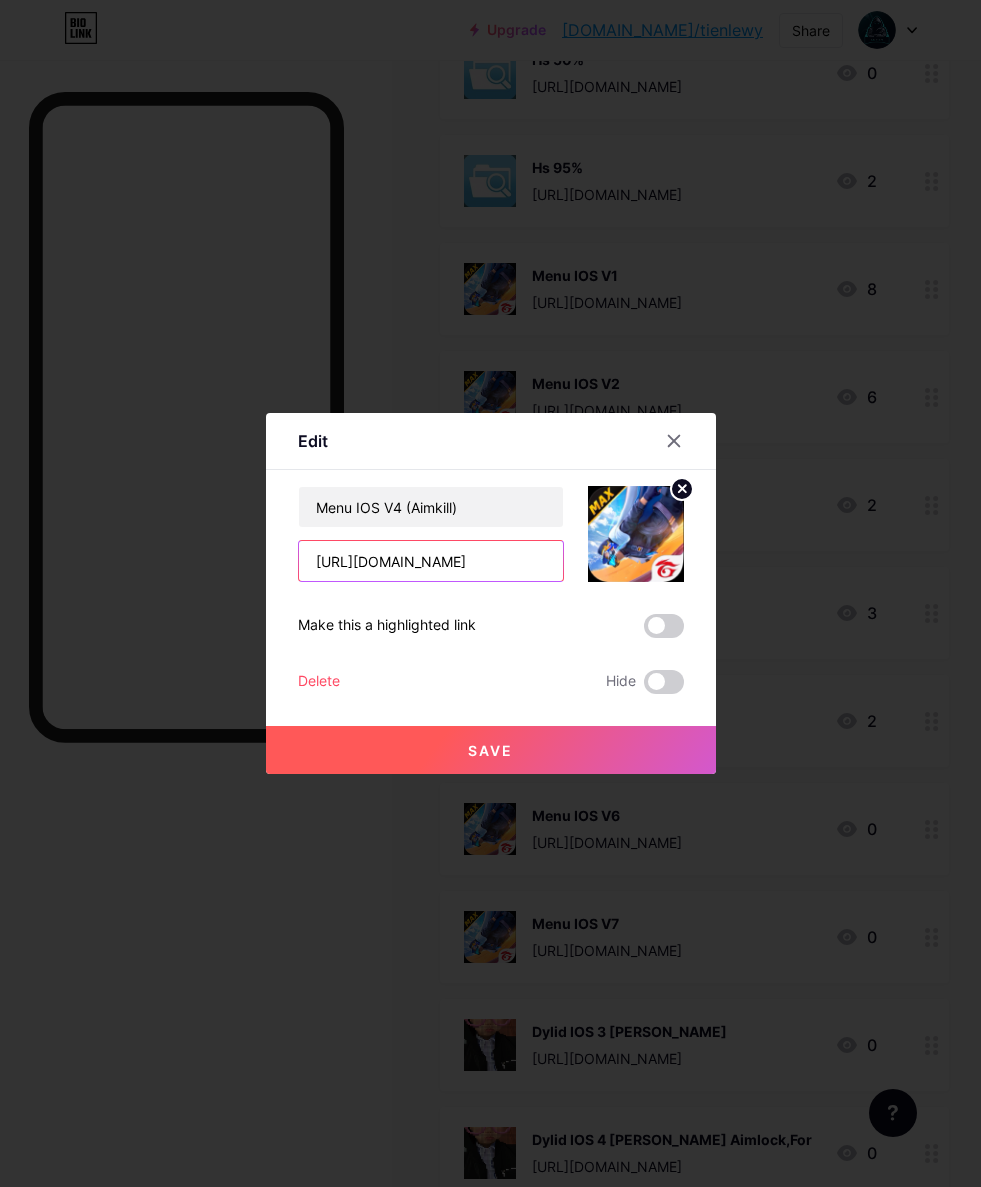 type on "[URL][DOMAIN_NAME]" 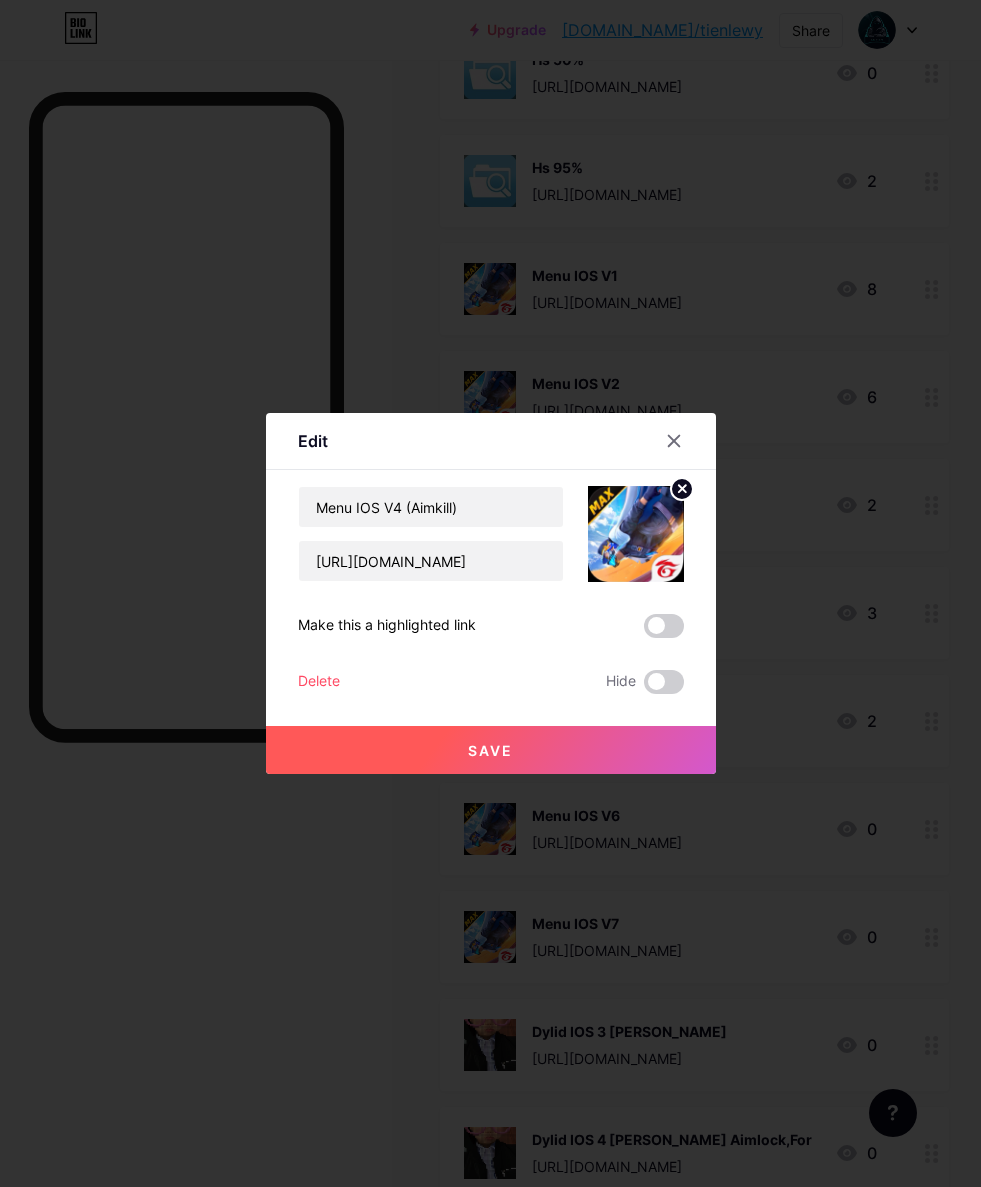 click on "Save" at bounding box center (491, 750) 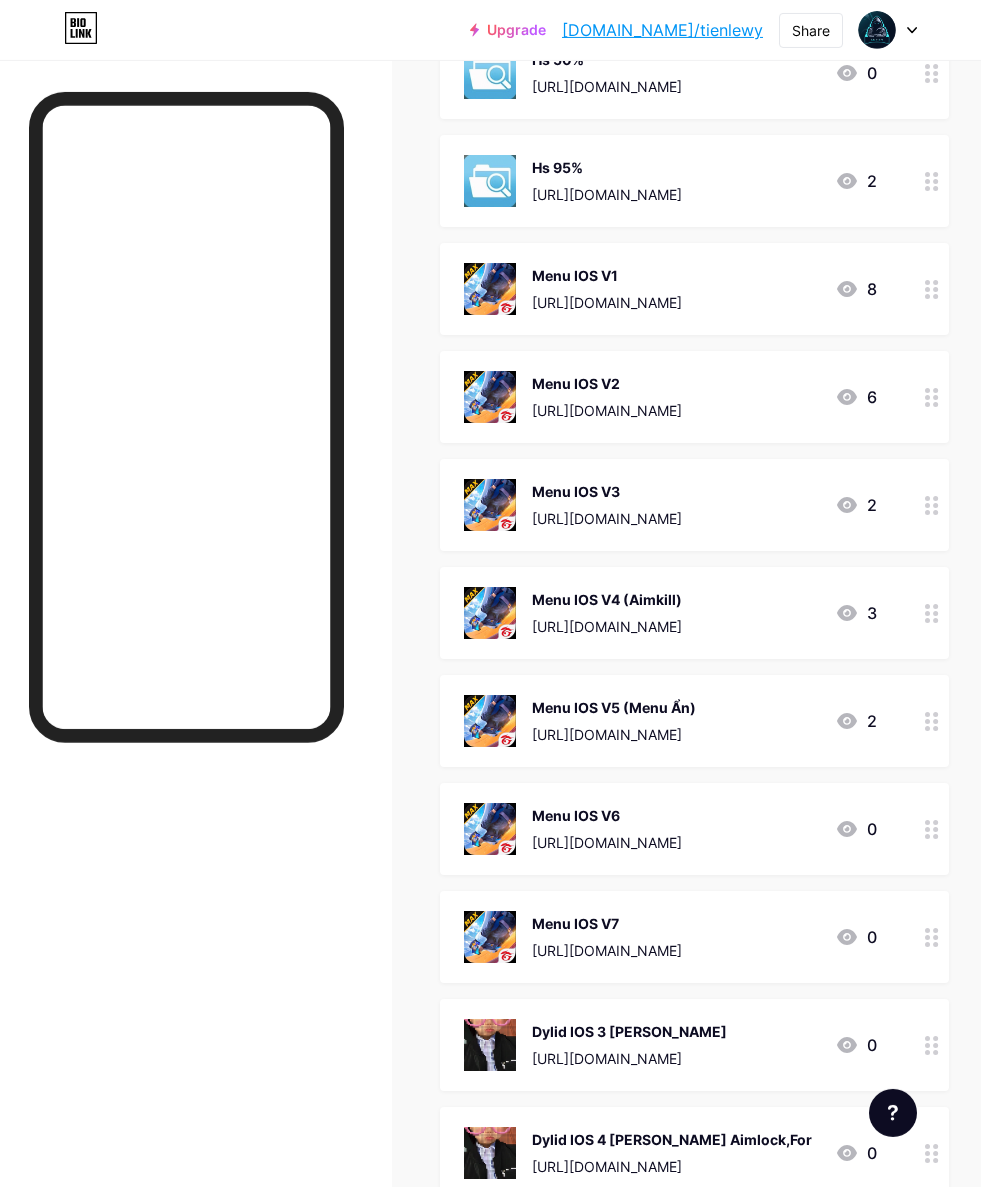click 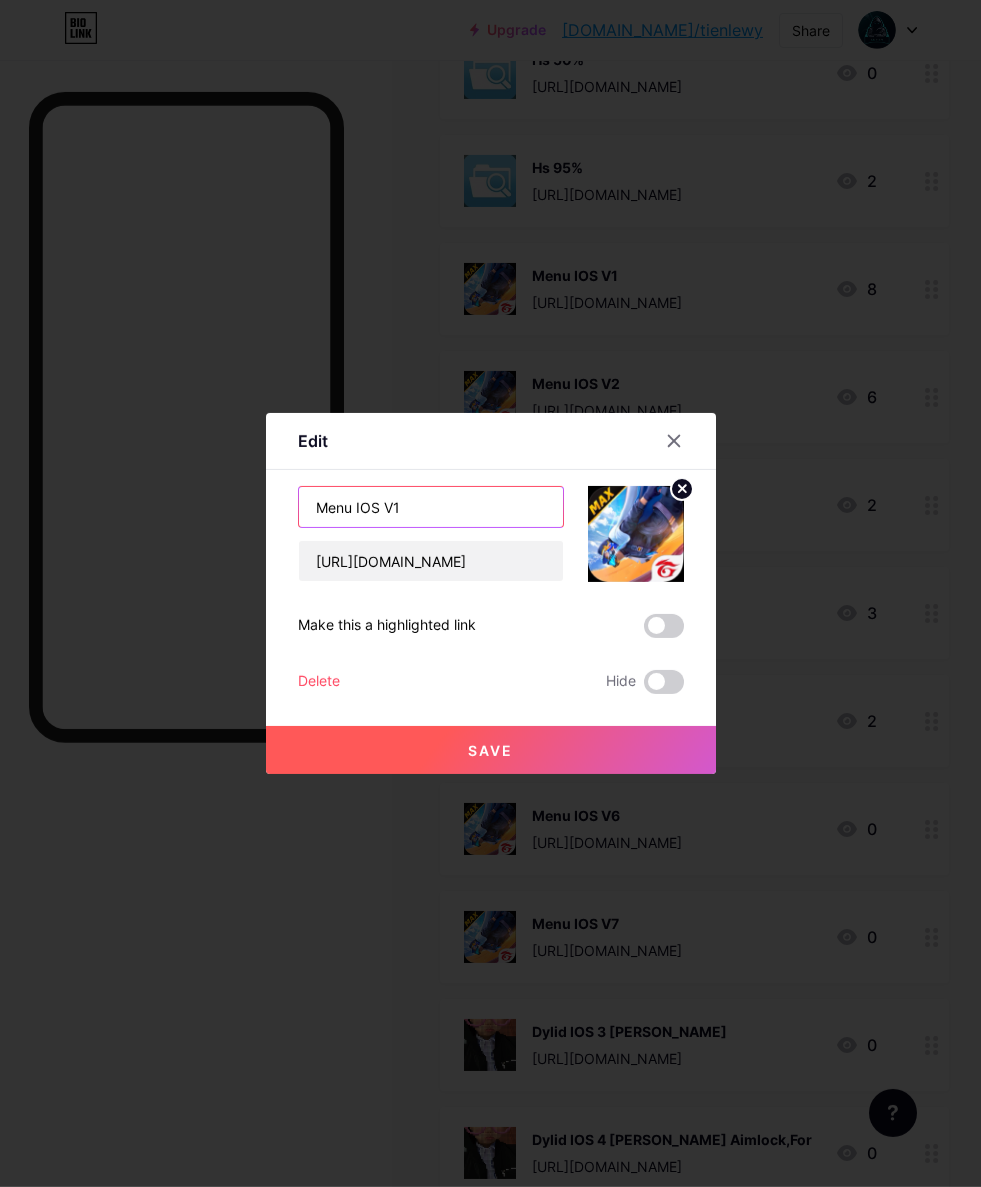 click on "Menu IOS V1" at bounding box center [431, 507] 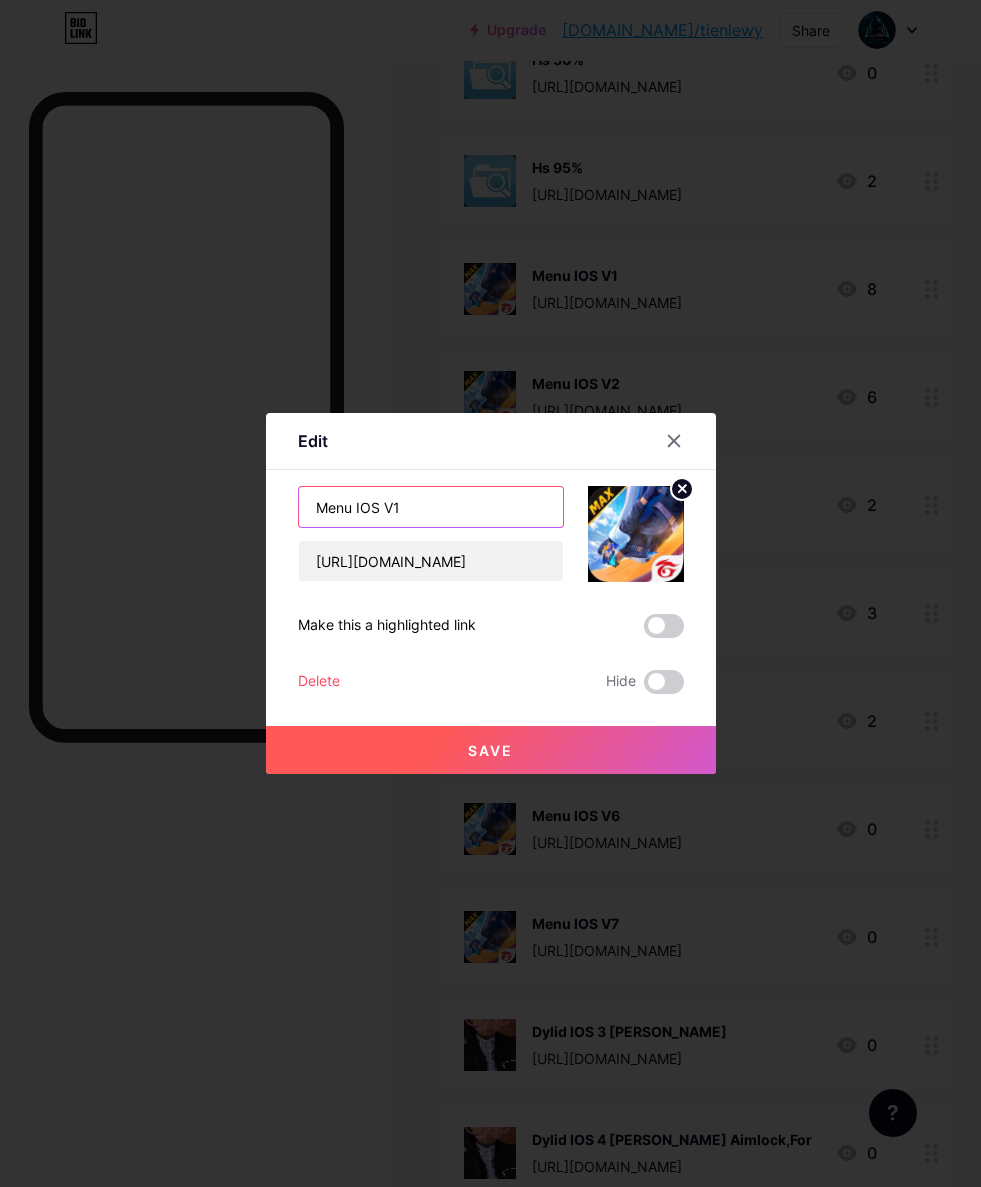 click on "Menu IOS V1" at bounding box center [431, 507] 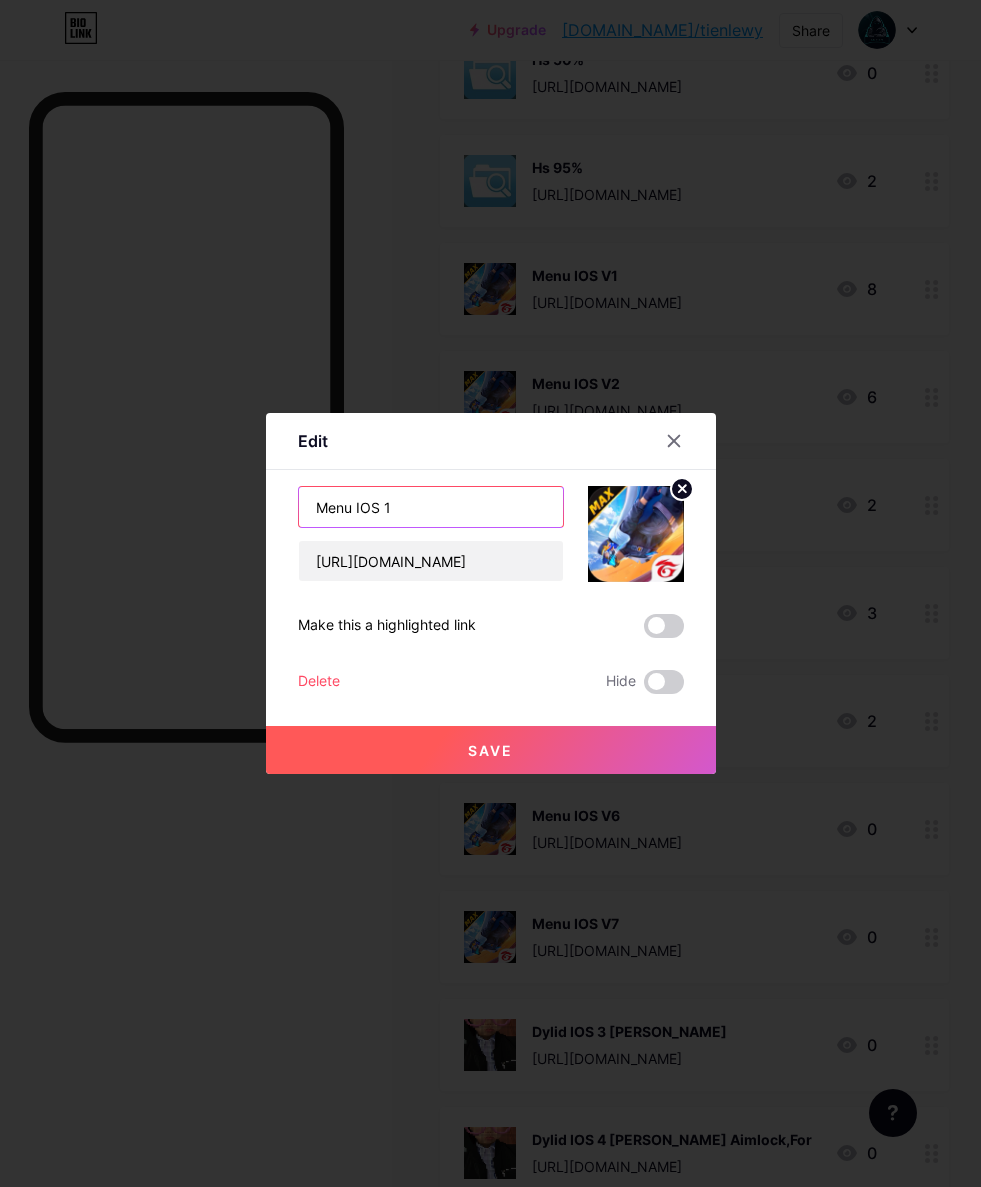 type on "Menu IOS 1" 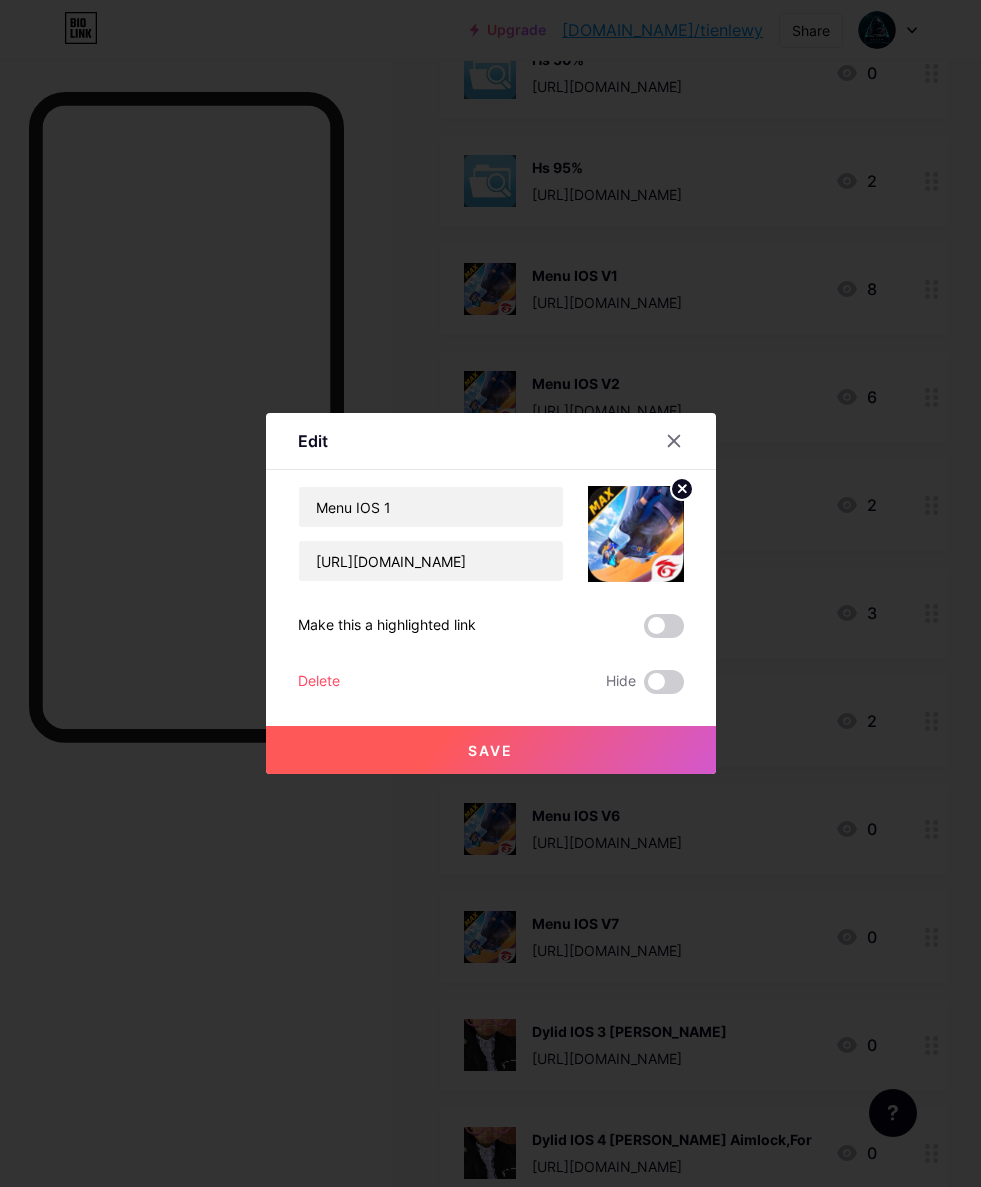 click on "Save" at bounding box center [491, 750] 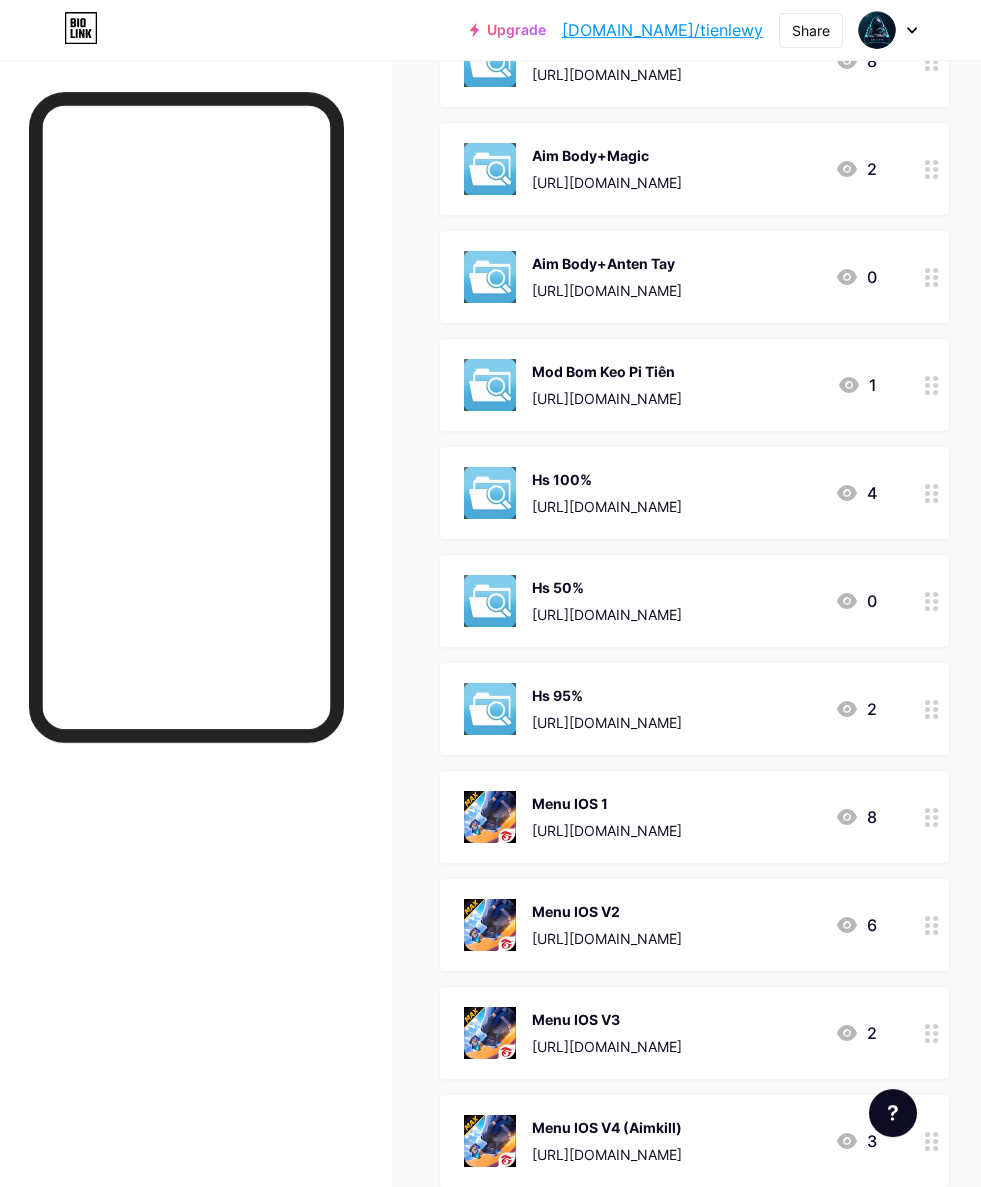 scroll, scrollTop: 698, scrollLeft: 0, axis: vertical 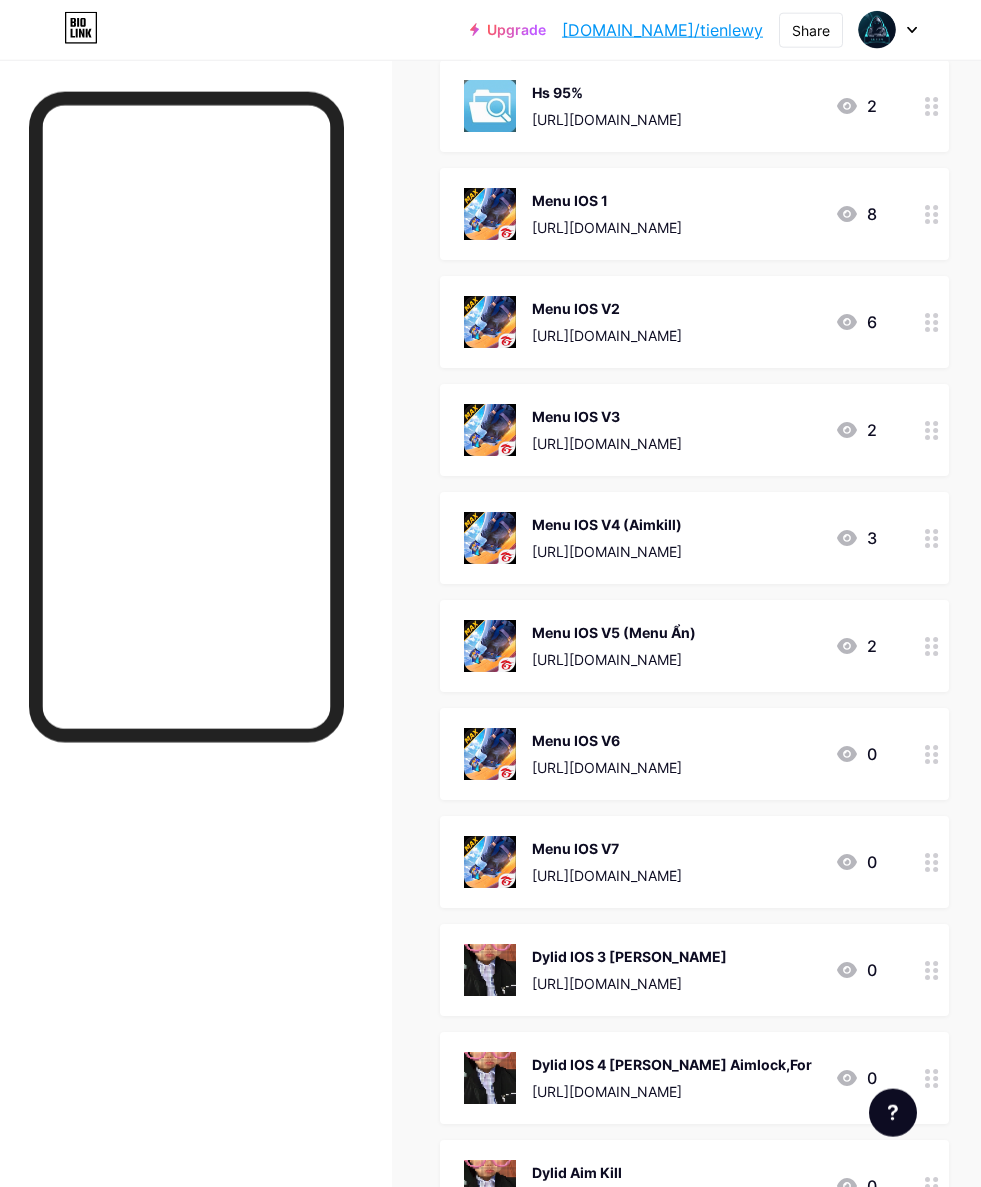 click at bounding box center [932, 214] 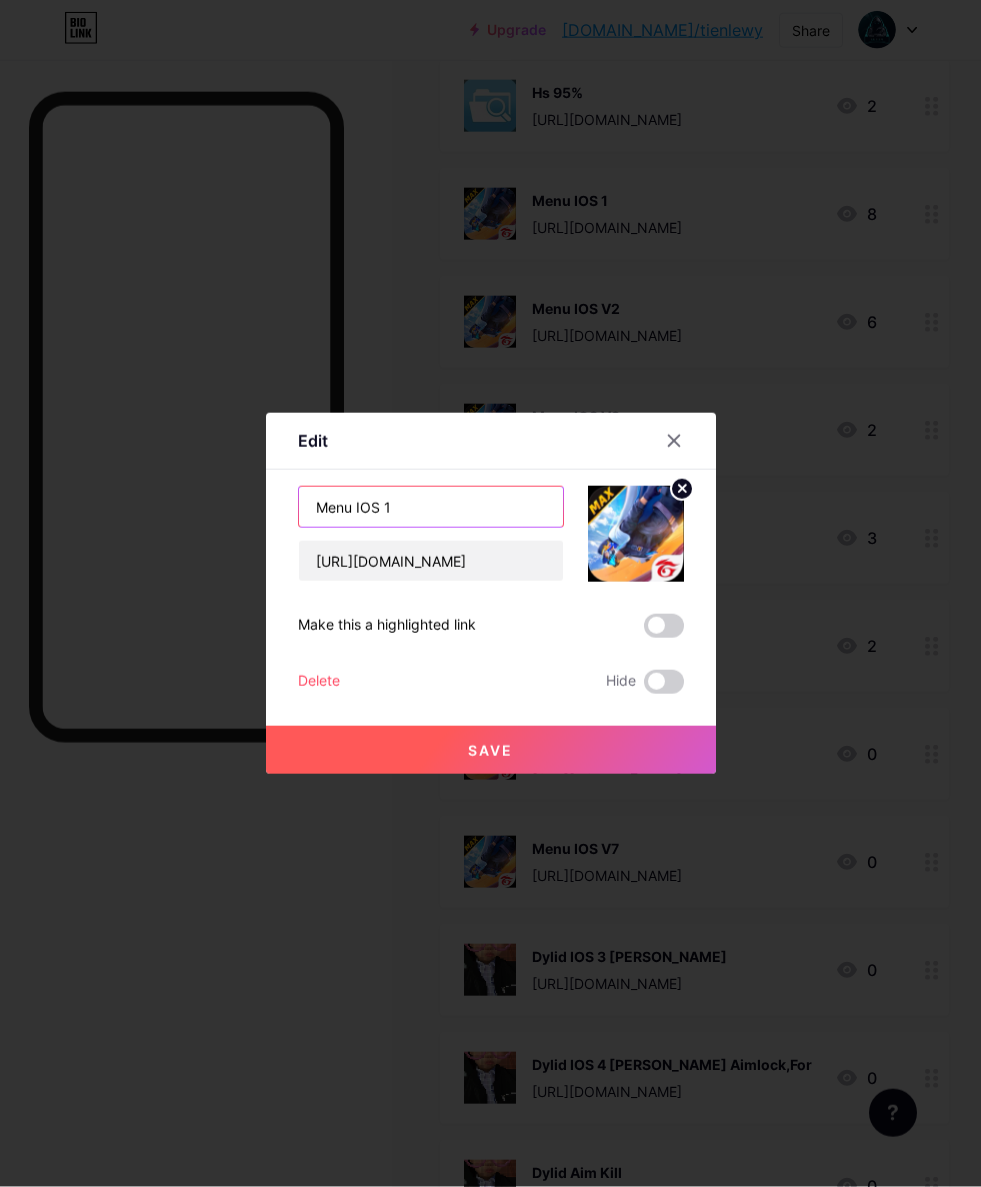 click on "Menu IOS 1" at bounding box center [431, 507] 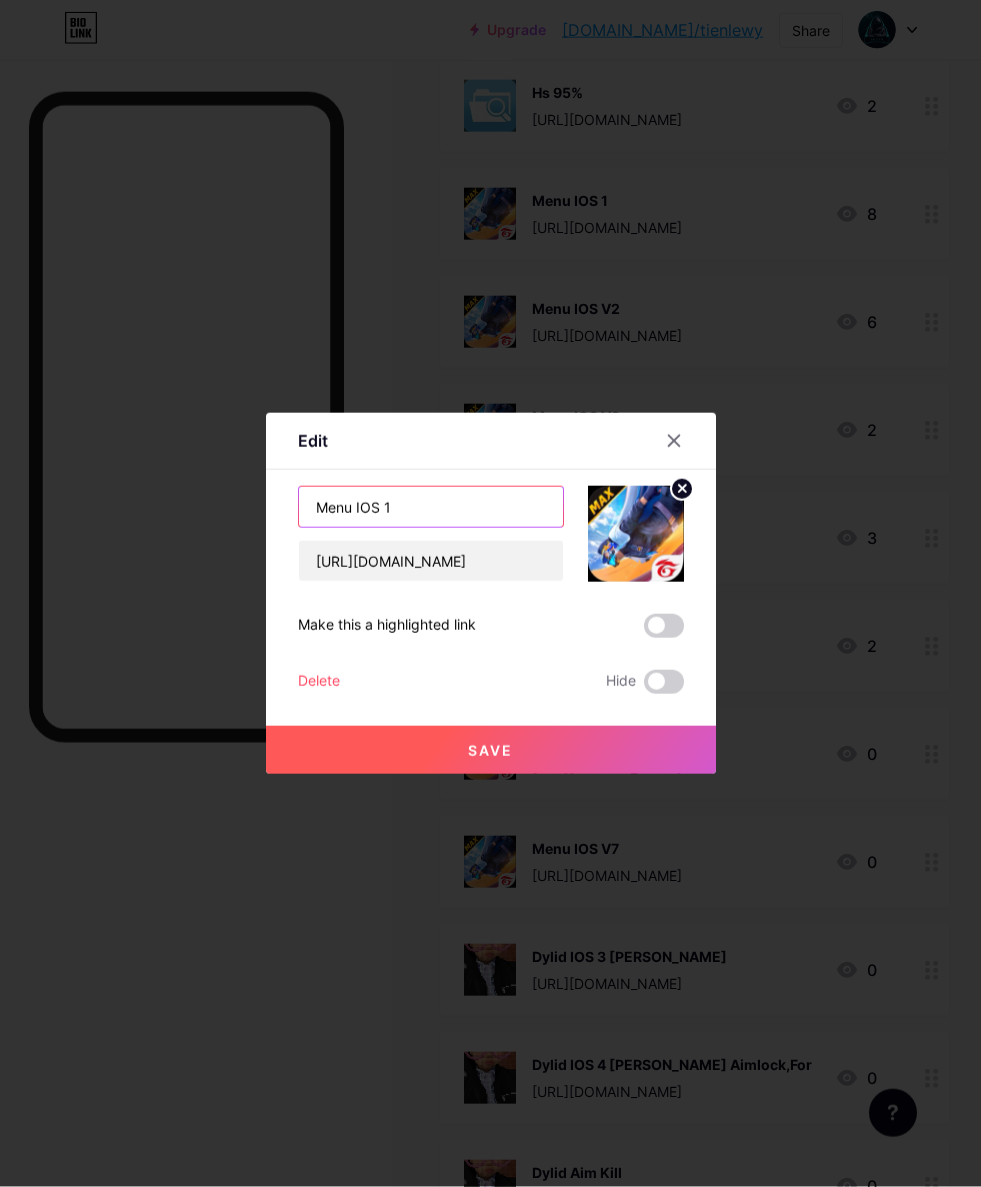 scroll, scrollTop: 1307, scrollLeft: 0, axis: vertical 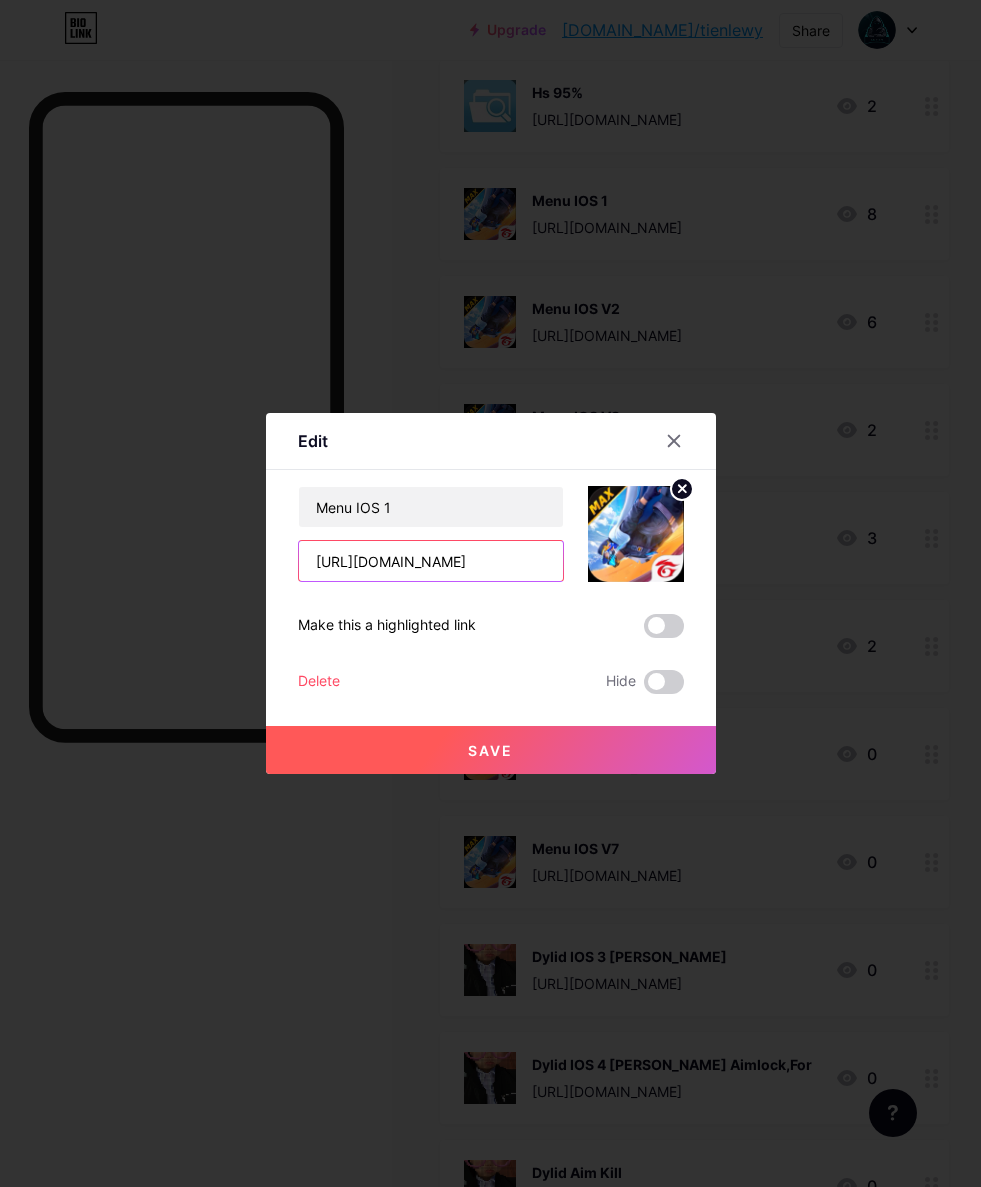 click on "[URL][DOMAIN_NAME]" at bounding box center [431, 561] 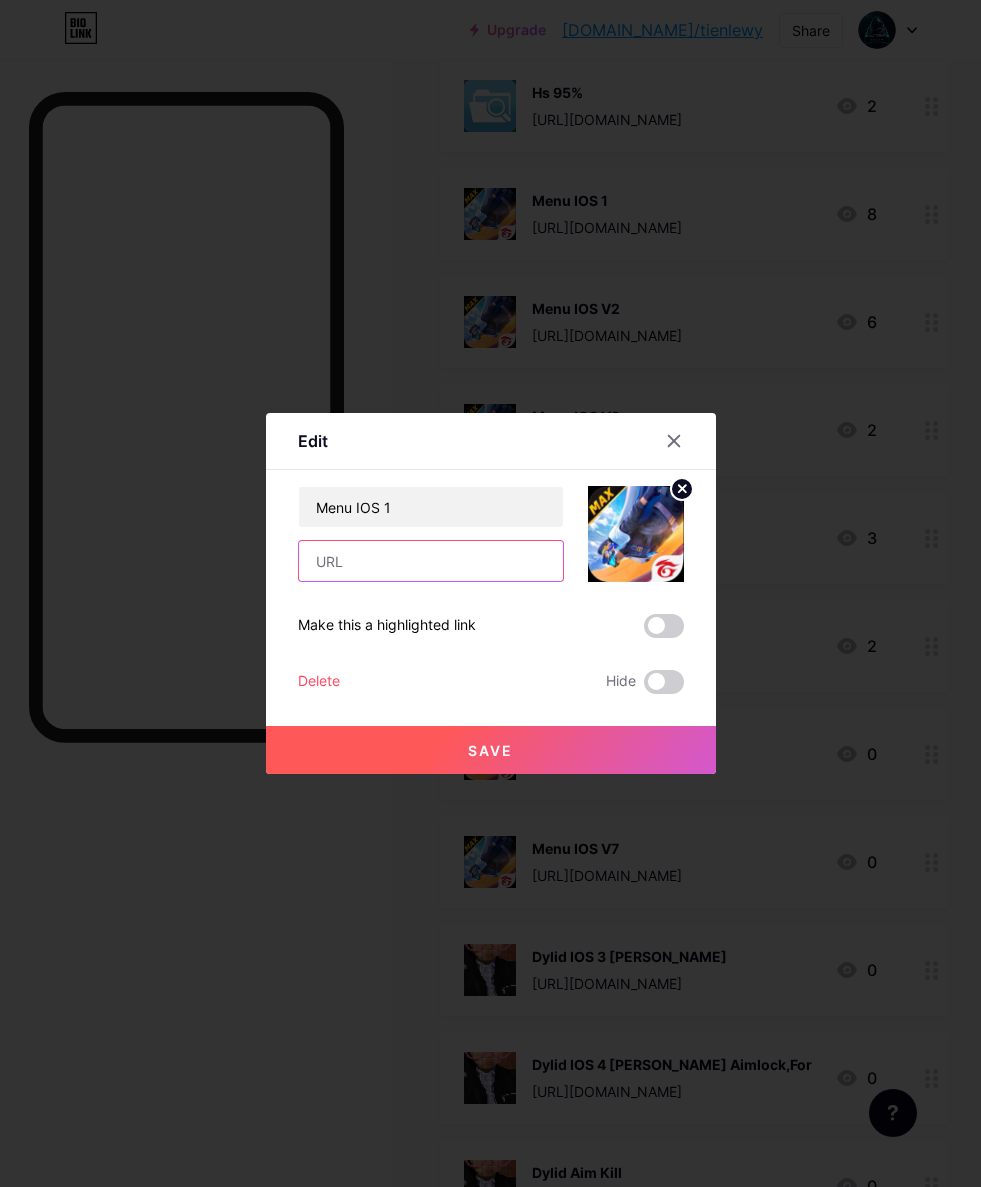 paste on "[URL][DOMAIN_NAME]" 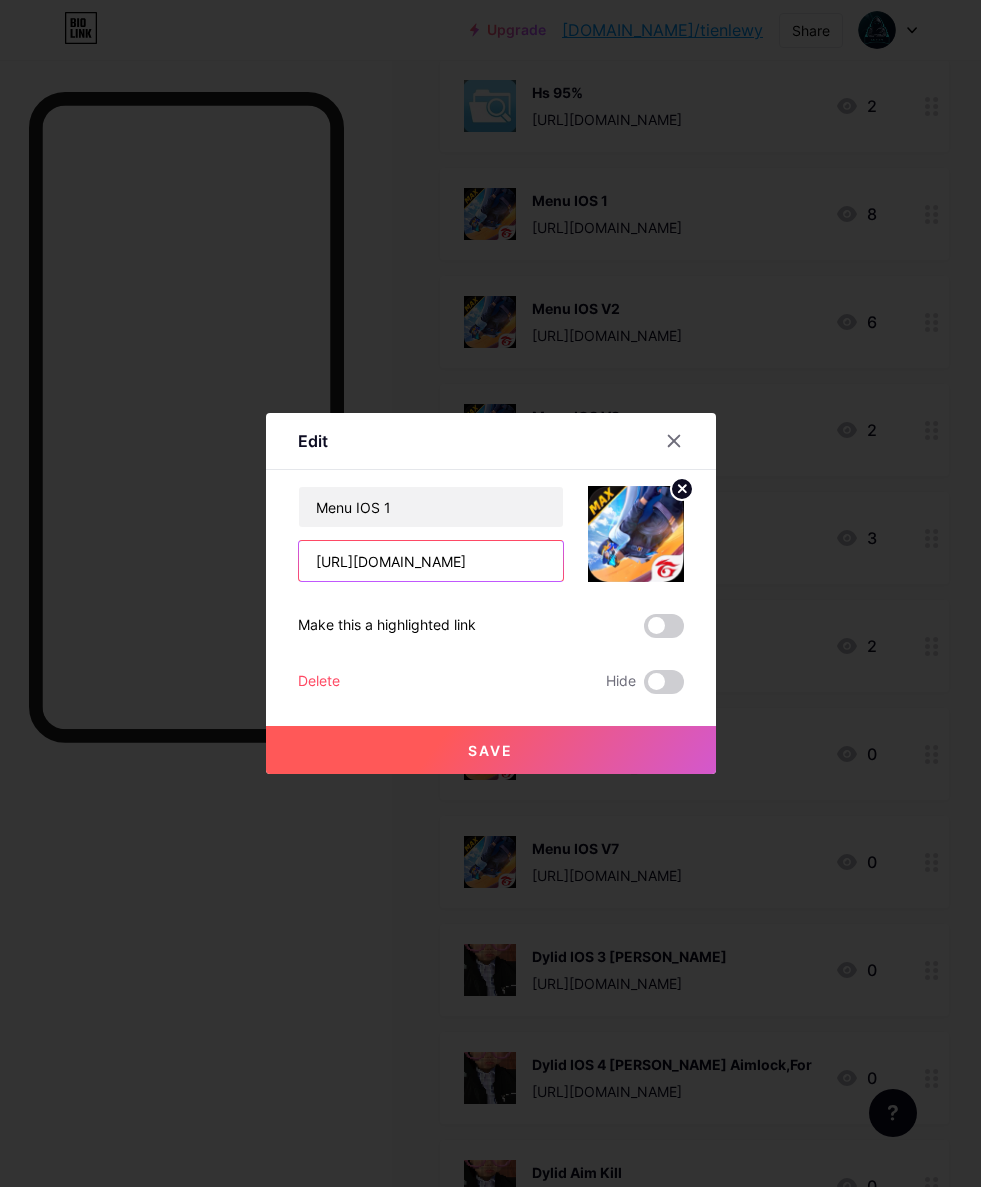 type on "[URL][DOMAIN_NAME]" 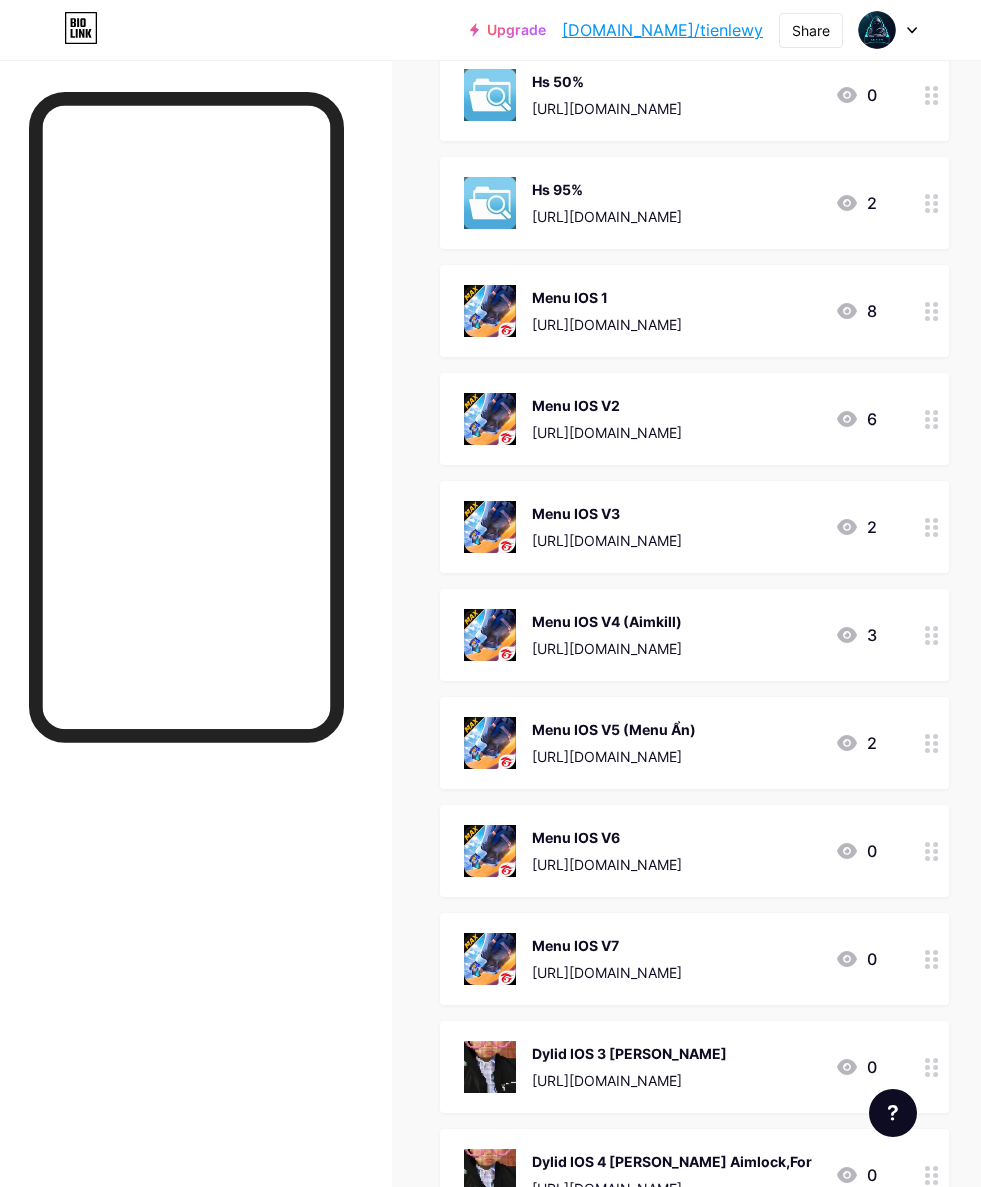 scroll, scrollTop: 1208, scrollLeft: 0, axis: vertical 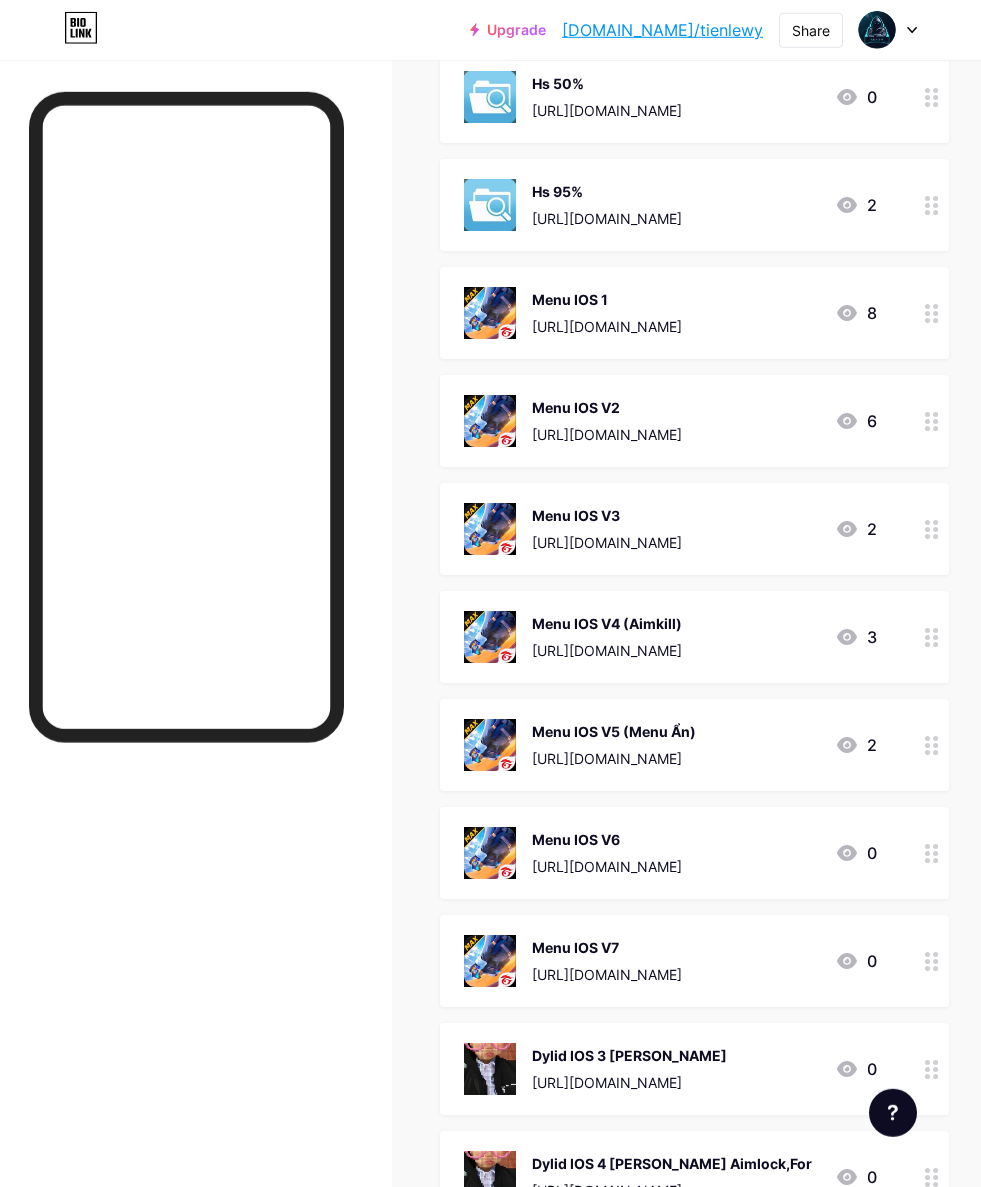 click at bounding box center (932, 421) 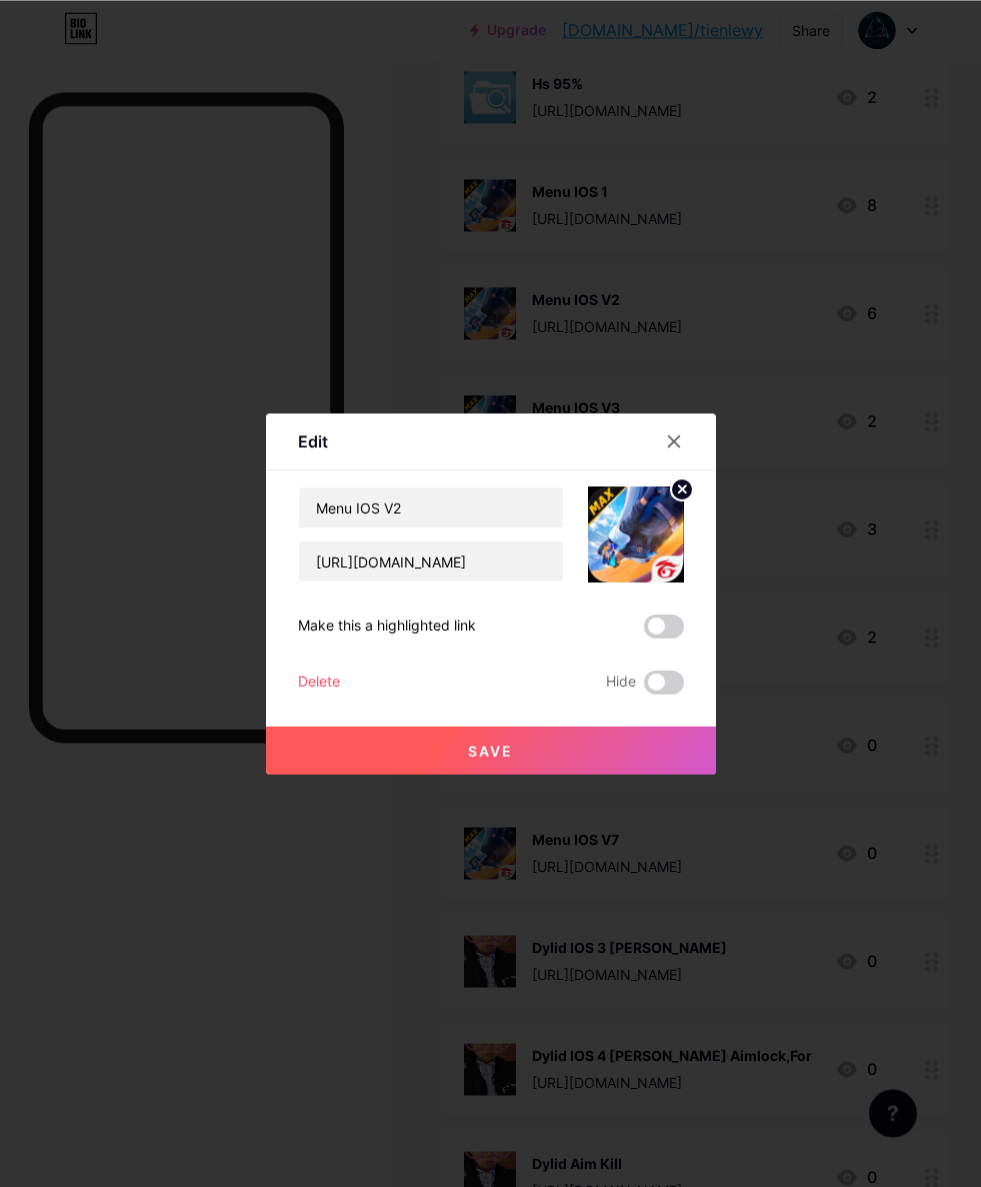 scroll, scrollTop: 1327, scrollLeft: 0, axis: vertical 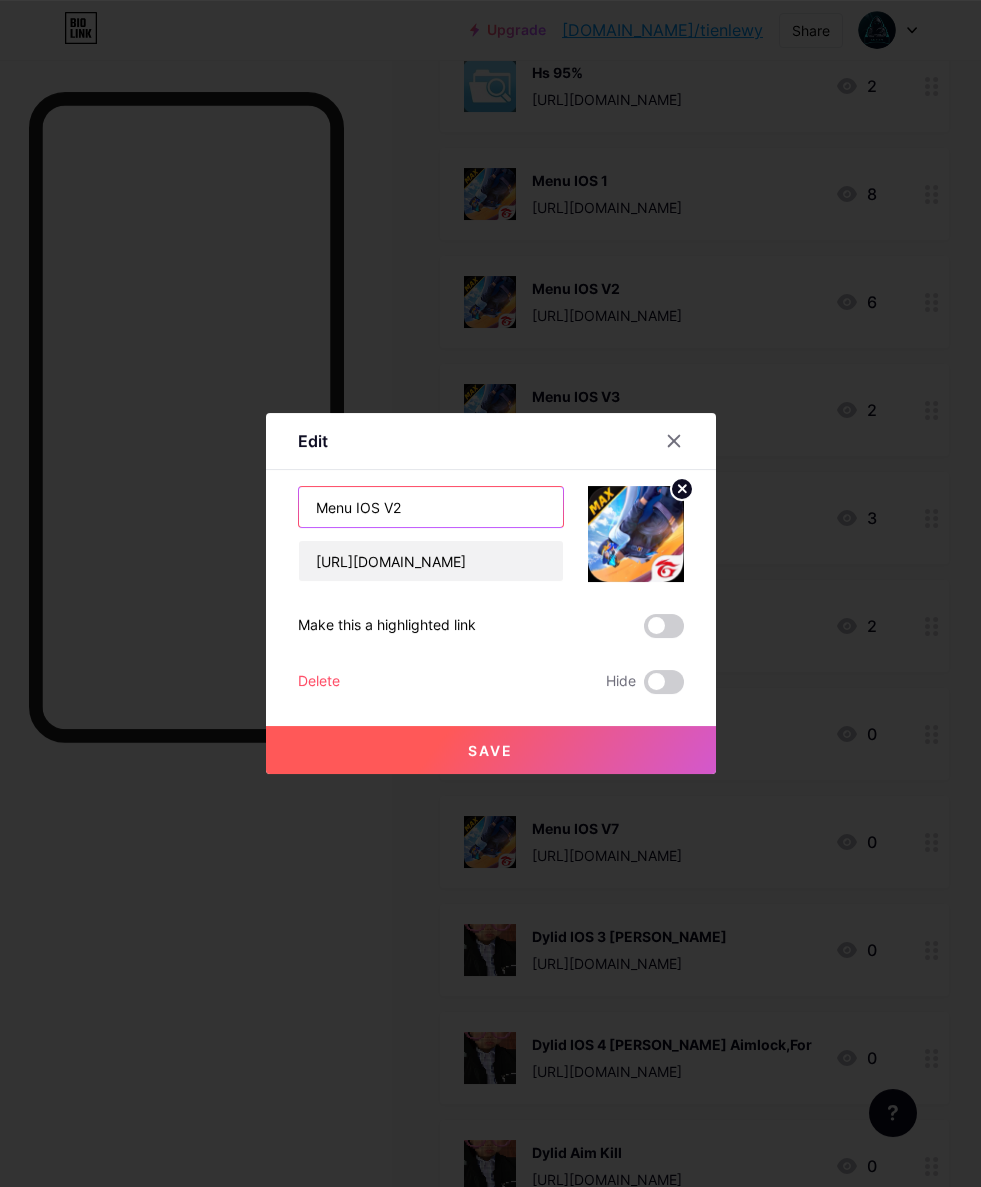 click on "Menu IOS V2" at bounding box center (431, 507) 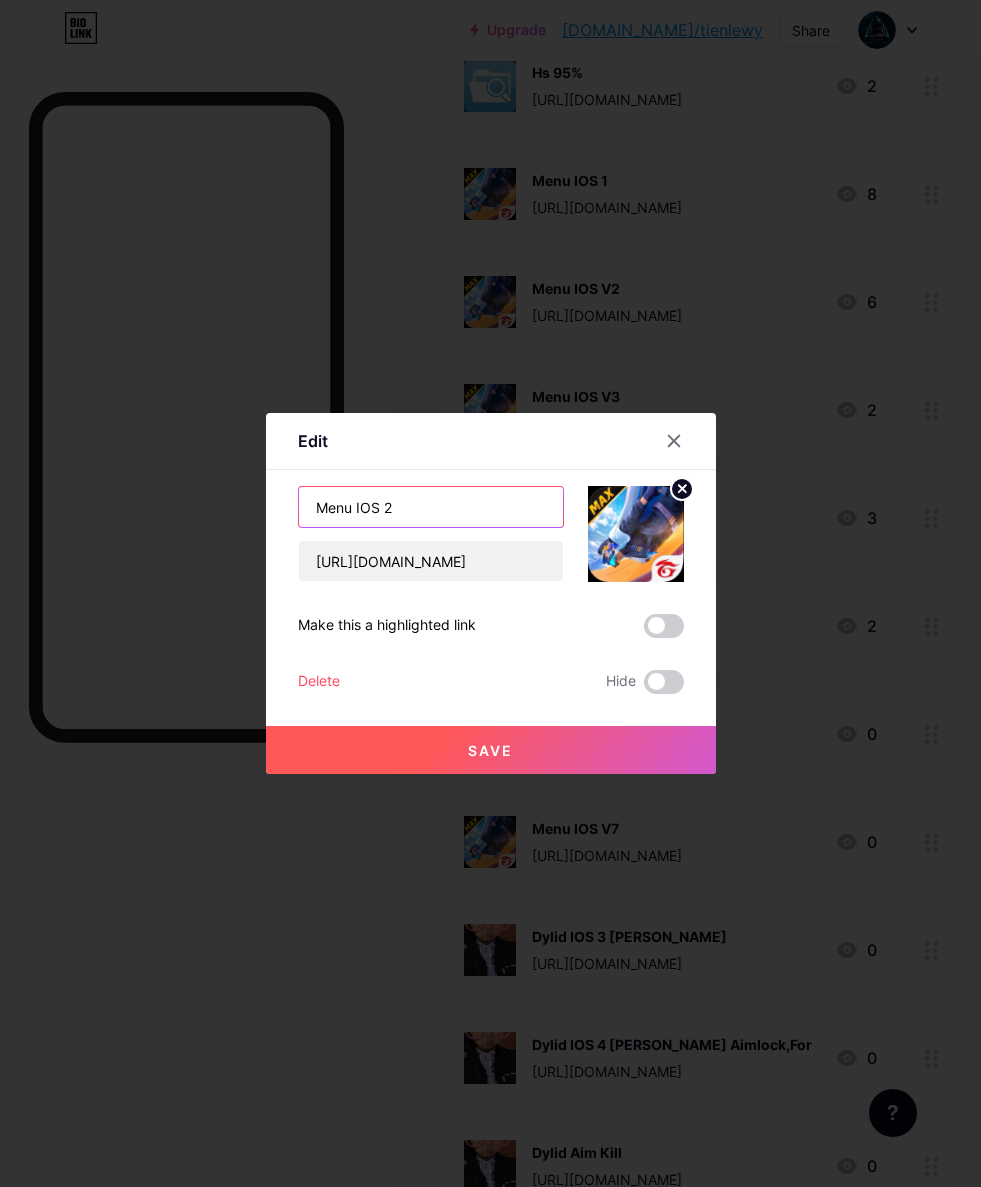 type on "Menu IOS 2" 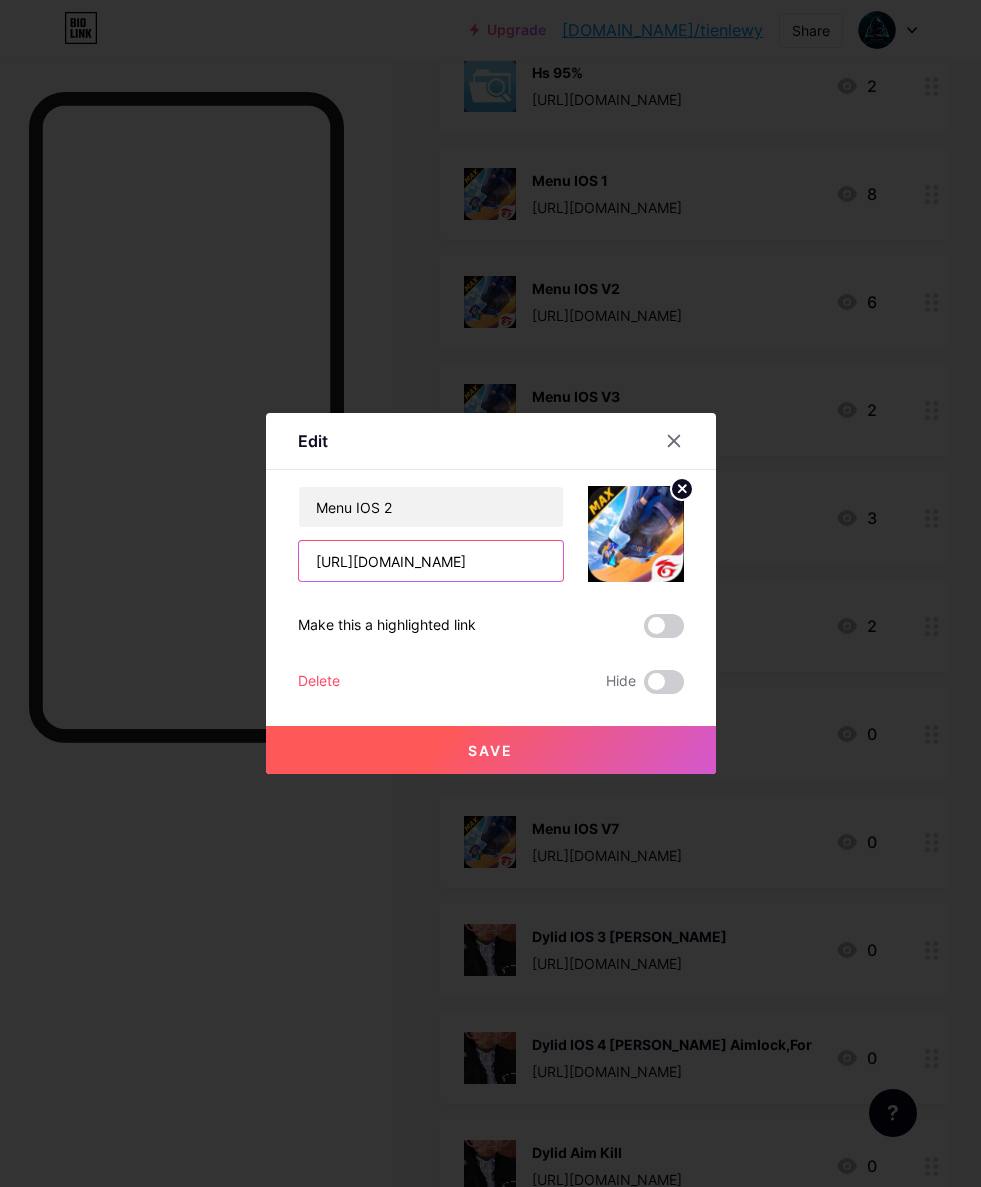 click on "[URL][DOMAIN_NAME]" at bounding box center (431, 561) 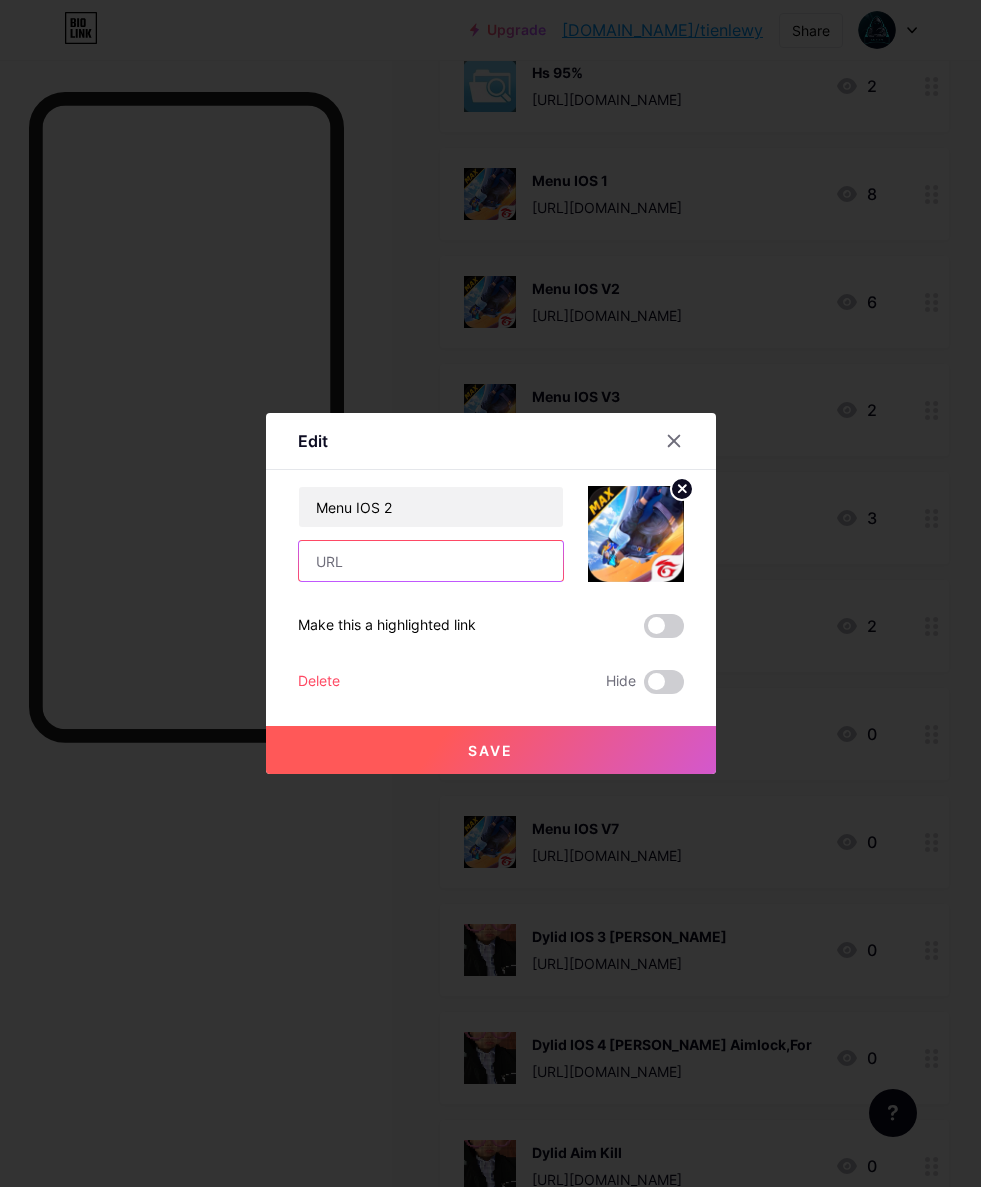 paste on "[URL][DOMAIN_NAME]" 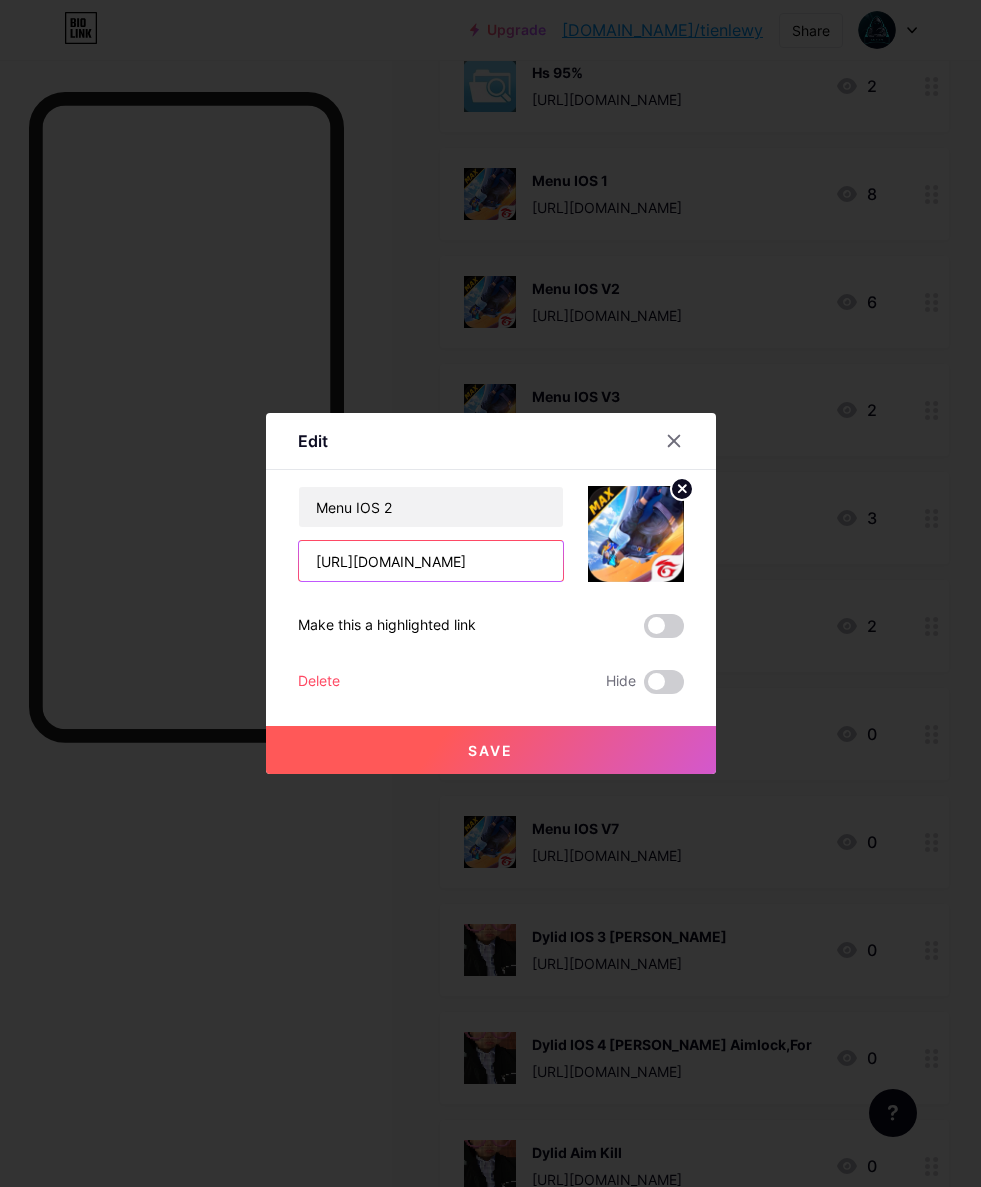 type on "[URL][DOMAIN_NAME]" 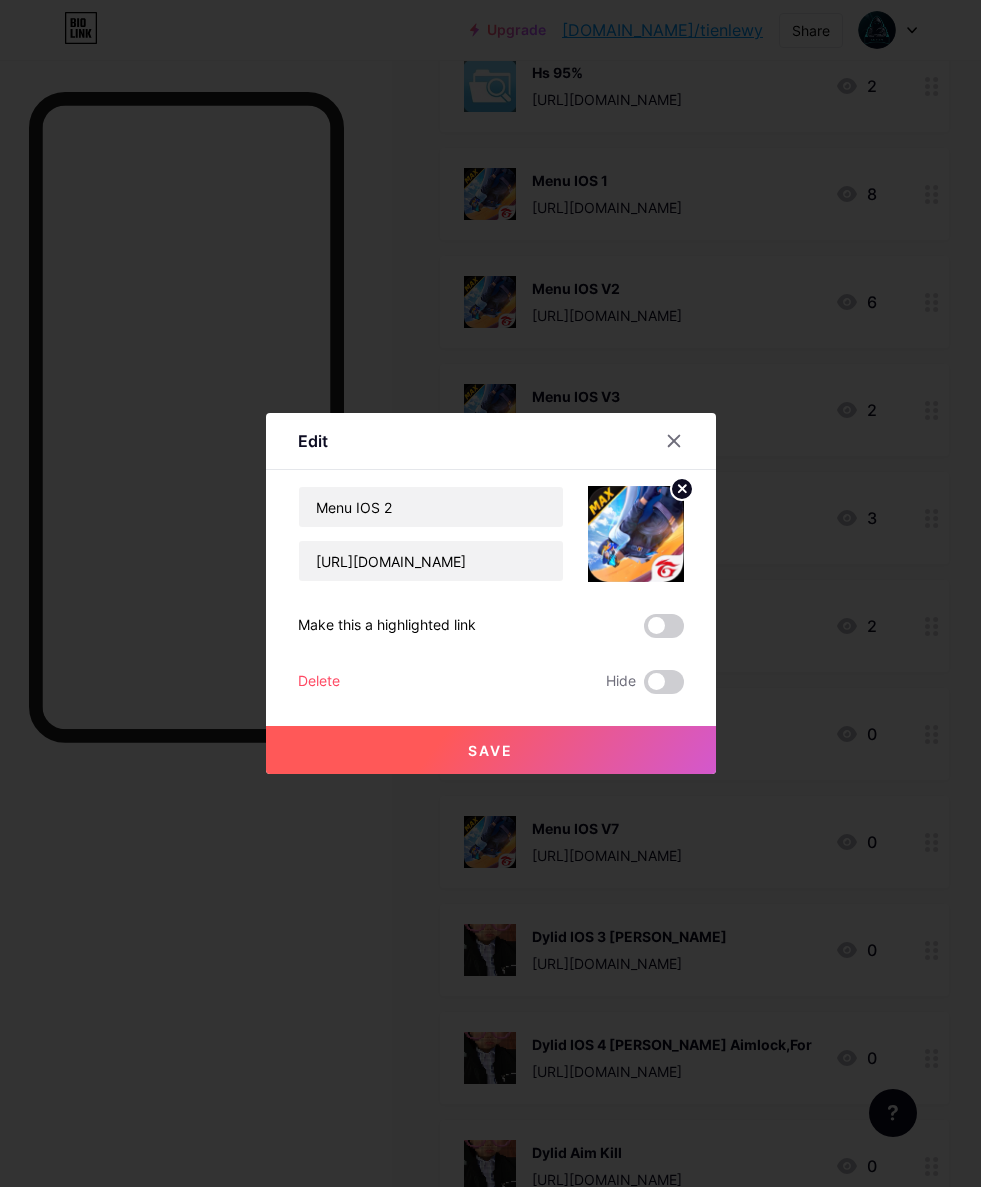 click on "Save" at bounding box center [491, 750] 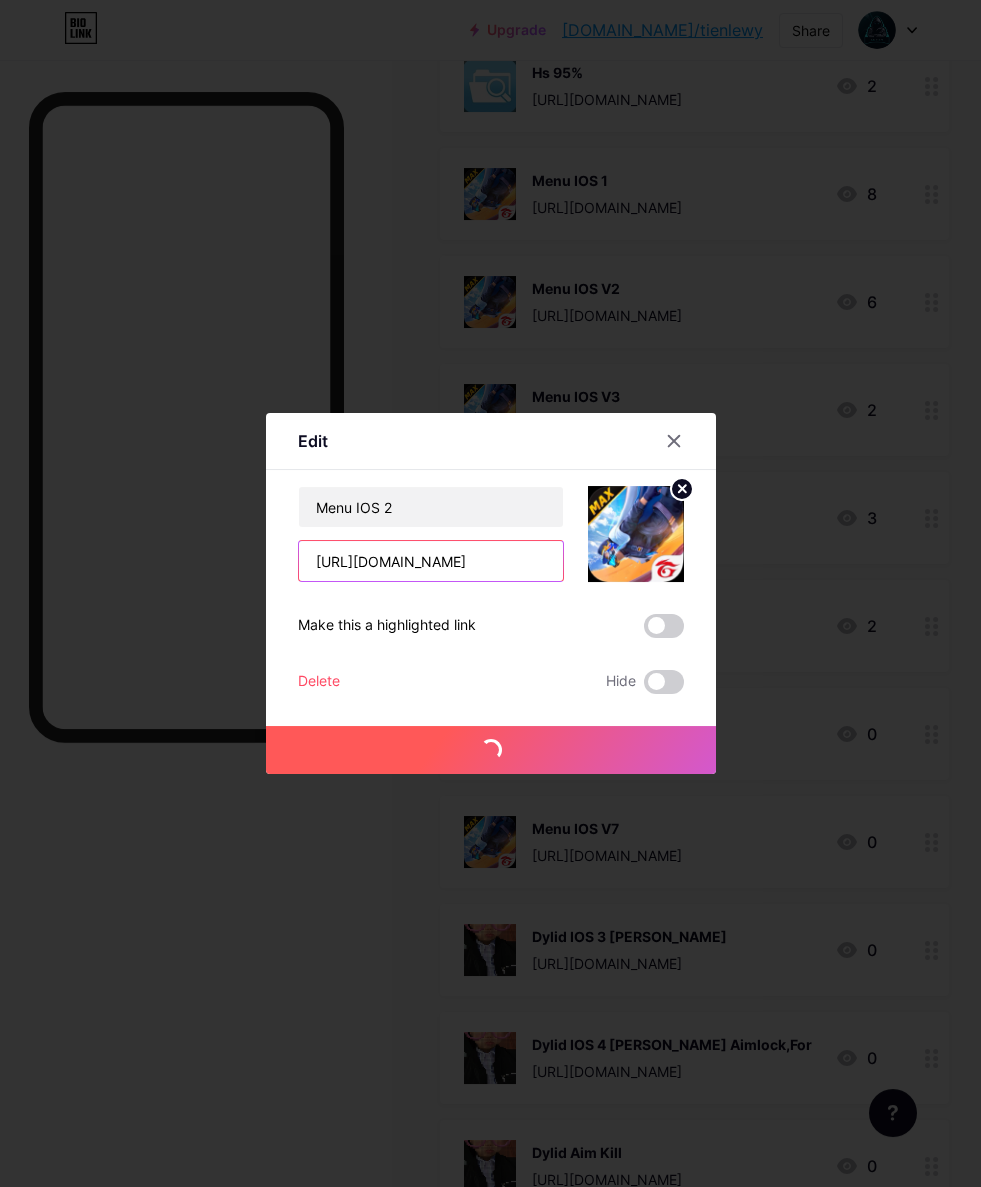 click on "[URL][DOMAIN_NAME]" at bounding box center [431, 561] 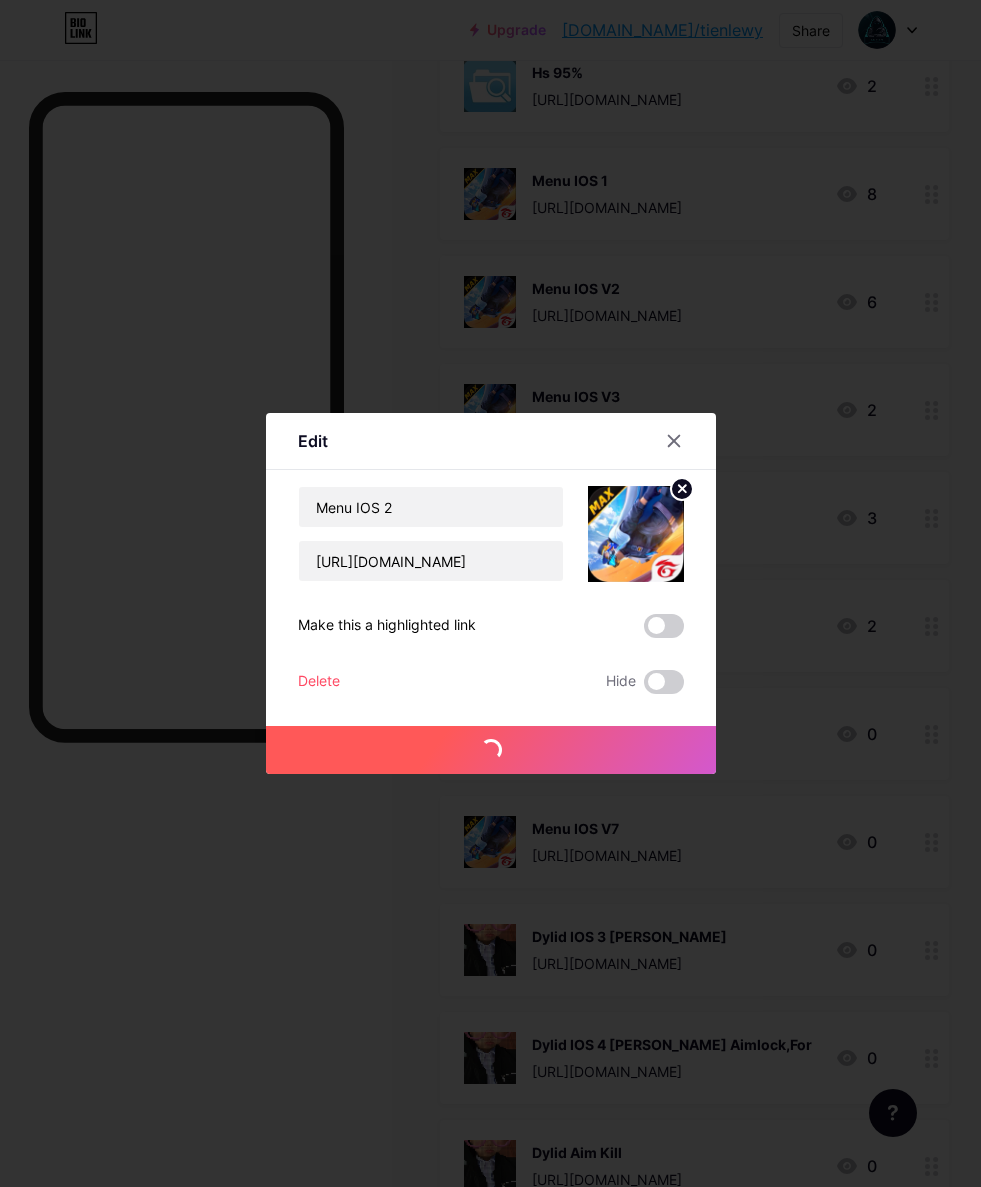 click on "Edit" at bounding box center (491, 446) 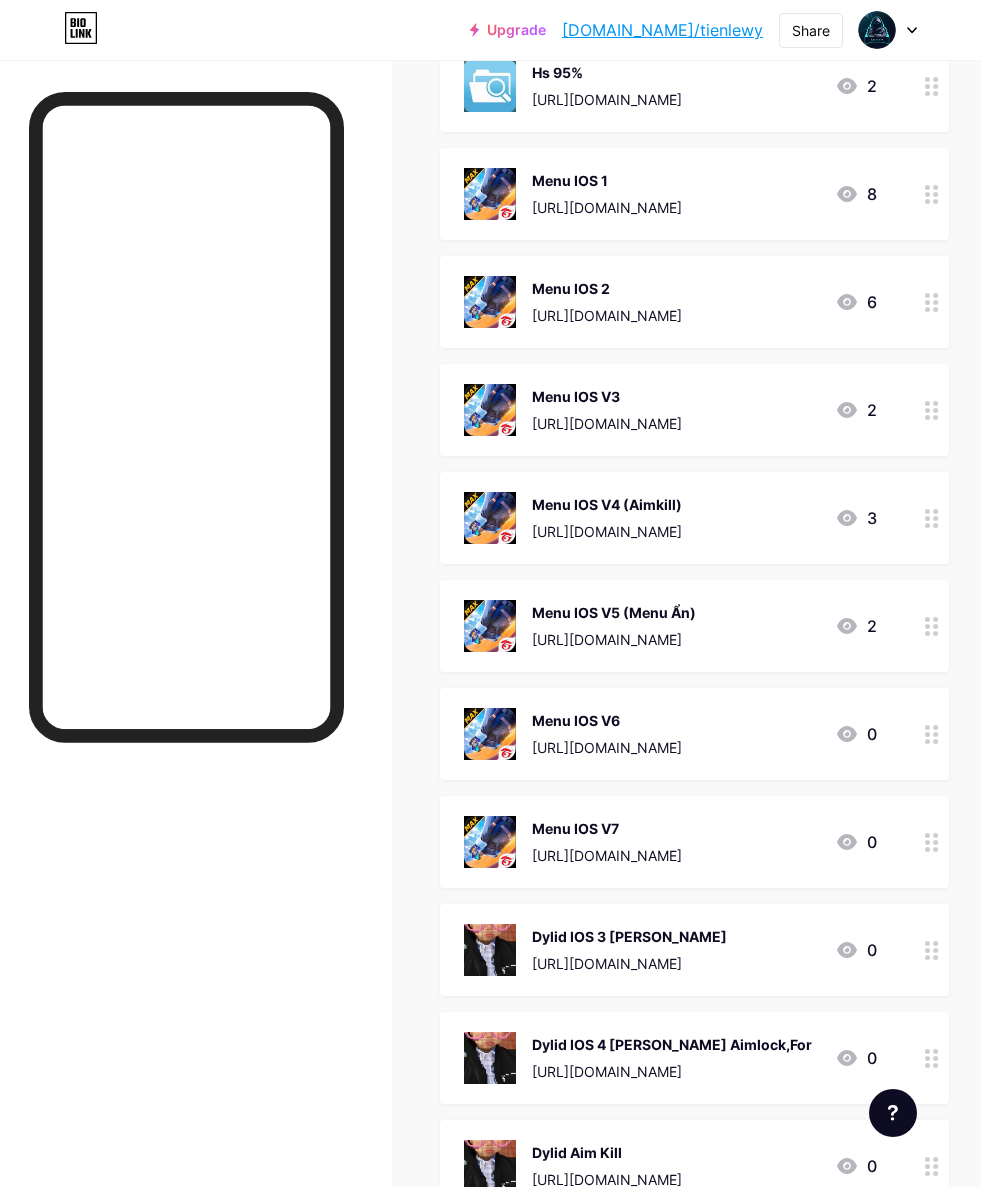 click on "Menu IOS V4 (Aimkill)
[URL][DOMAIN_NAME]
3" at bounding box center [694, 518] 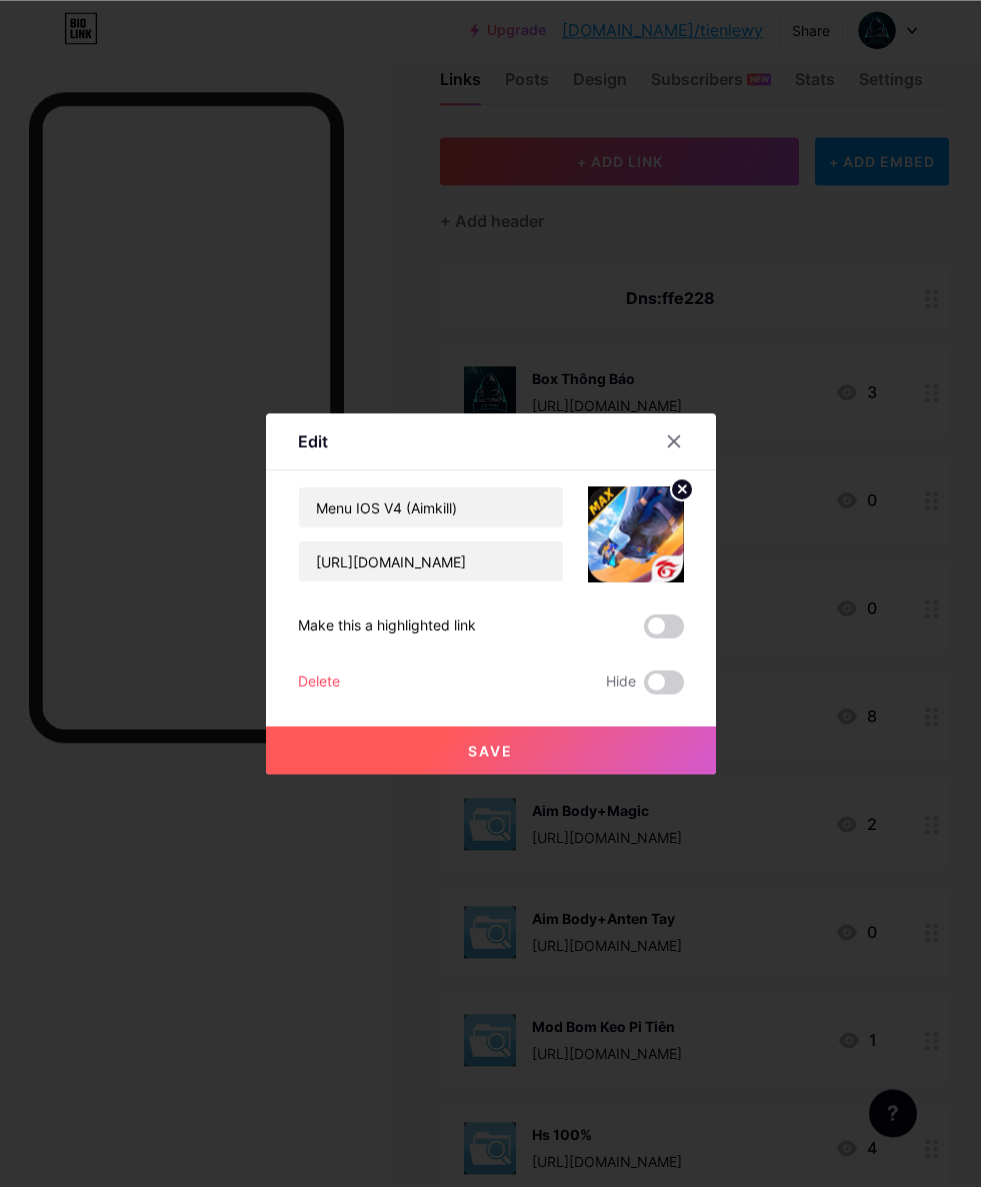 click at bounding box center [490, 593] 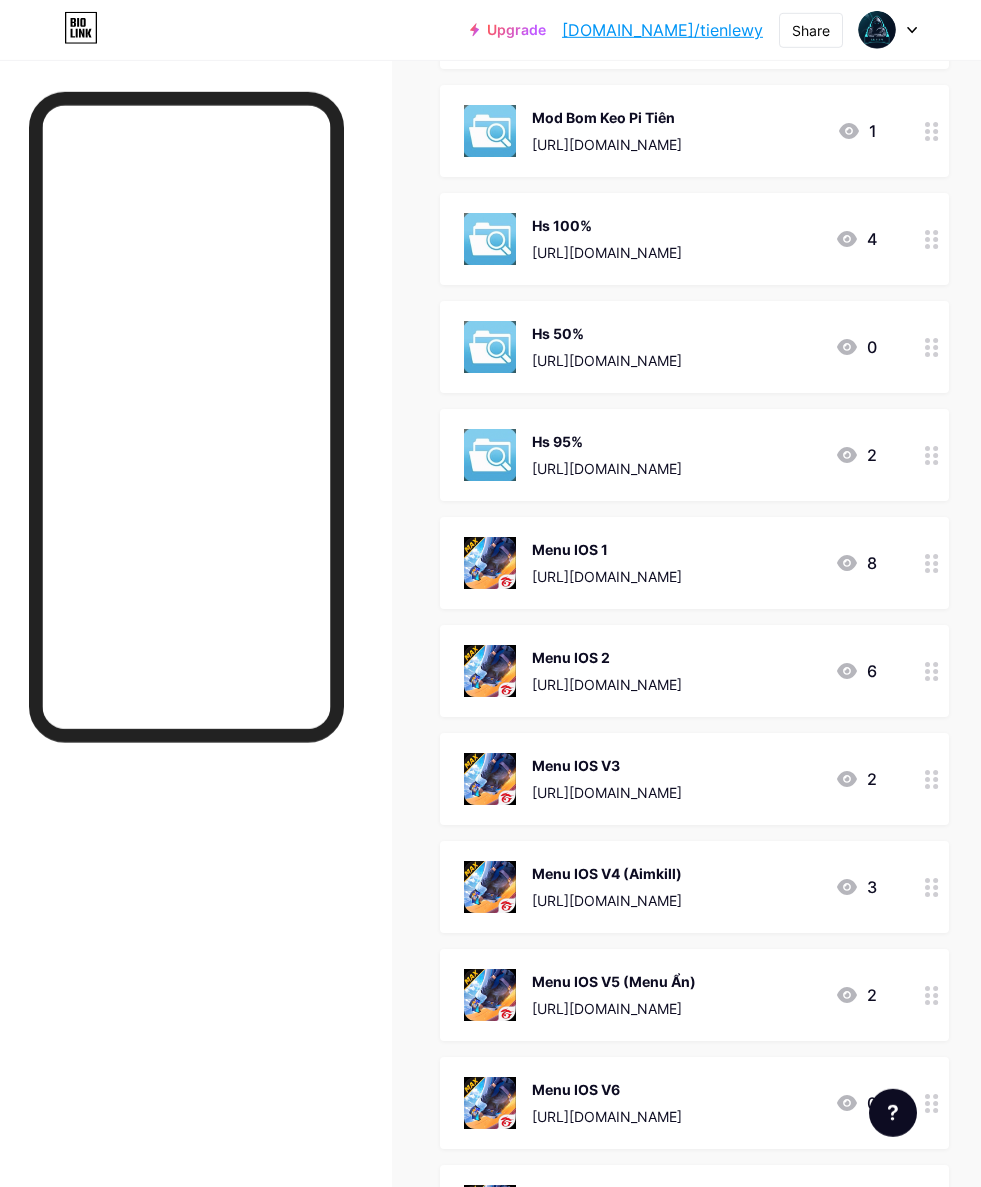scroll, scrollTop: 1028, scrollLeft: 0, axis: vertical 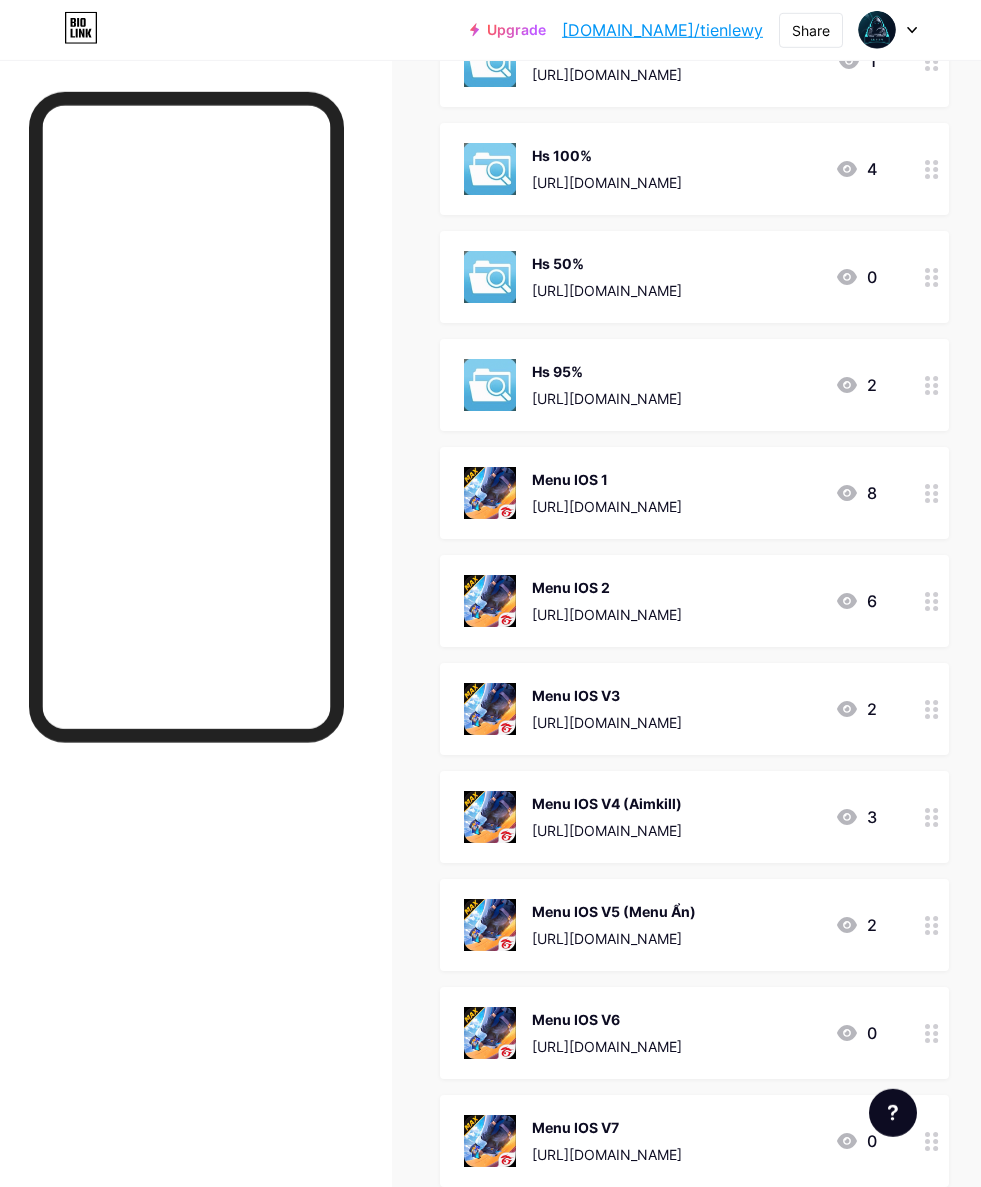 click on "Menu IOS 2
[URL][DOMAIN_NAME]
6" at bounding box center [694, 601] 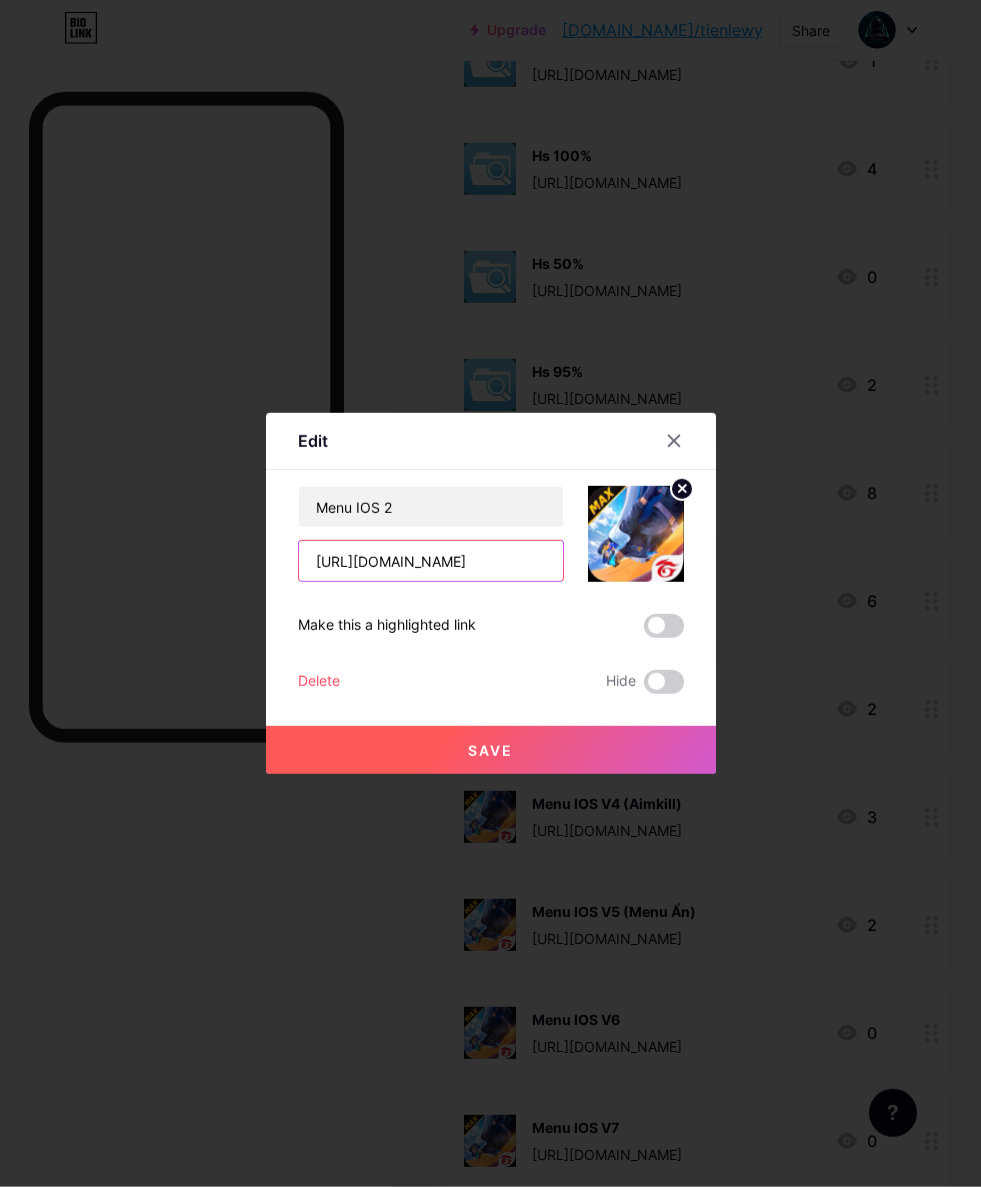click on "[URL][DOMAIN_NAME]" at bounding box center [431, 561] 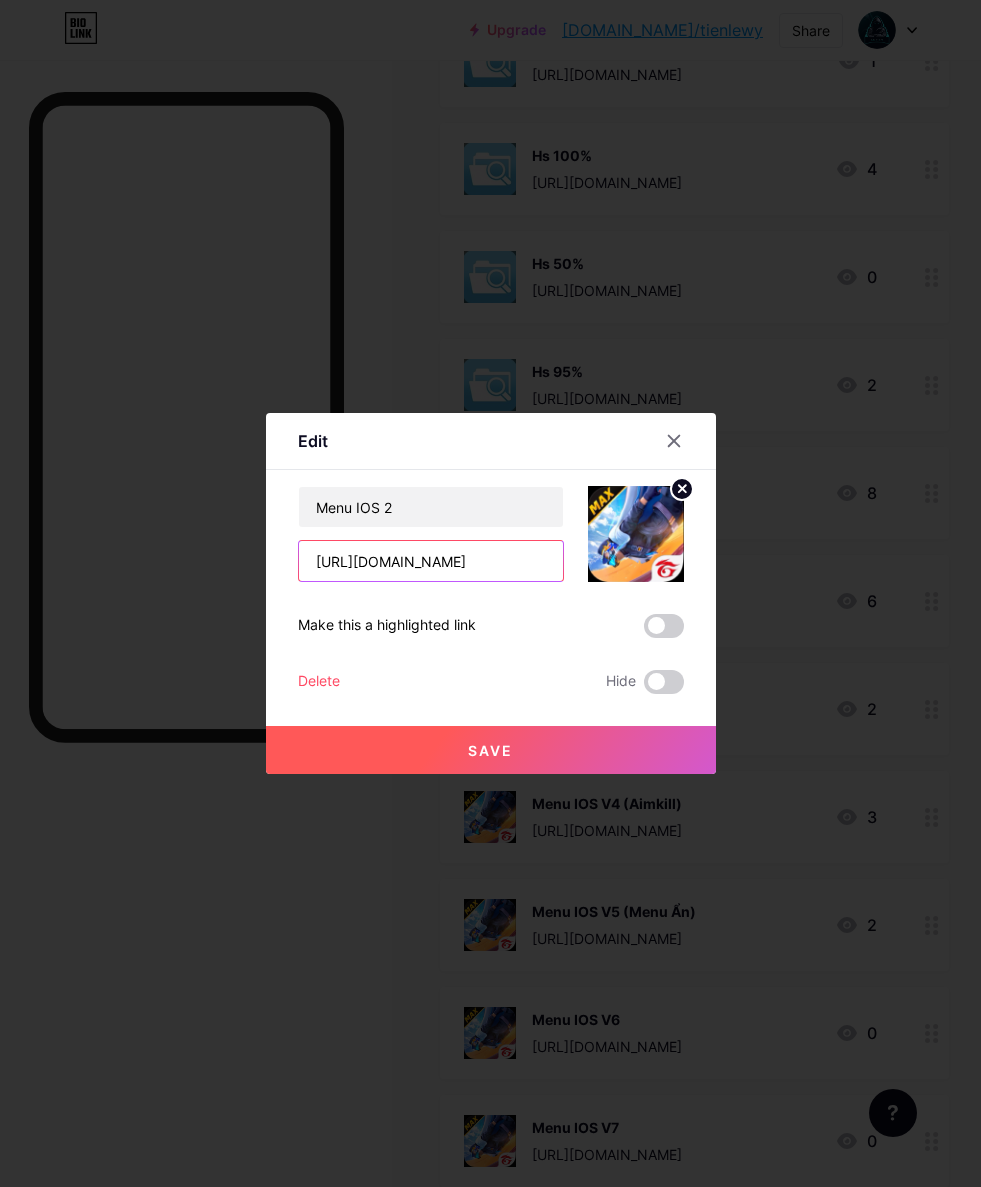 click on "[URL][DOMAIN_NAME]" at bounding box center (431, 561) 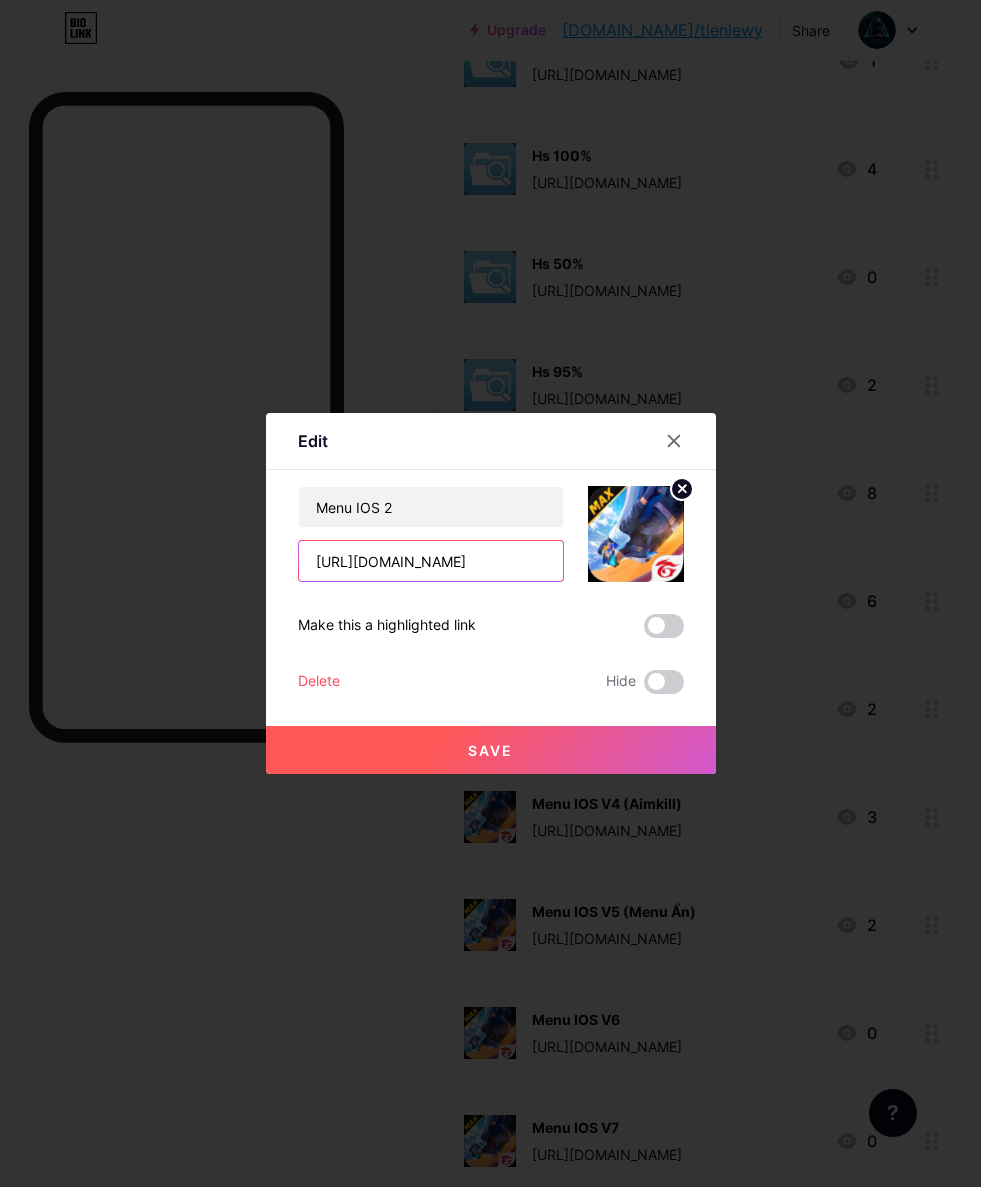 click on "[URL][DOMAIN_NAME]" at bounding box center (431, 561) 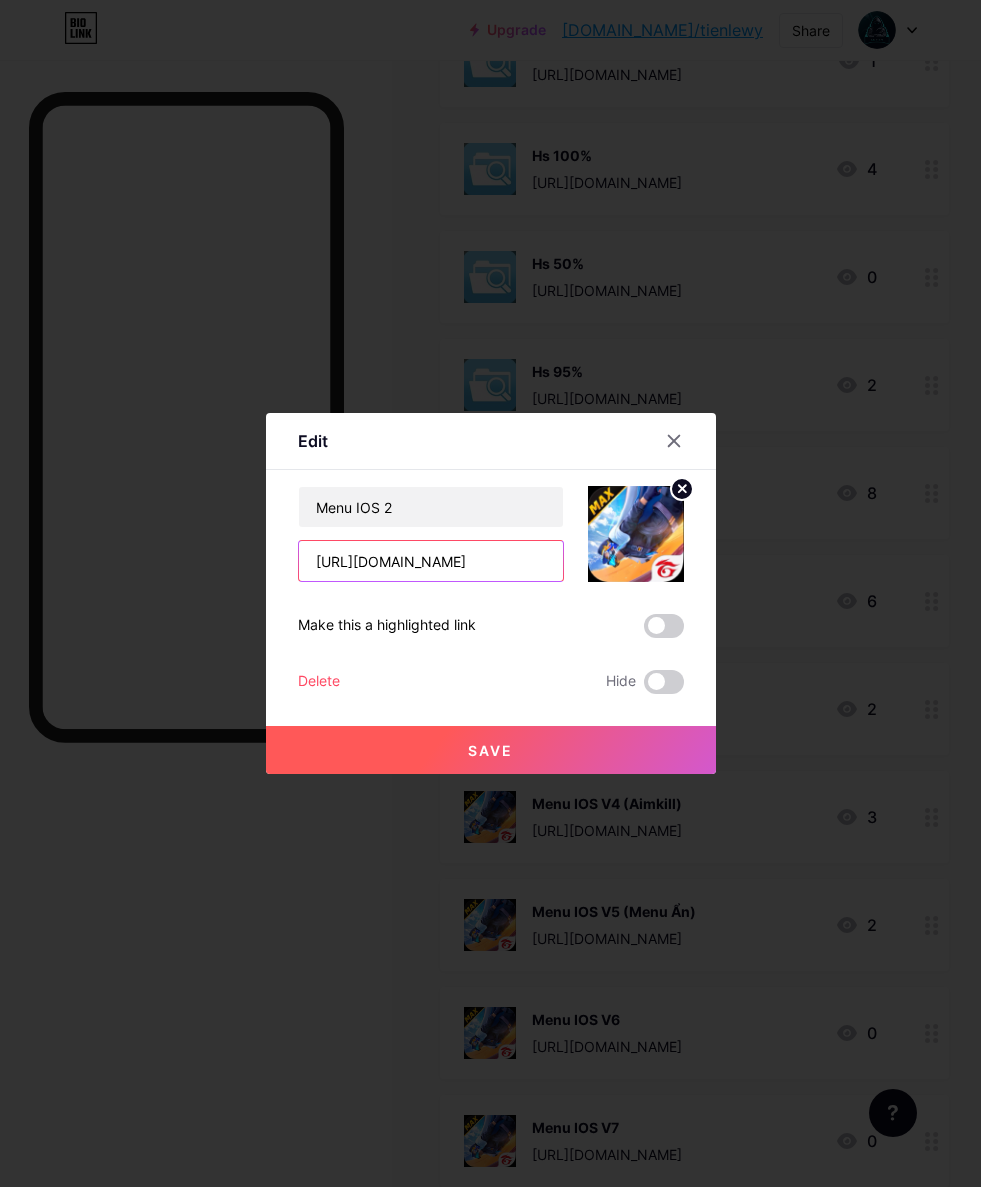 type on "[URL][DOMAIN_NAME]" 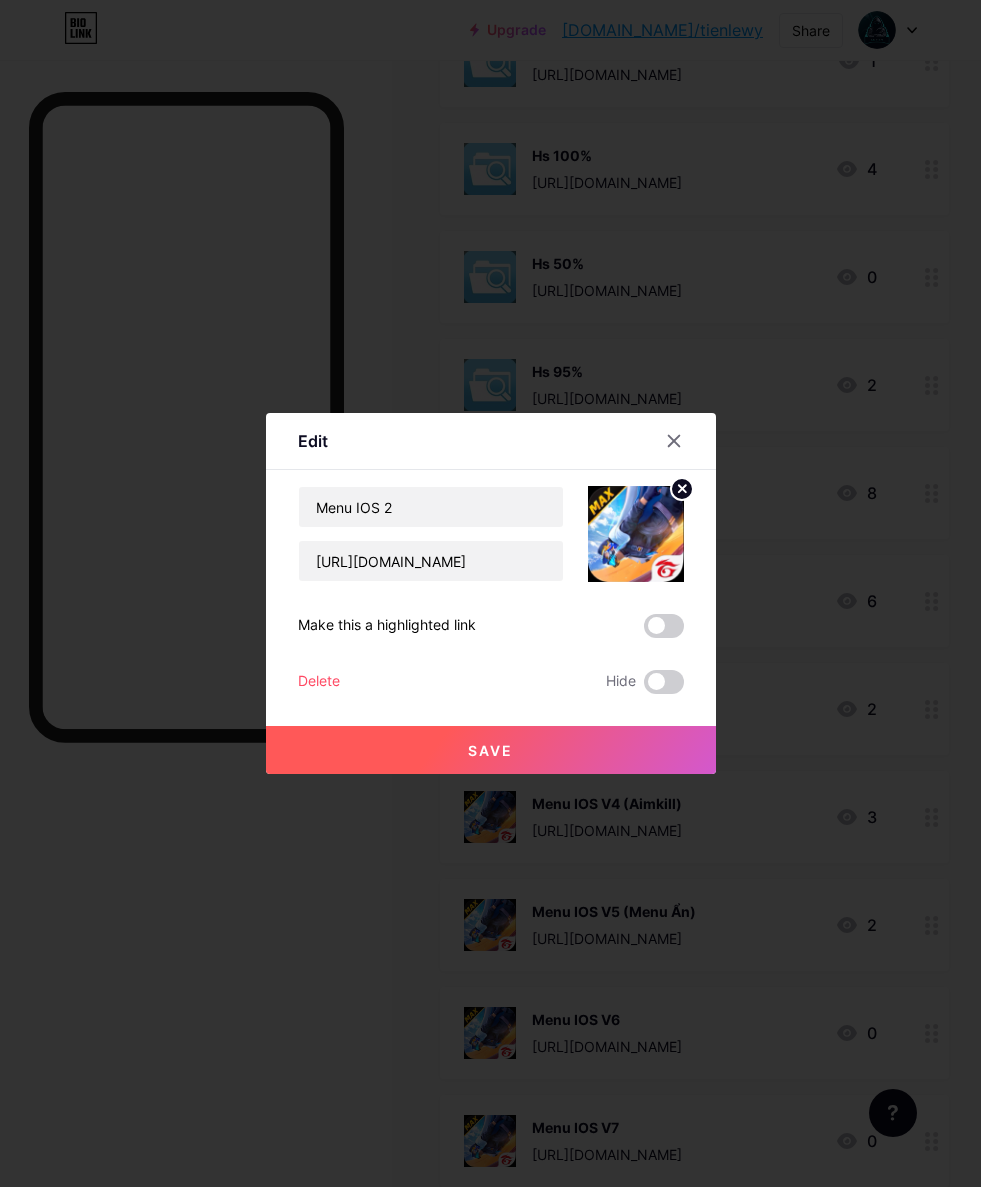 click on "Save" at bounding box center (491, 750) 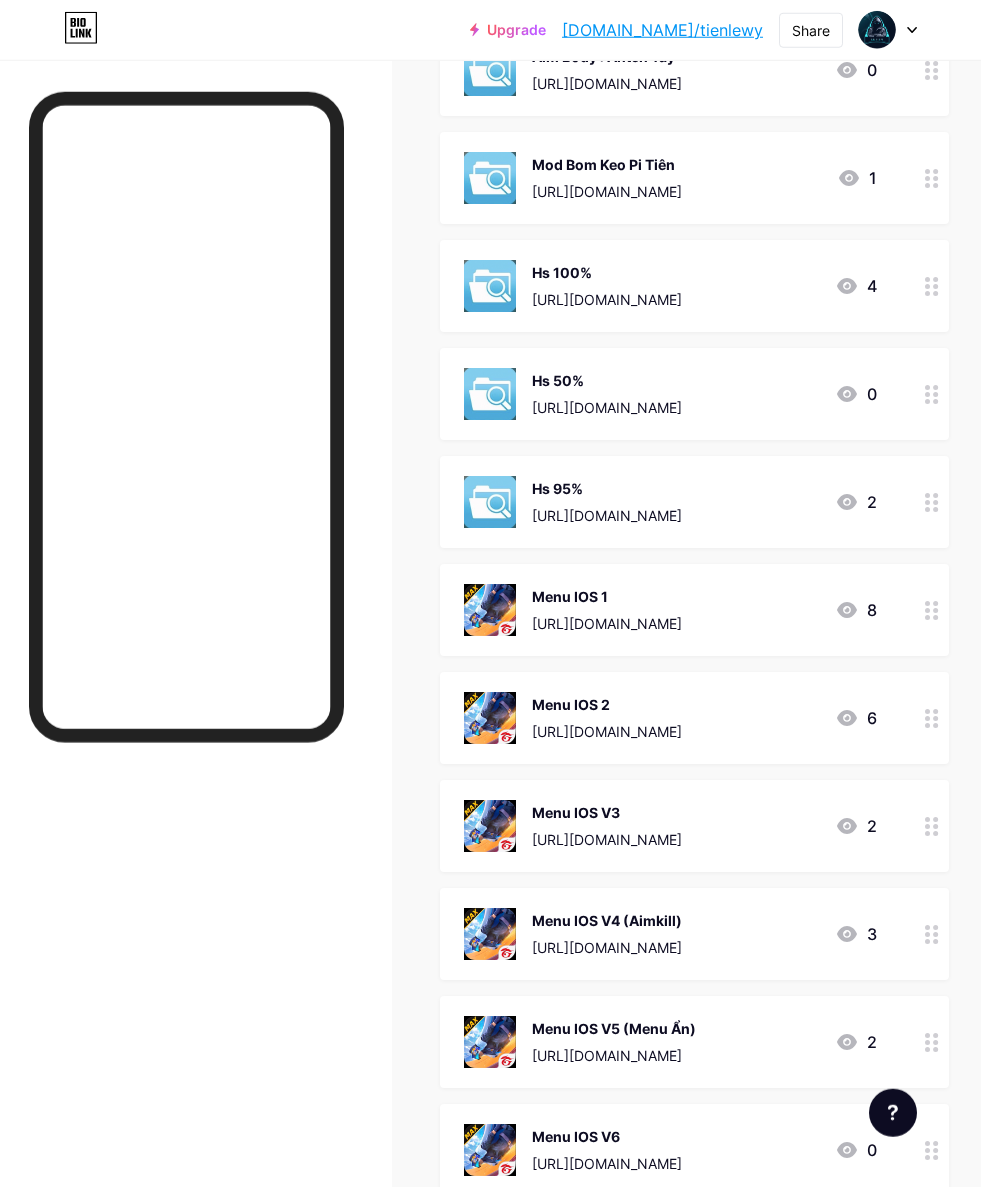 scroll, scrollTop: 918, scrollLeft: 0, axis: vertical 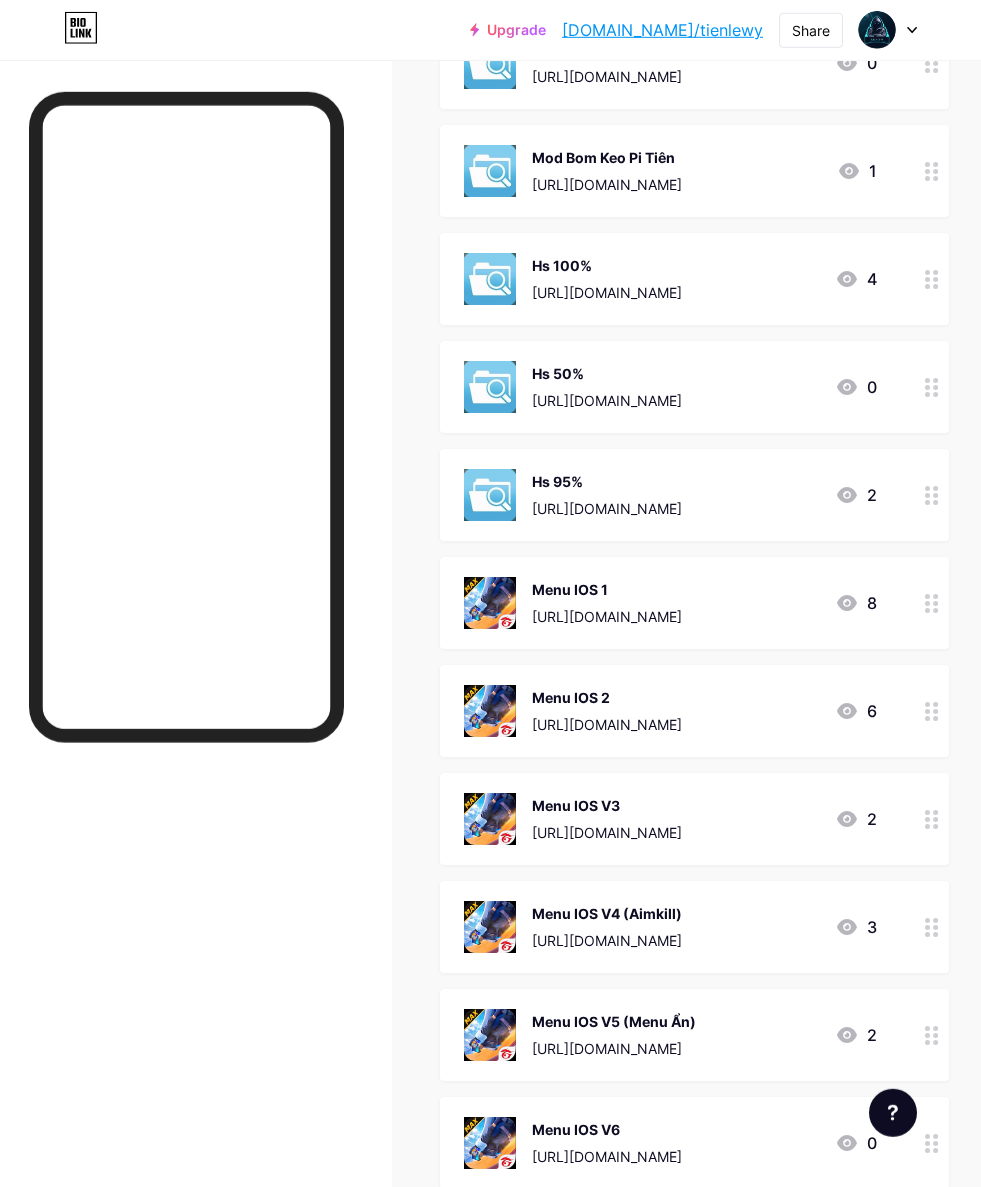 click at bounding box center (932, 819) 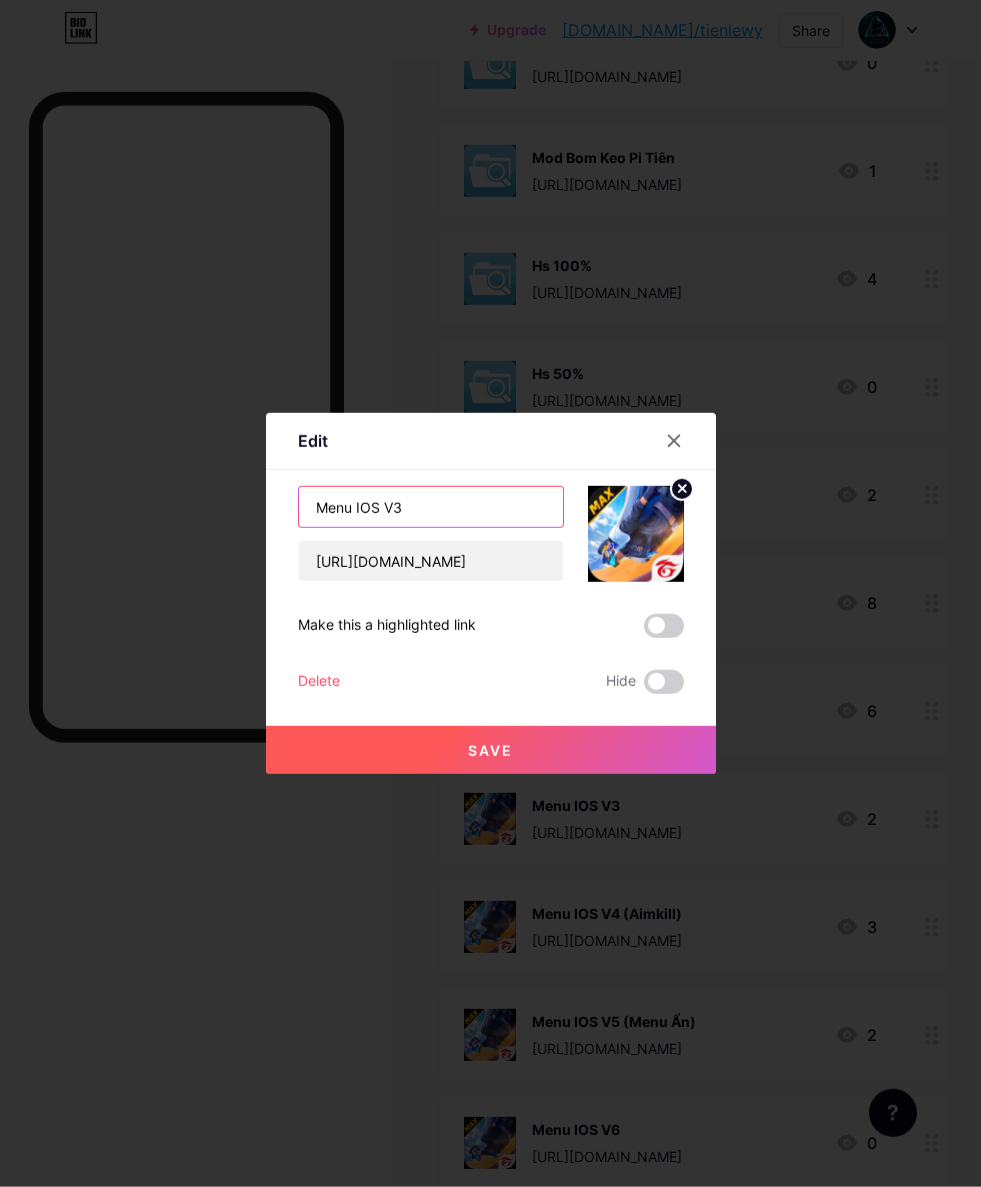 click on "Menu IOS V3" at bounding box center (431, 507) 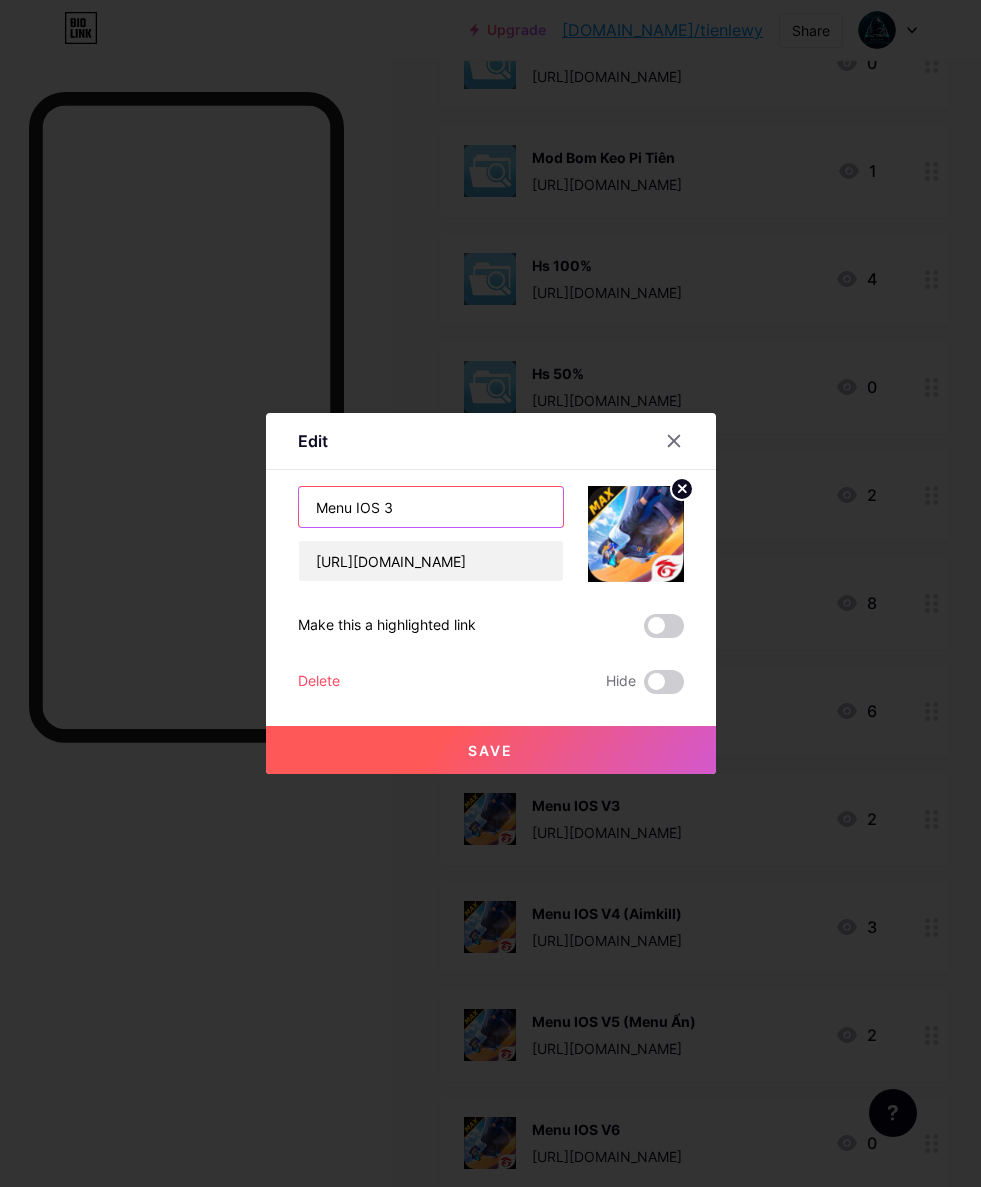 type on "Menu IOS 3" 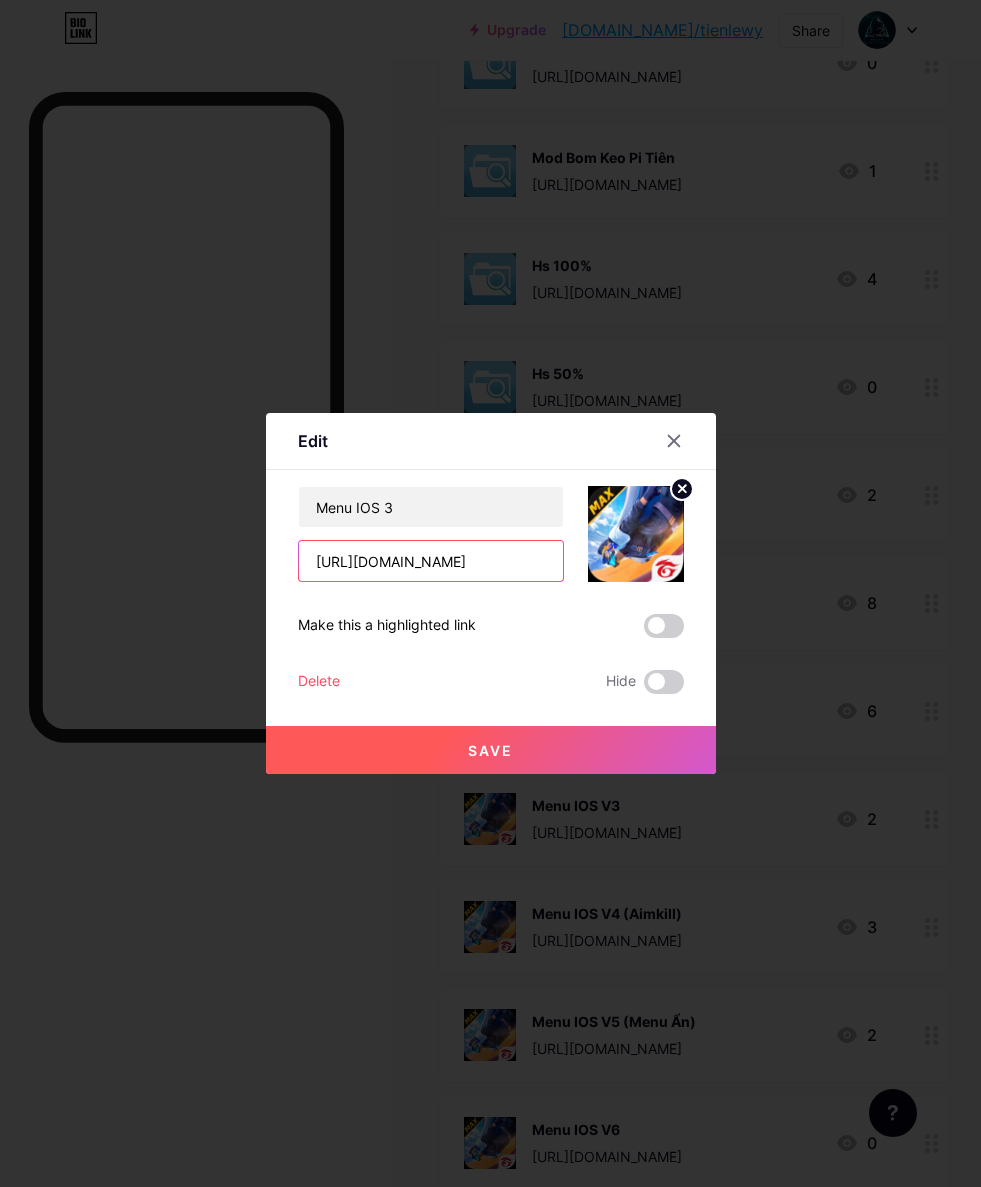 click on "[URL][DOMAIN_NAME]" at bounding box center (431, 561) 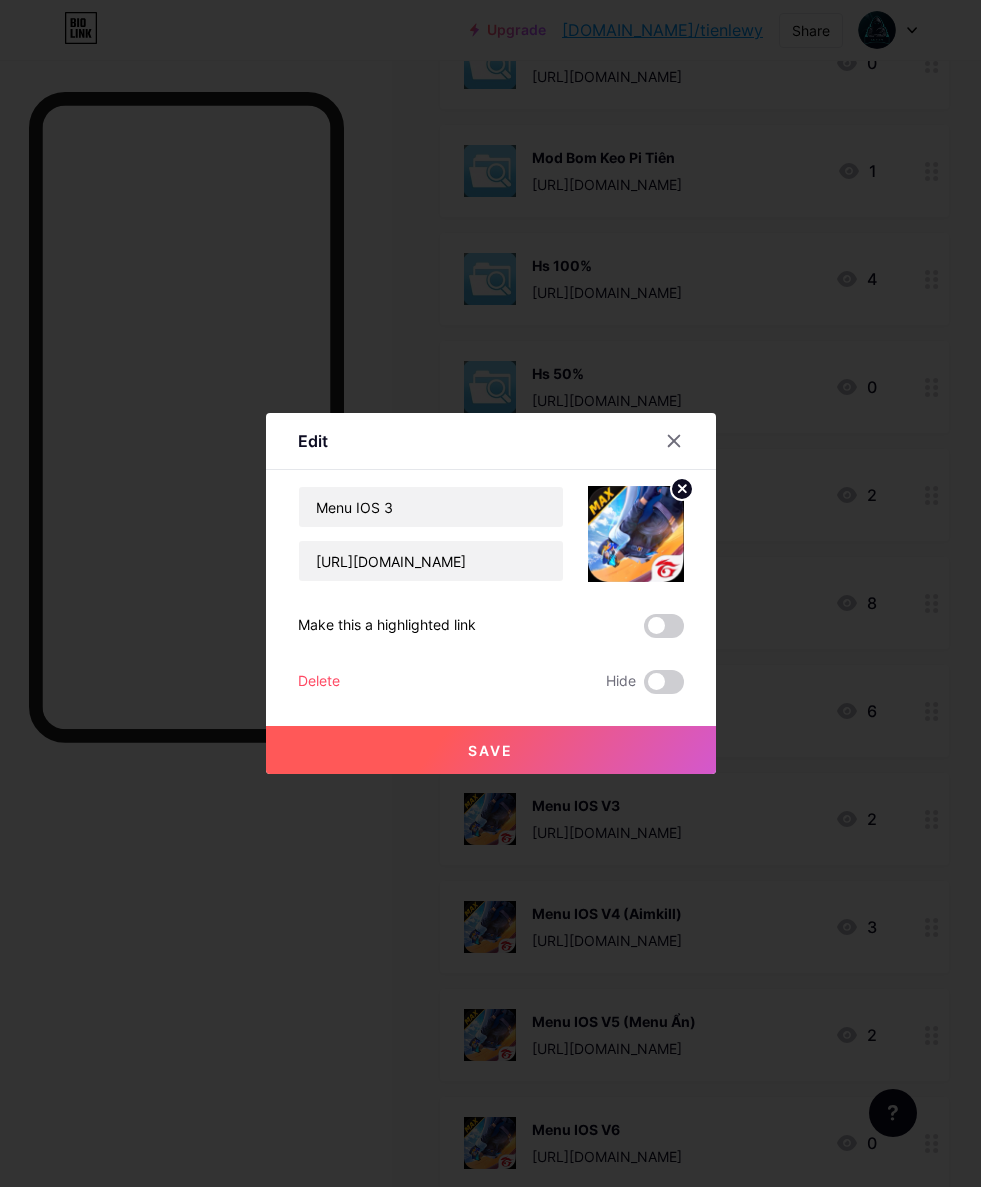 click on "Save" at bounding box center (491, 750) 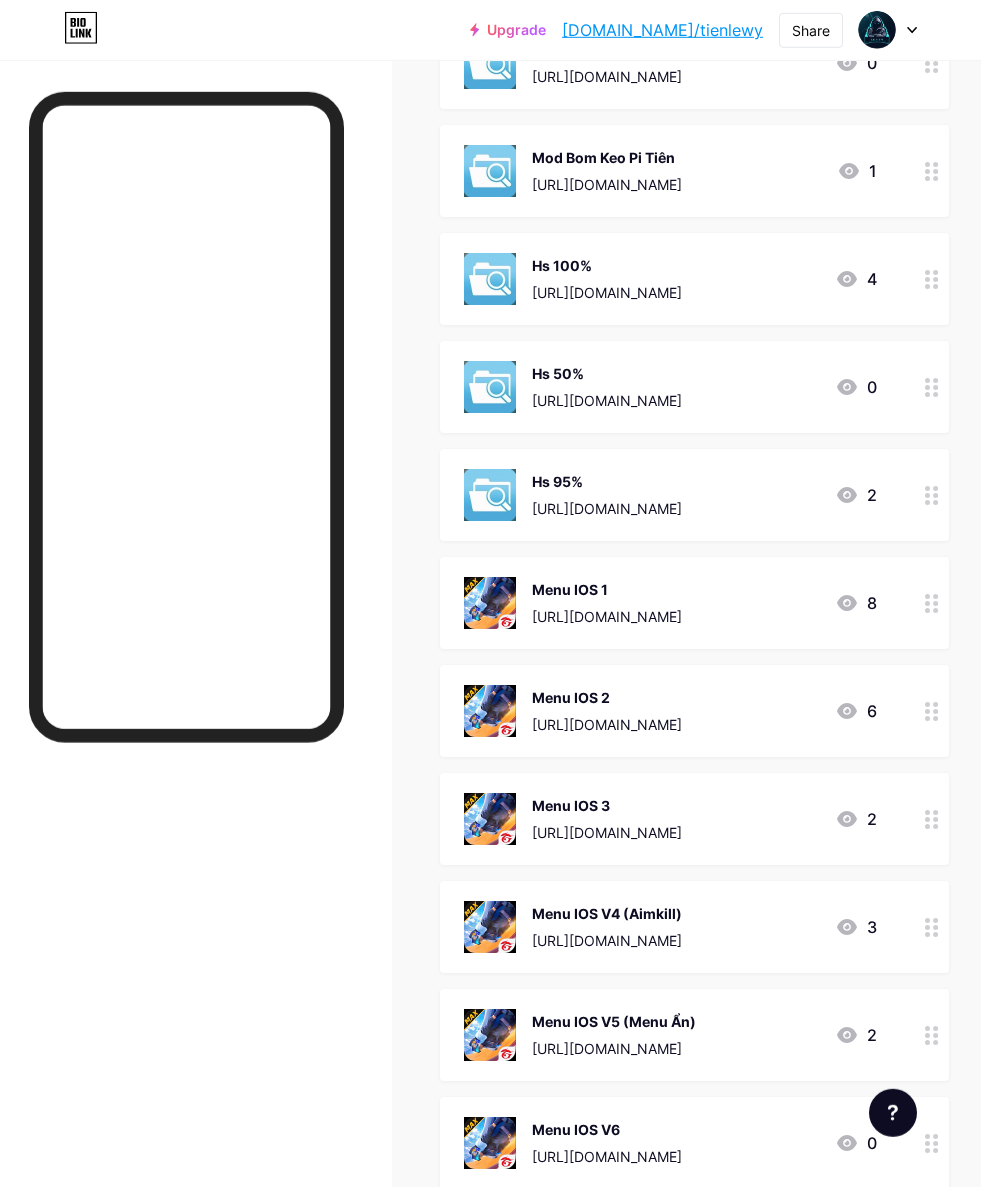 click at bounding box center (932, 927) 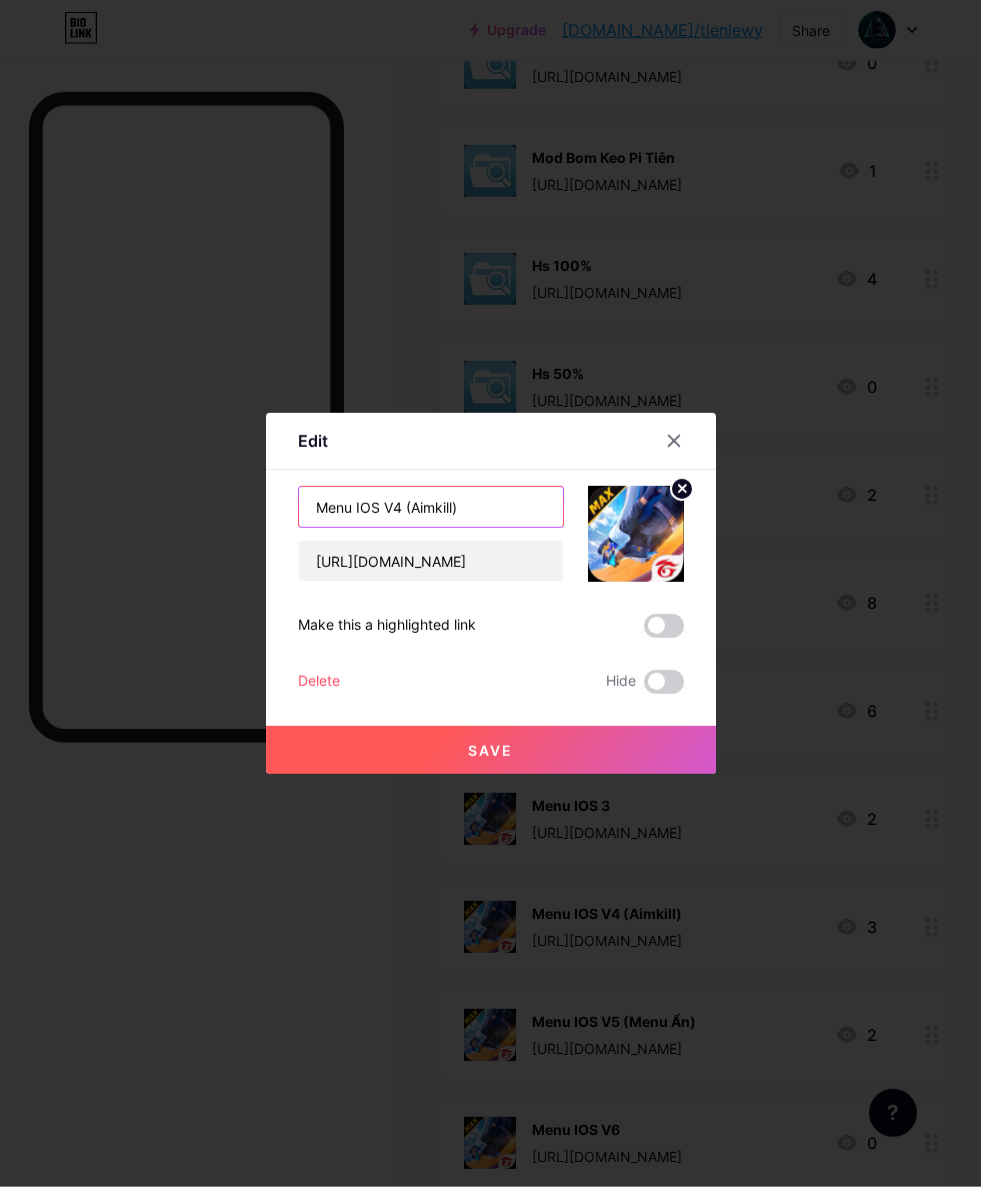 click on "Menu IOS V4 (Aimkill)" at bounding box center (431, 507) 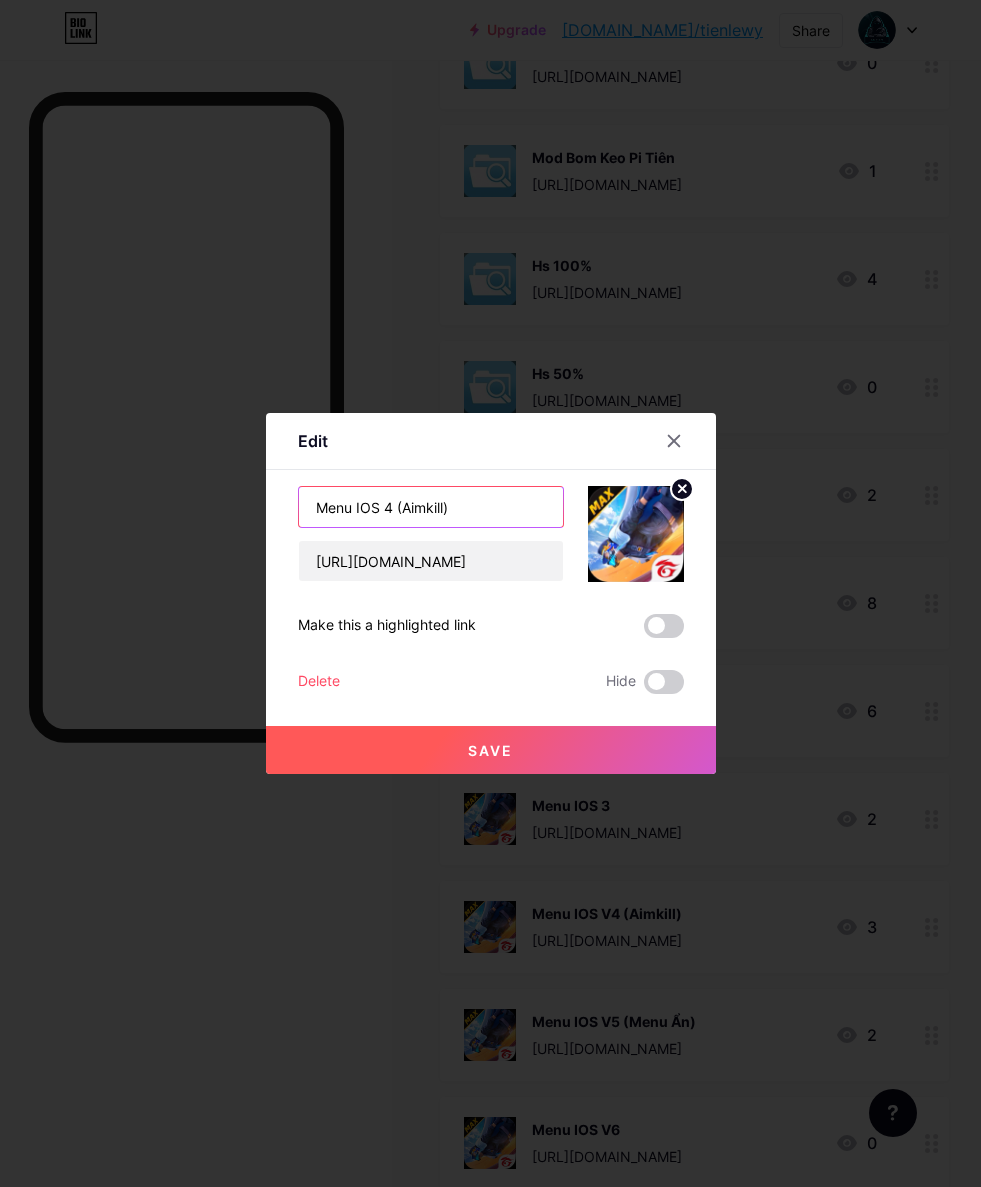 type on "Menu IOS 4 (Aimkill)" 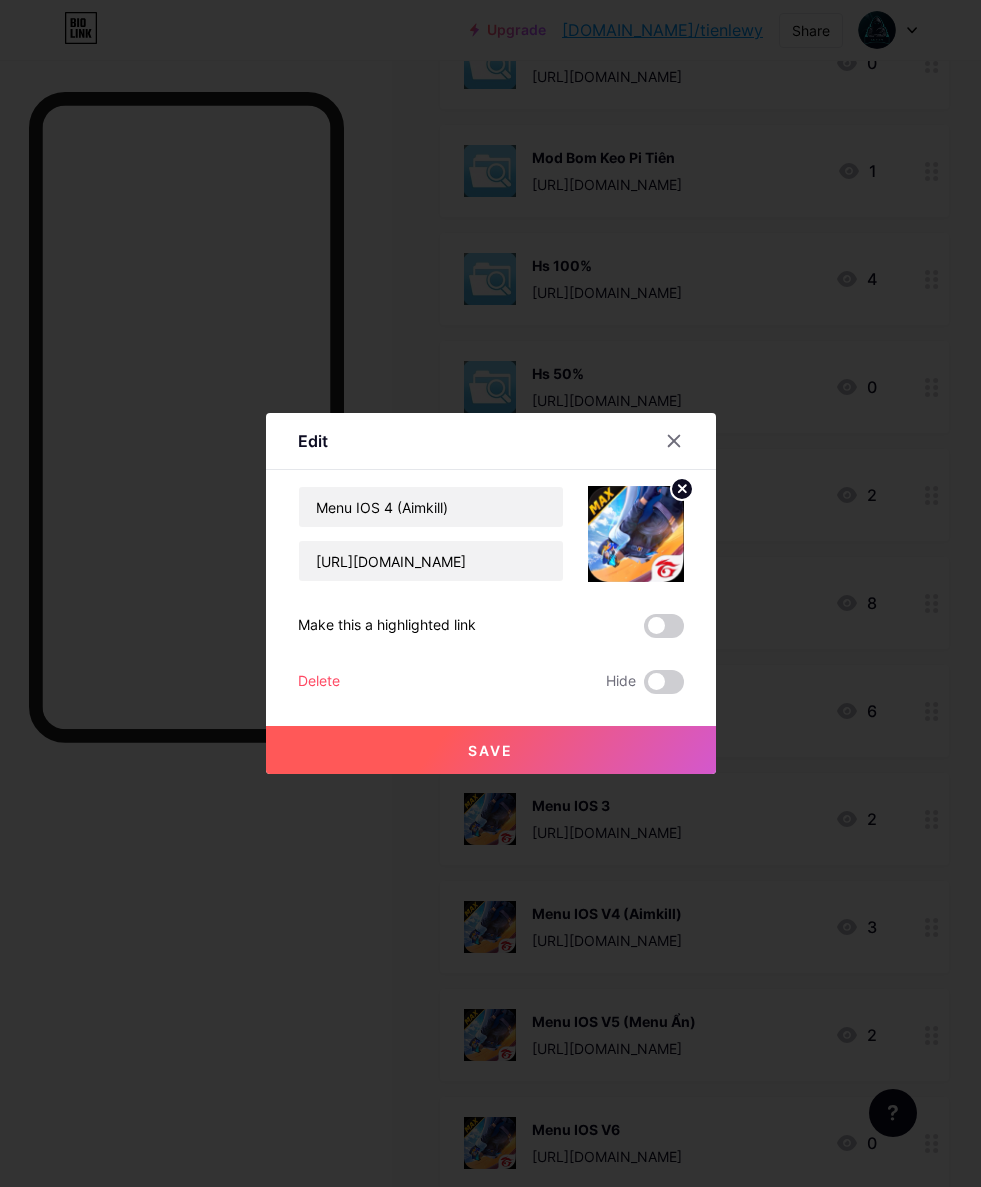 click on "Save" at bounding box center (491, 750) 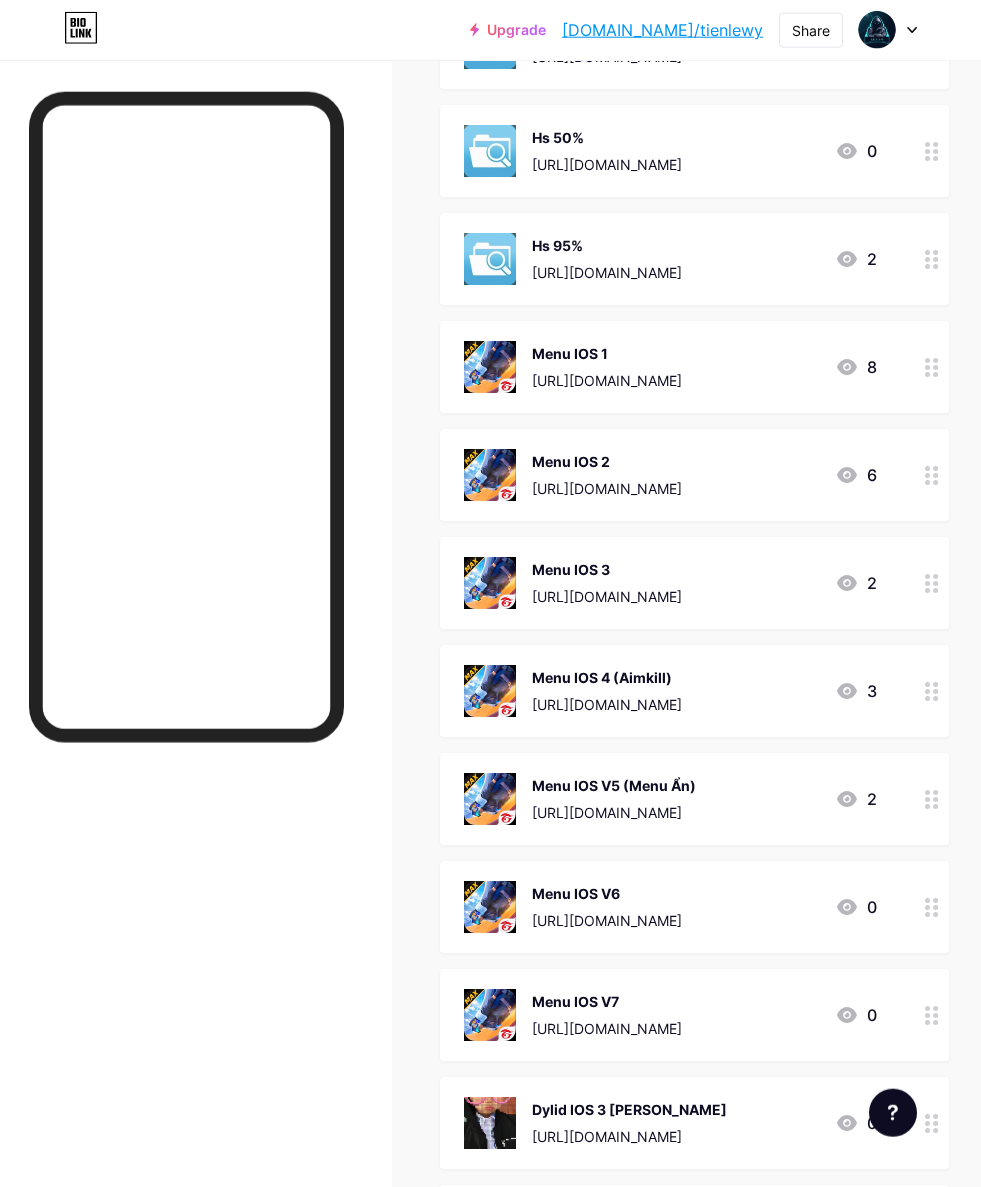 scroll, scrollTop: 1157, scrollLeft: 0, axis: vertical 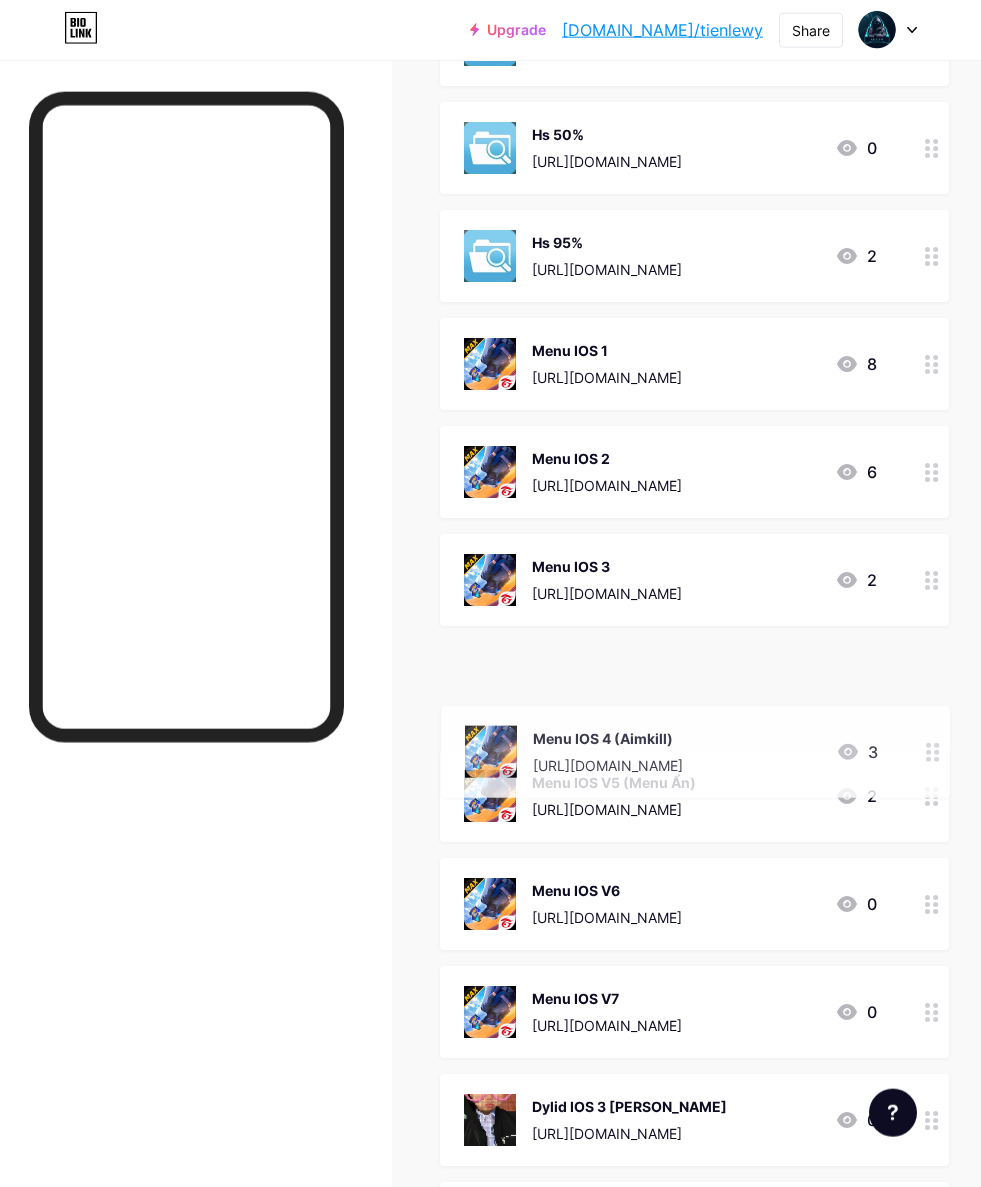 type 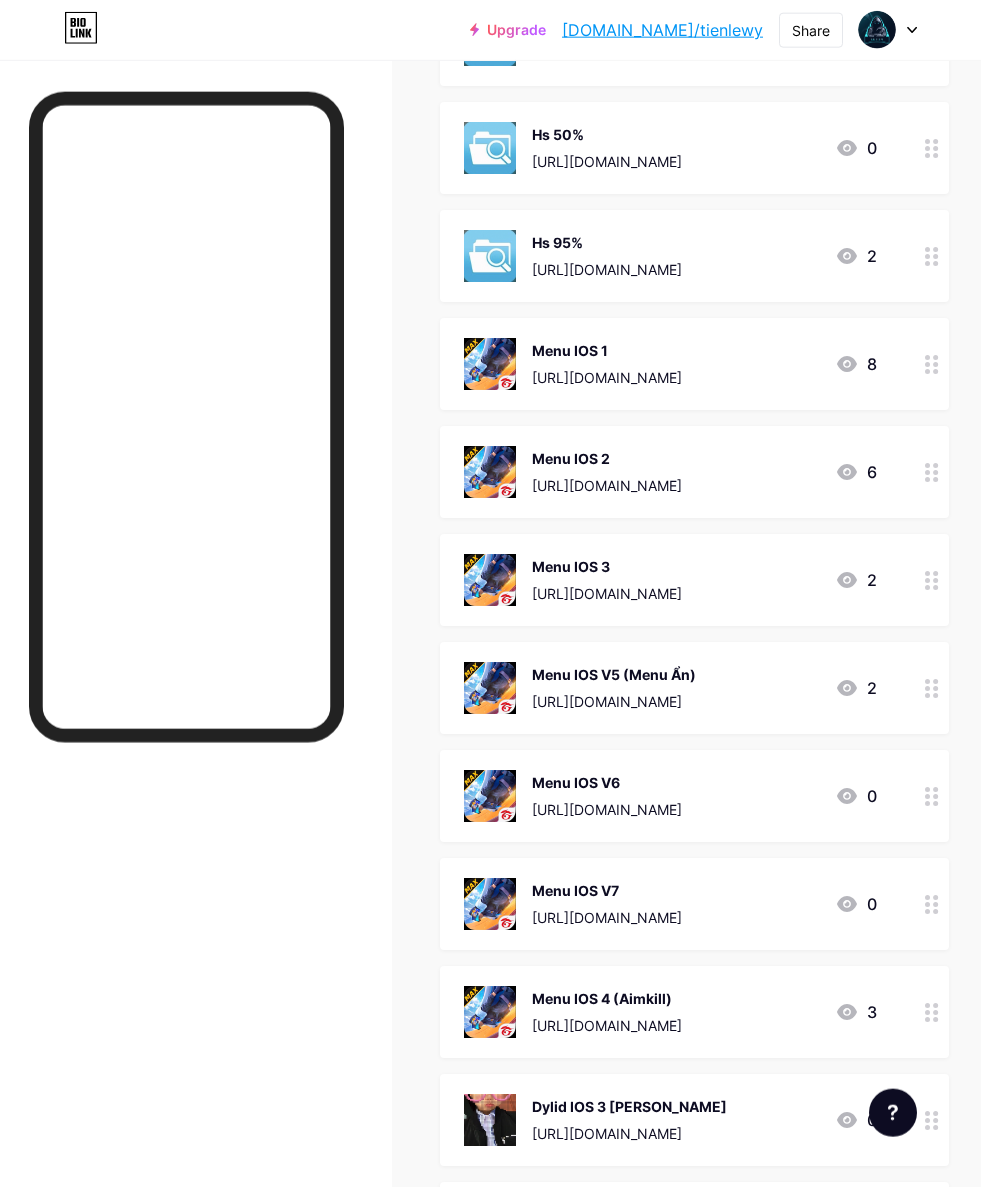click 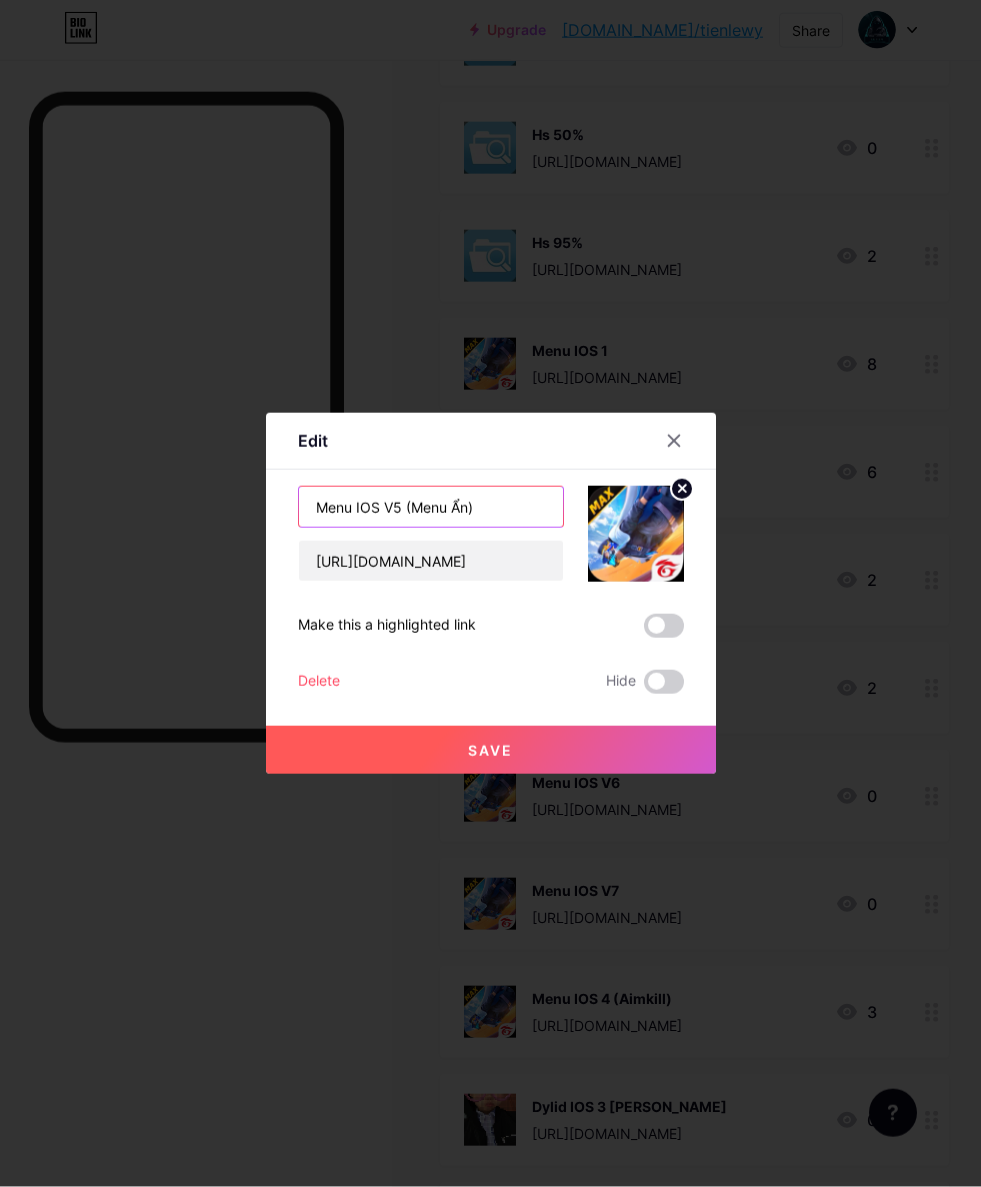 click on "Menu IOS V5 (Menu Ẩn)" at bounding box center [431, 507] 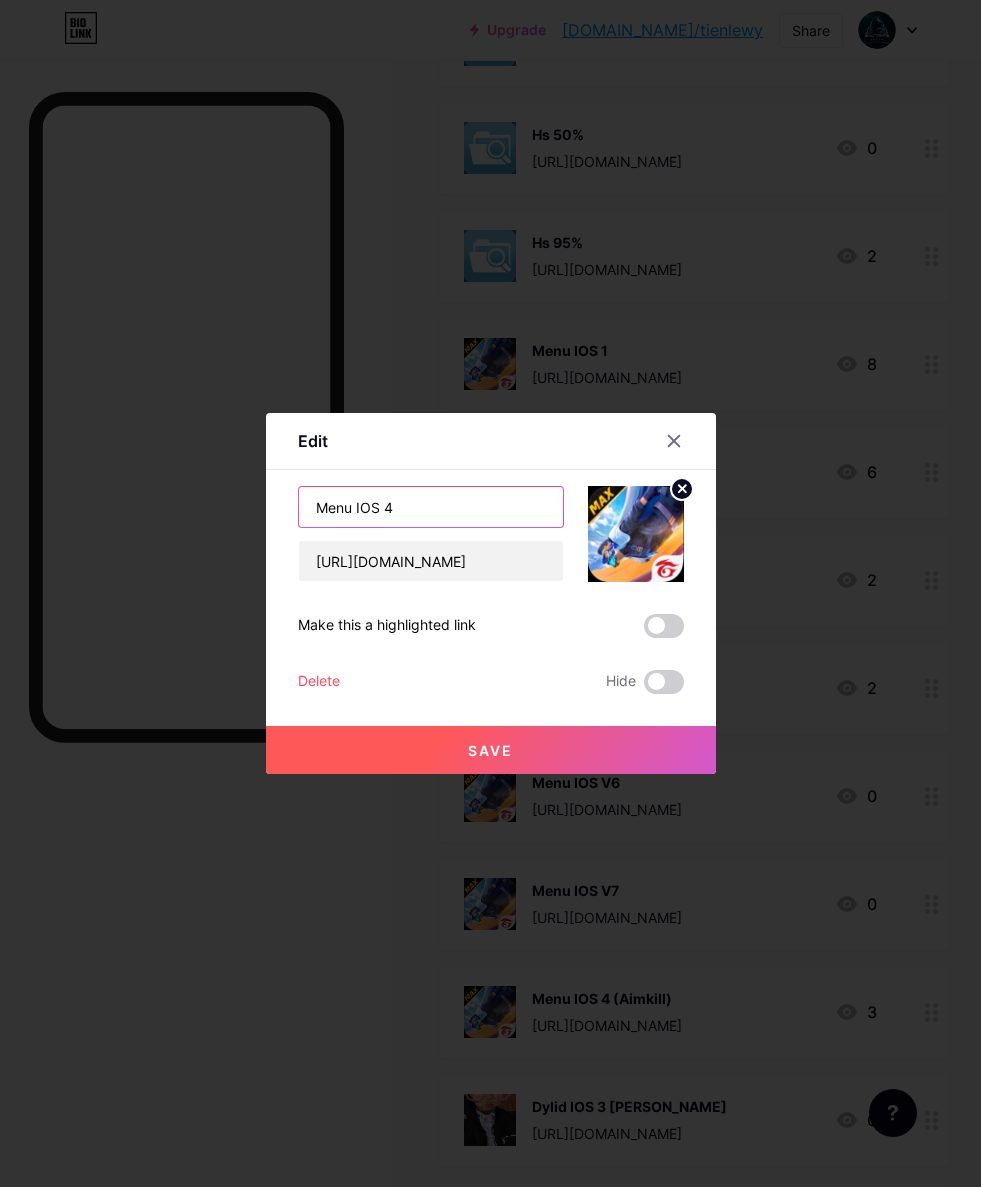 type on "Menu IOS 4" 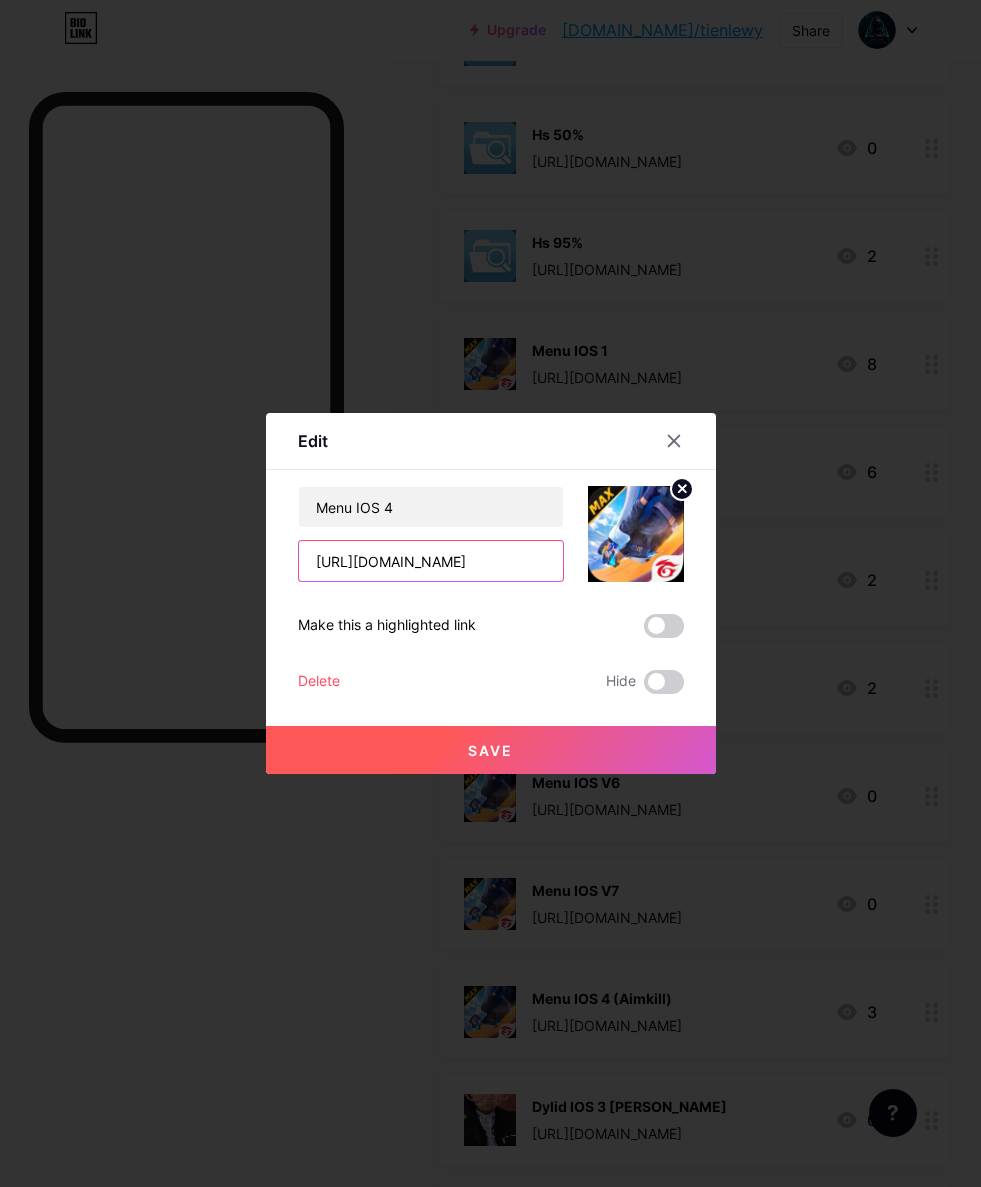 click on "[URL][DOMAIN_NAME]" at bounding box center (431, 561) 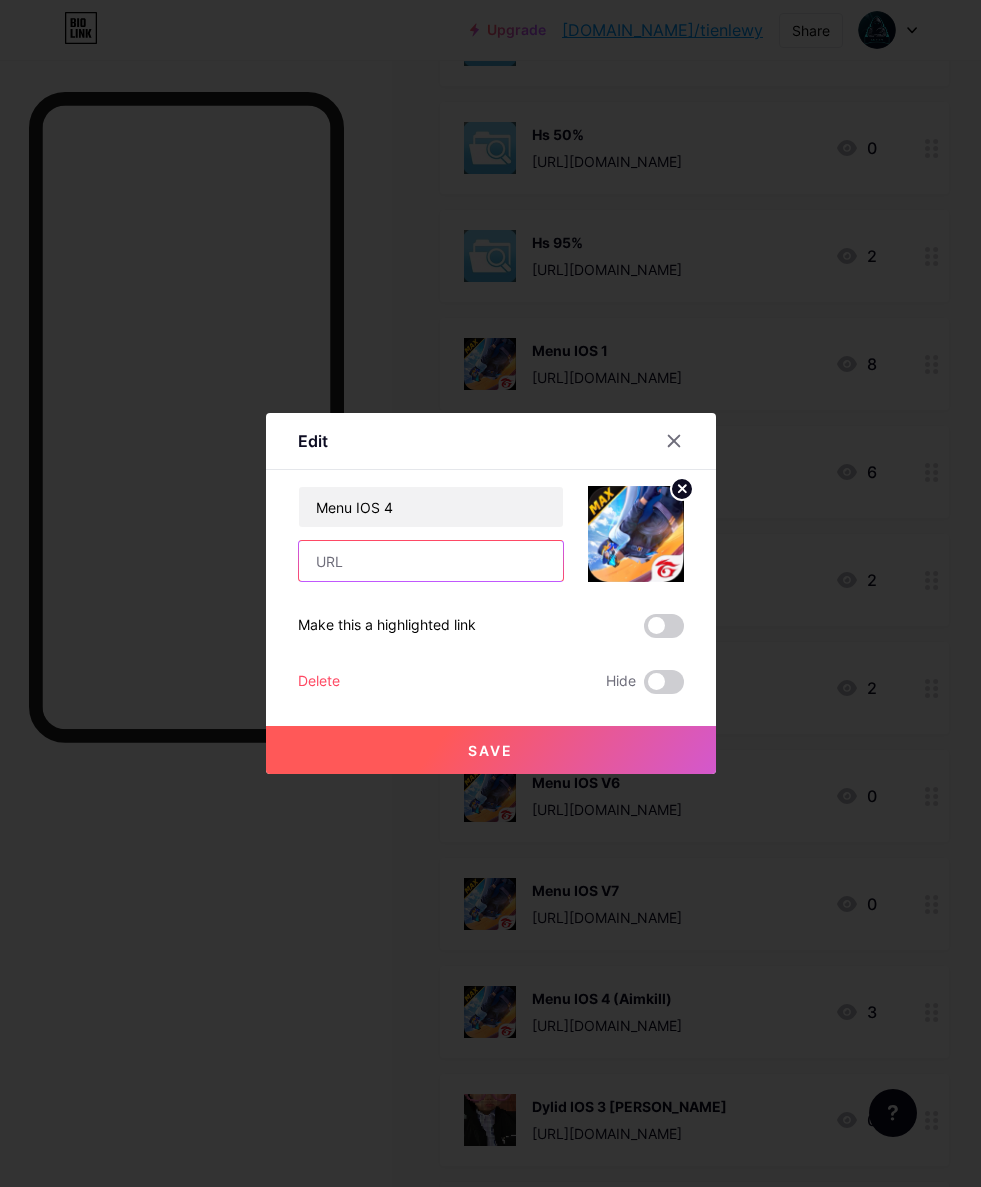 paste on "[URL][DOMAIN_NAME]" 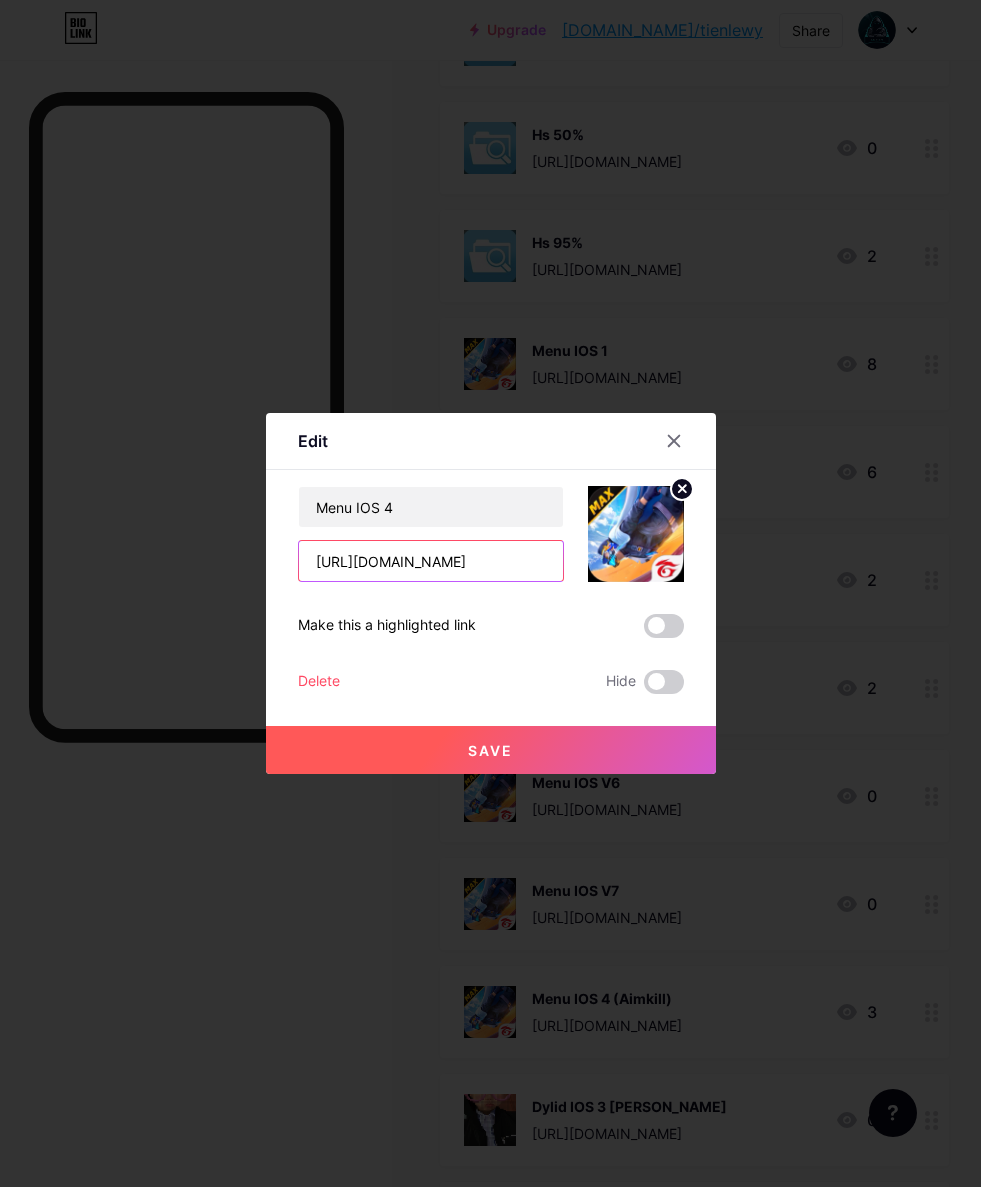 type on "[URL][DOMAIN_NAME]" 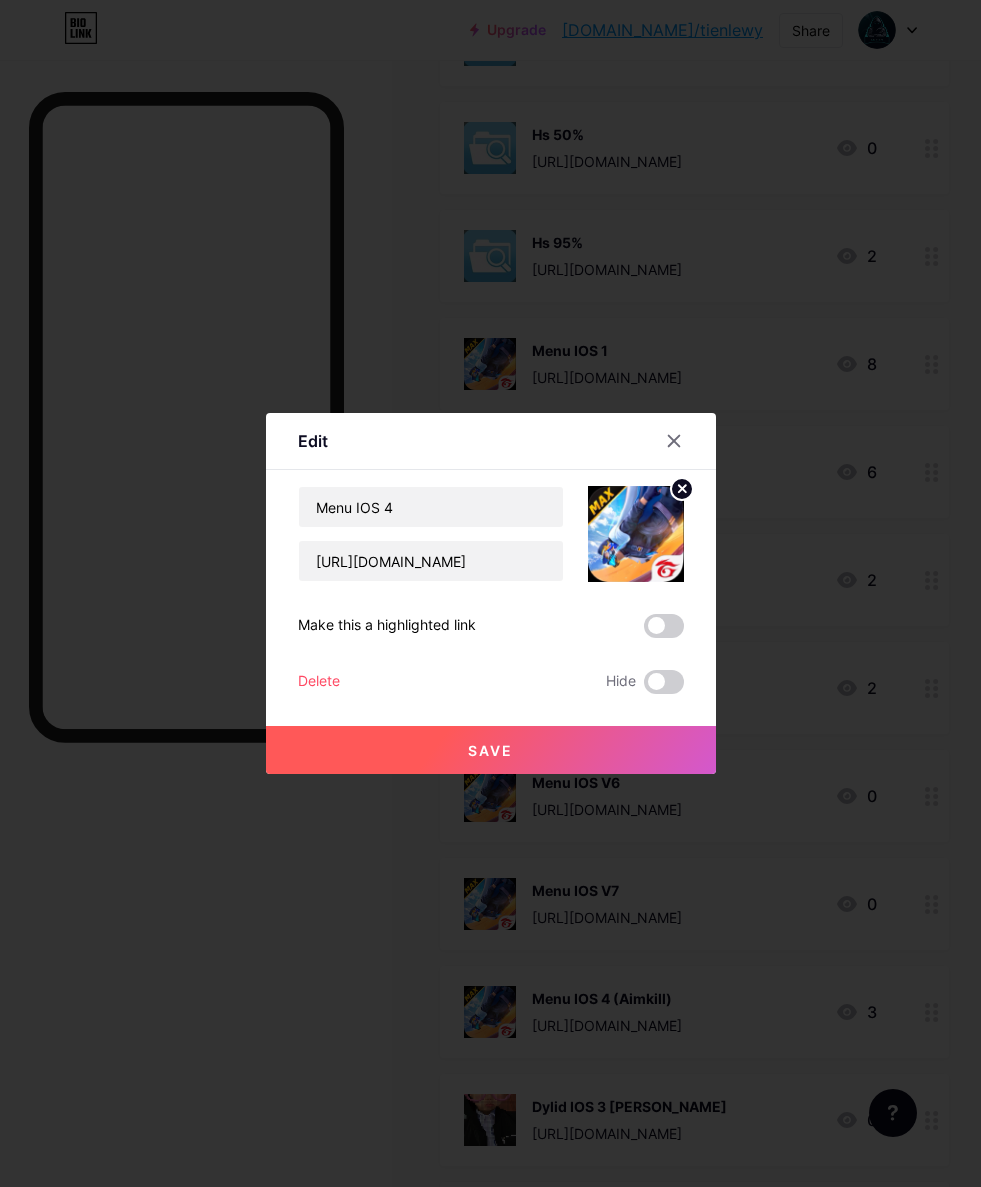 click on "Save" at bounding box center [491, 750] 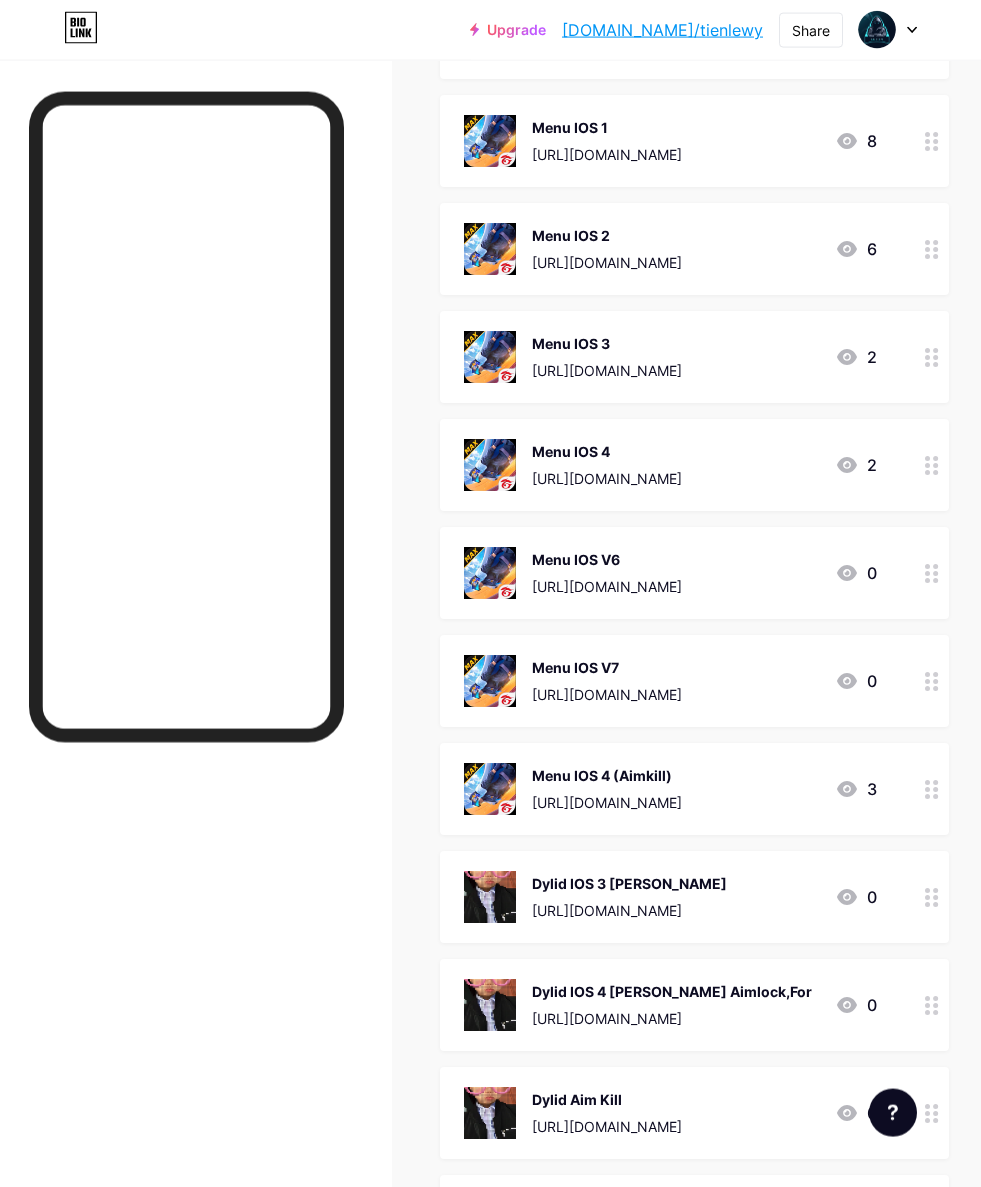 scroll, scrollTop: 1382, scrollLeft: 0, axis: vertical 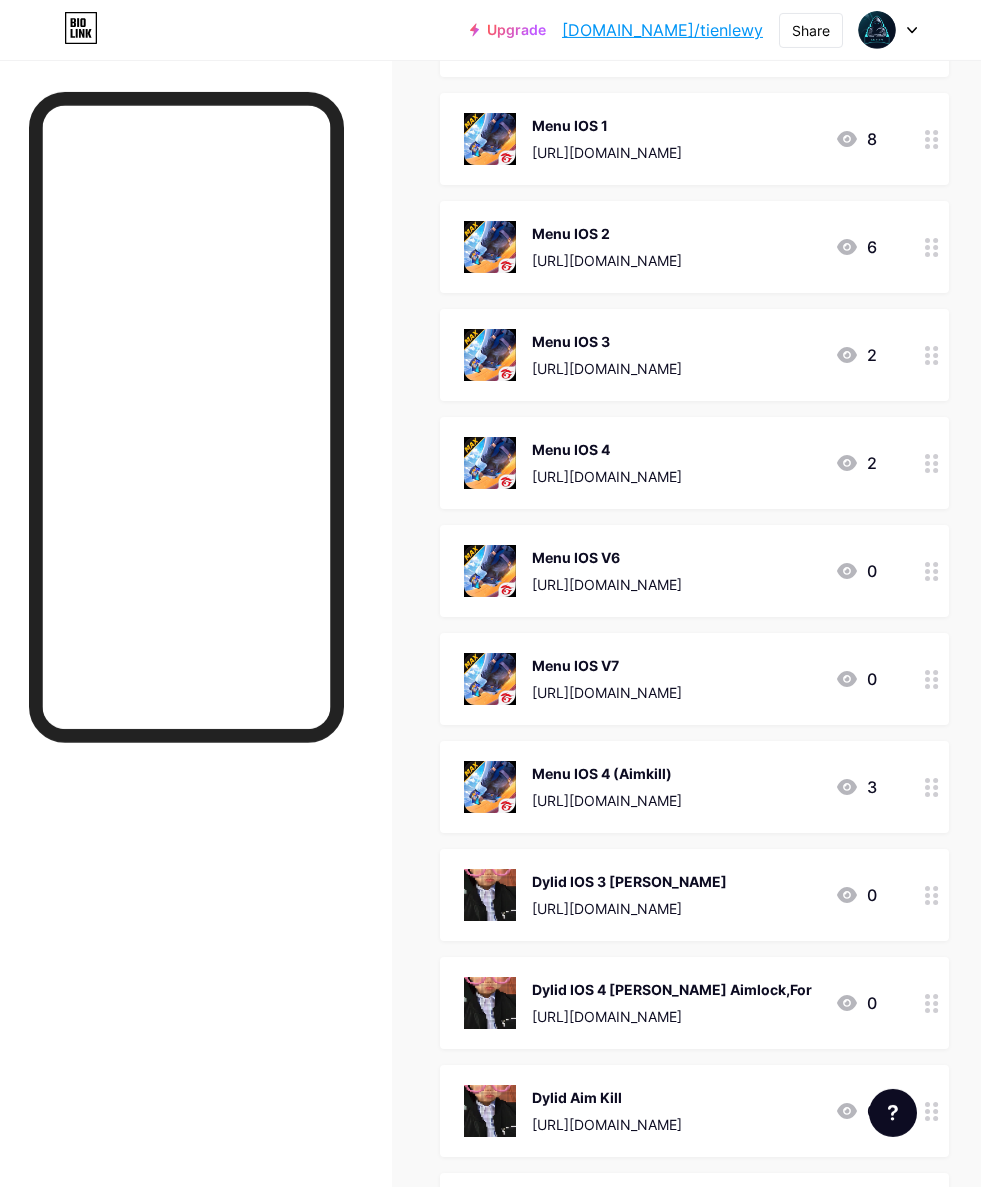 click on "Menu IOS V6
[URL][DOMAIN_NAME]
0" at bounding box center (694, 571) 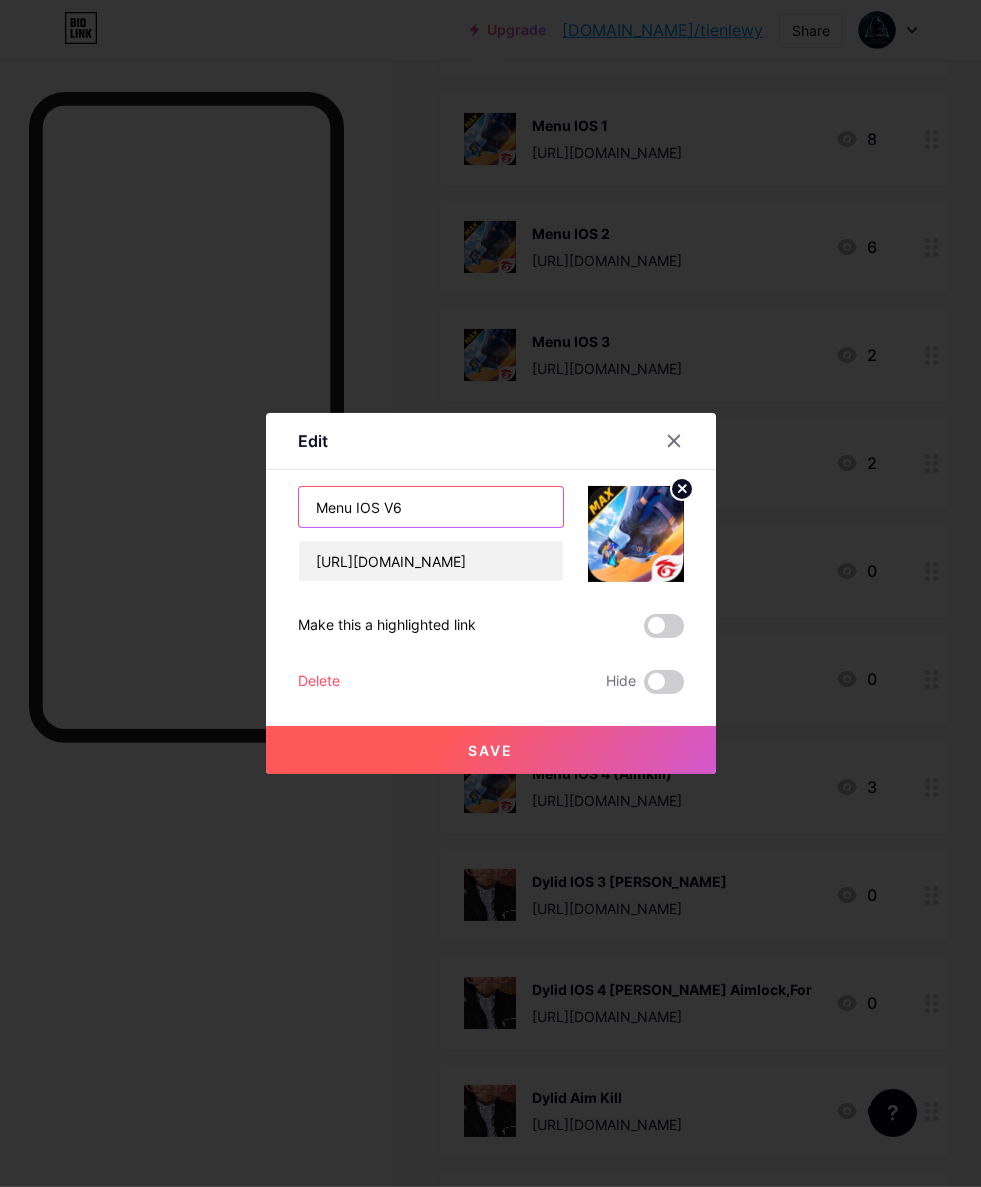 click on "Menu IOS V6" at bounding box center [431, 507] 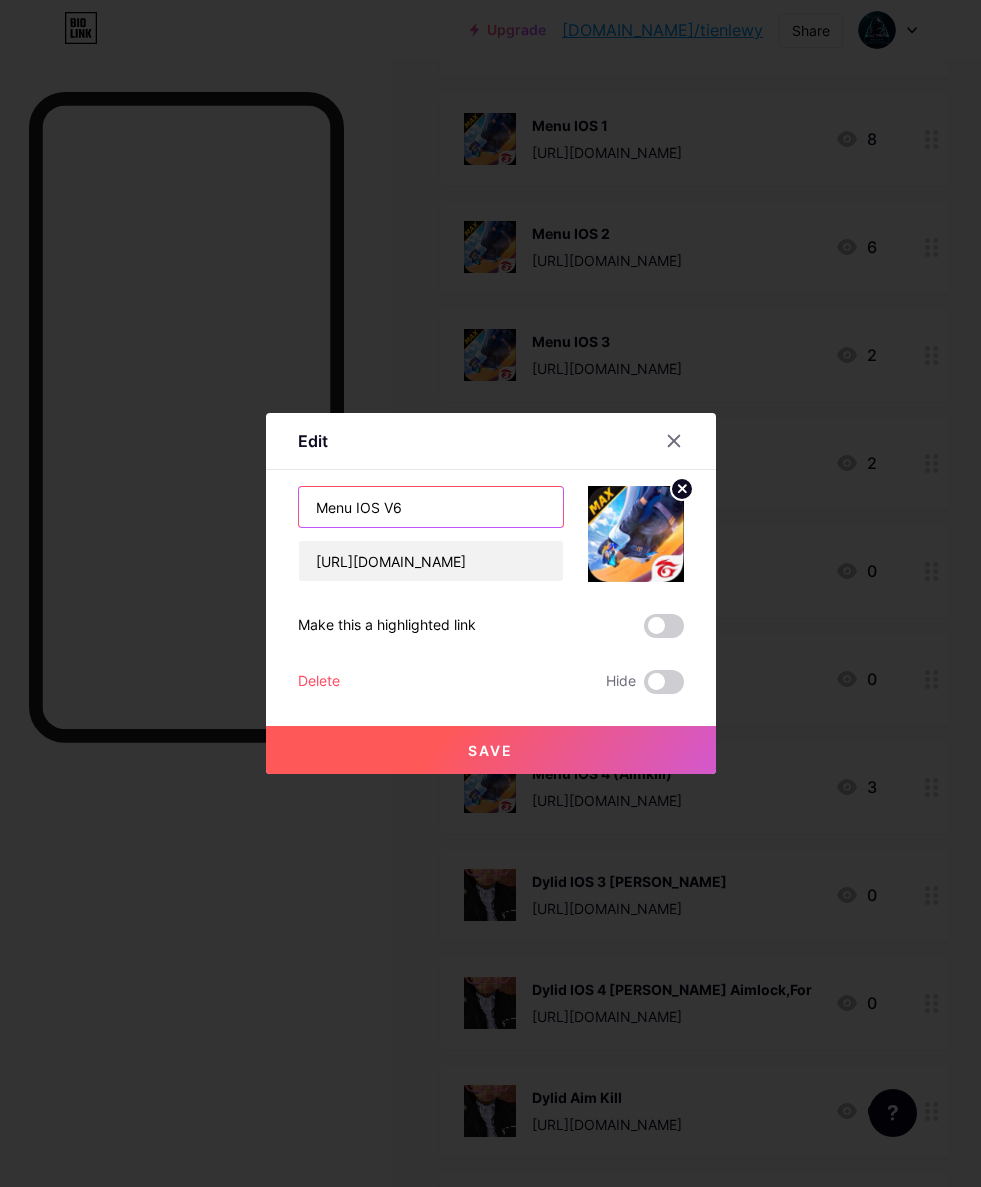 click on "Menu IOS V6" at bounding box center [431, 507] 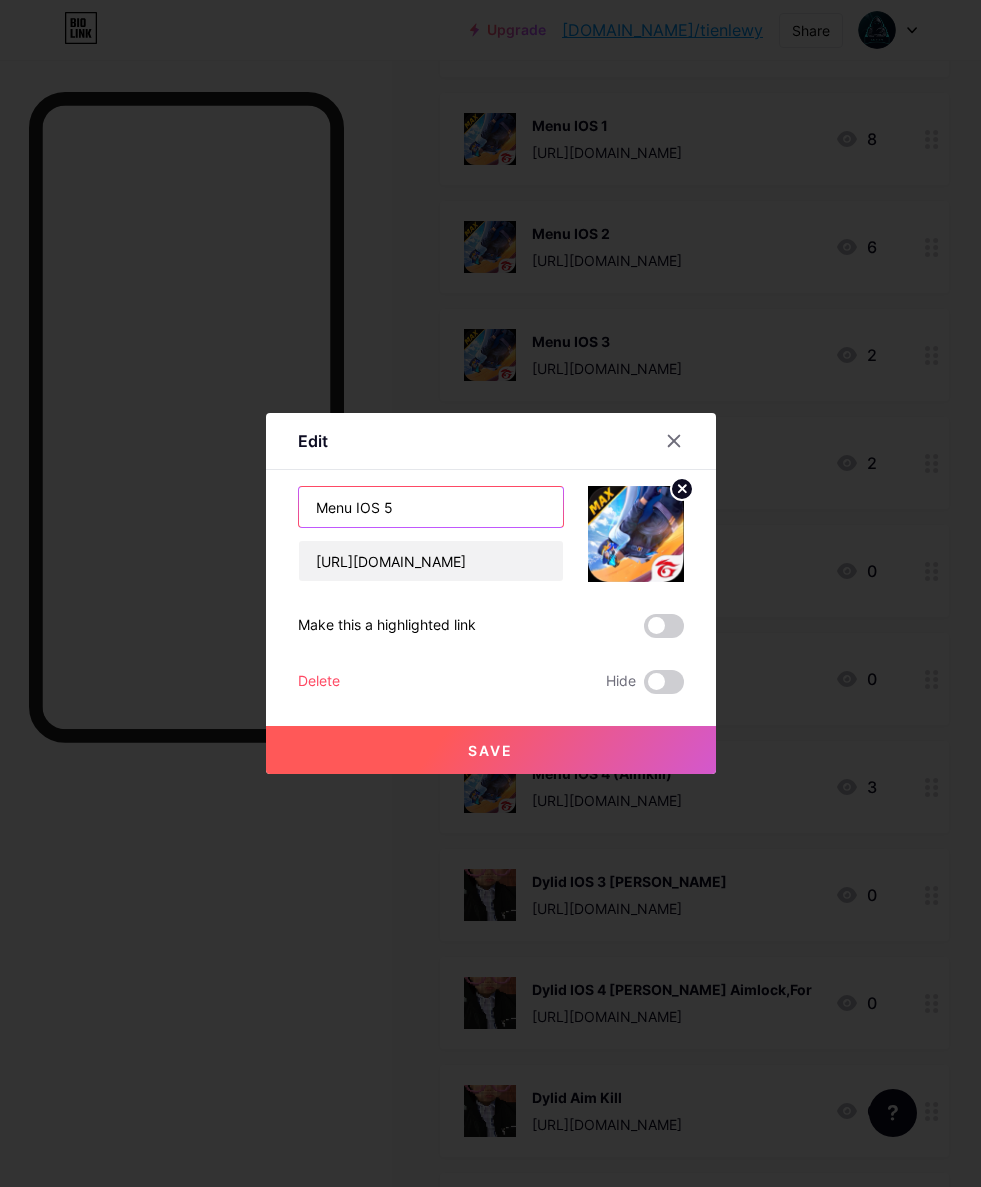 type on "Menu IOS 5" 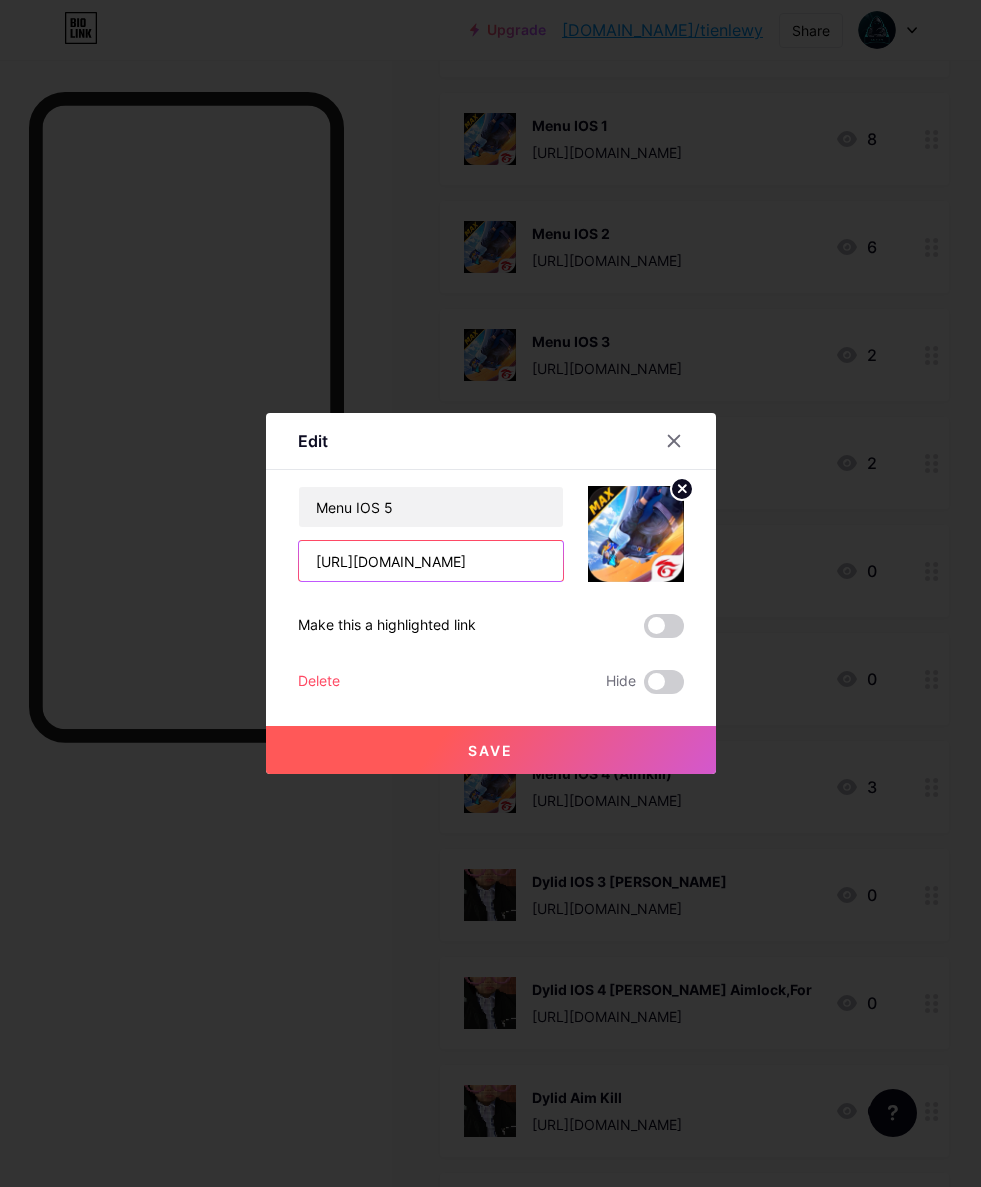 click on "[URL][DOMAIN_NAME]" at bounding box center [431, 561] 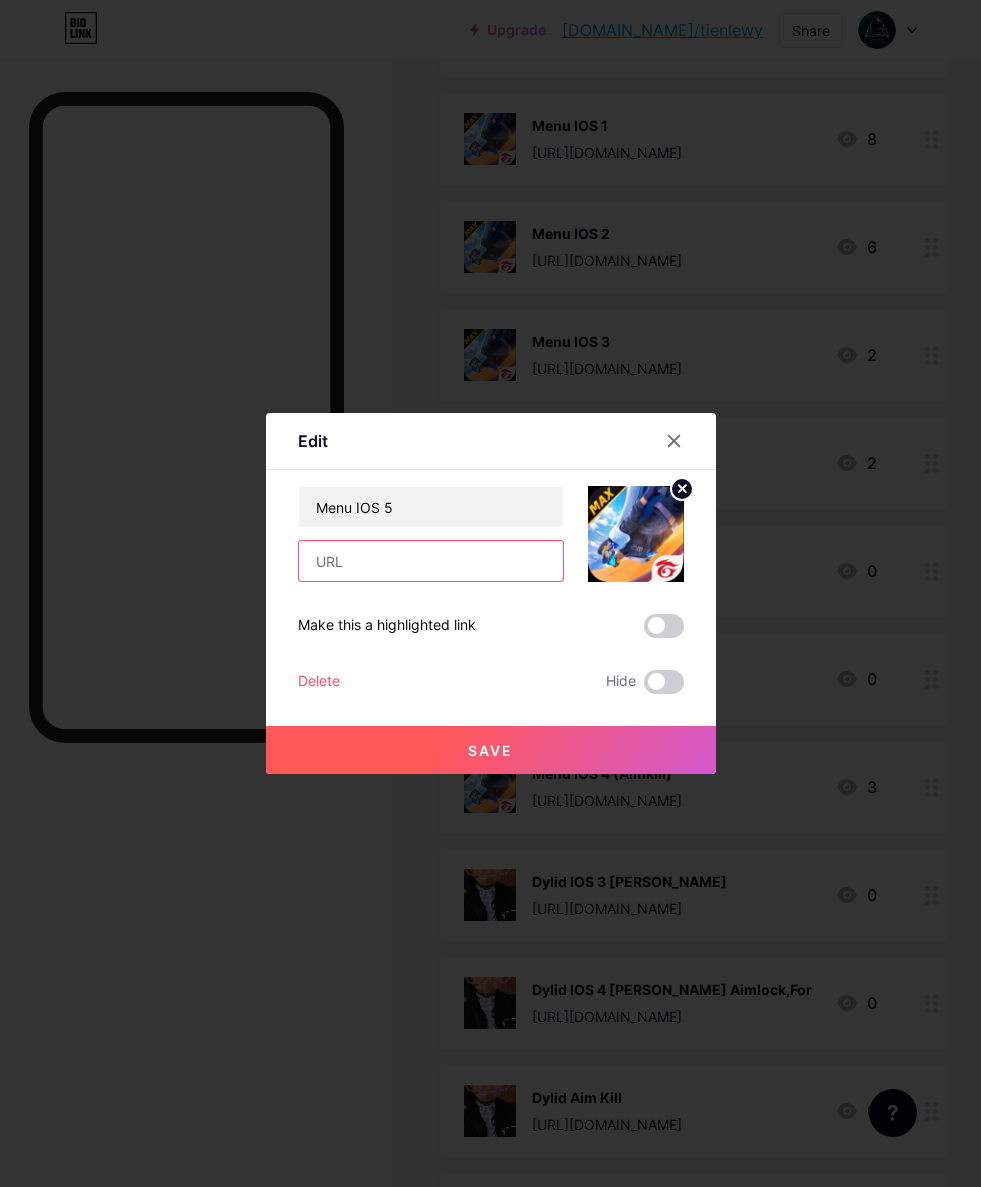 paste on "[URL][DOMAIN_NAME]" 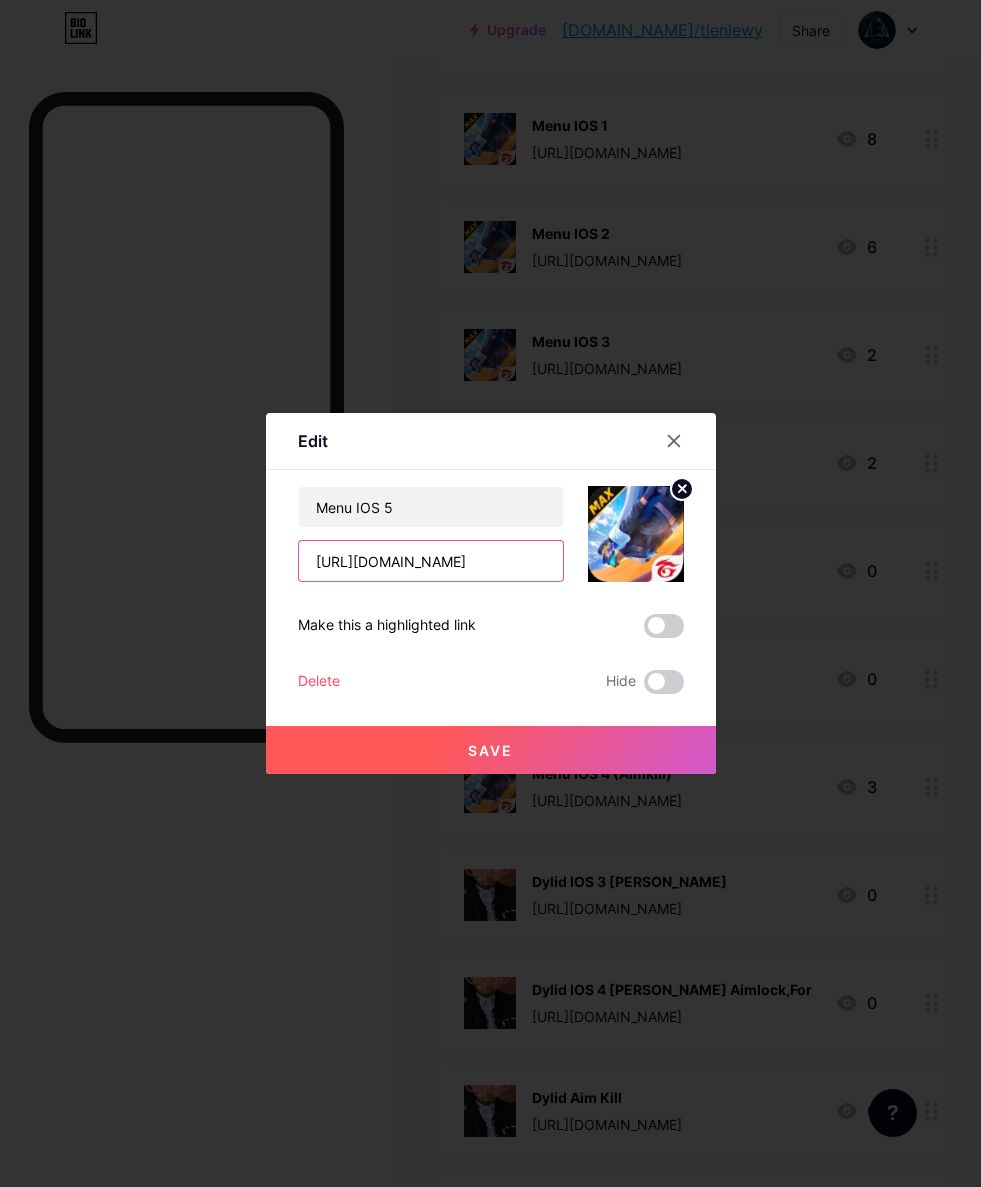 type on "[URL][DOMAIN_NAME]" 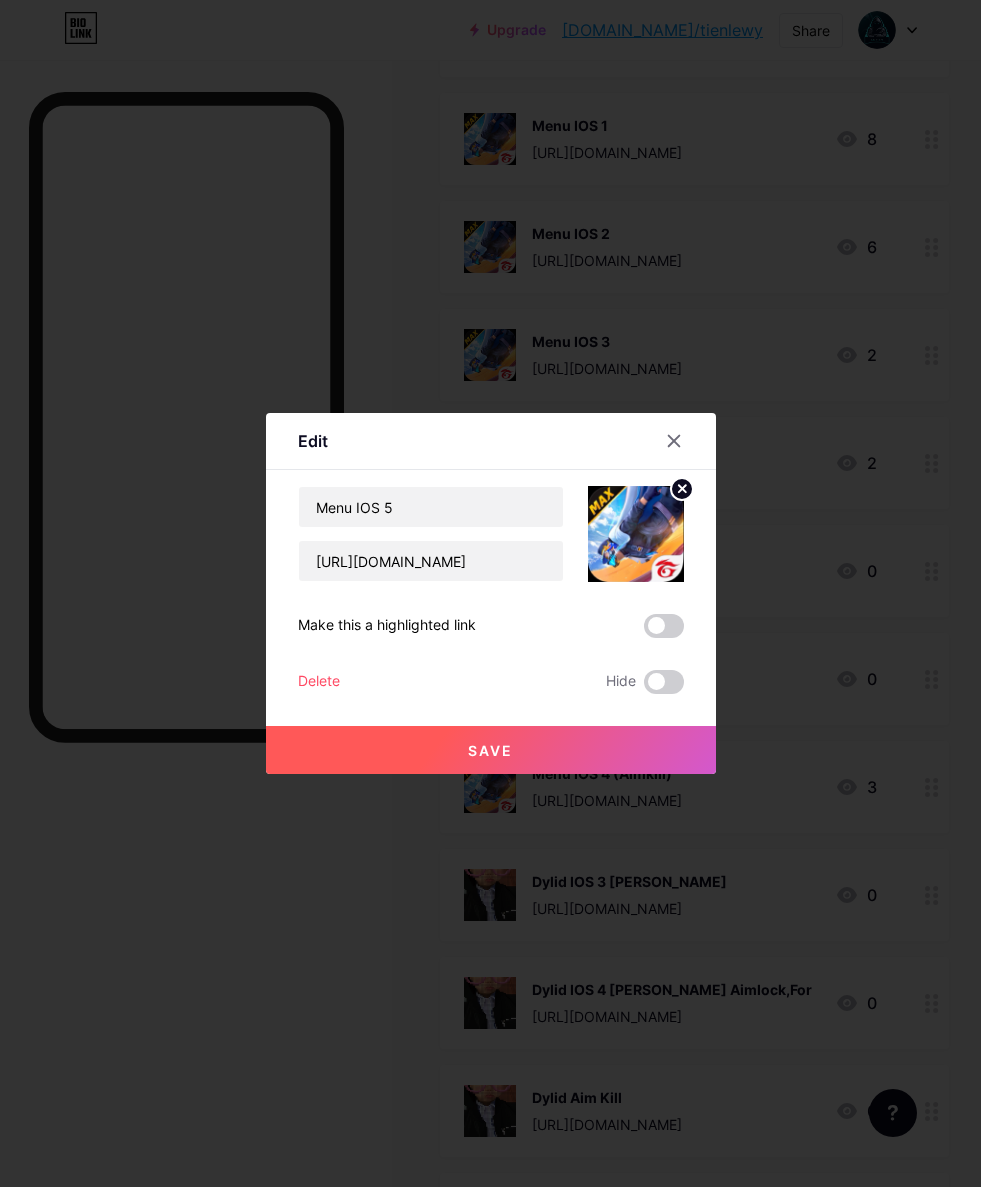 click on "Save" at bounding box center [491, 750] 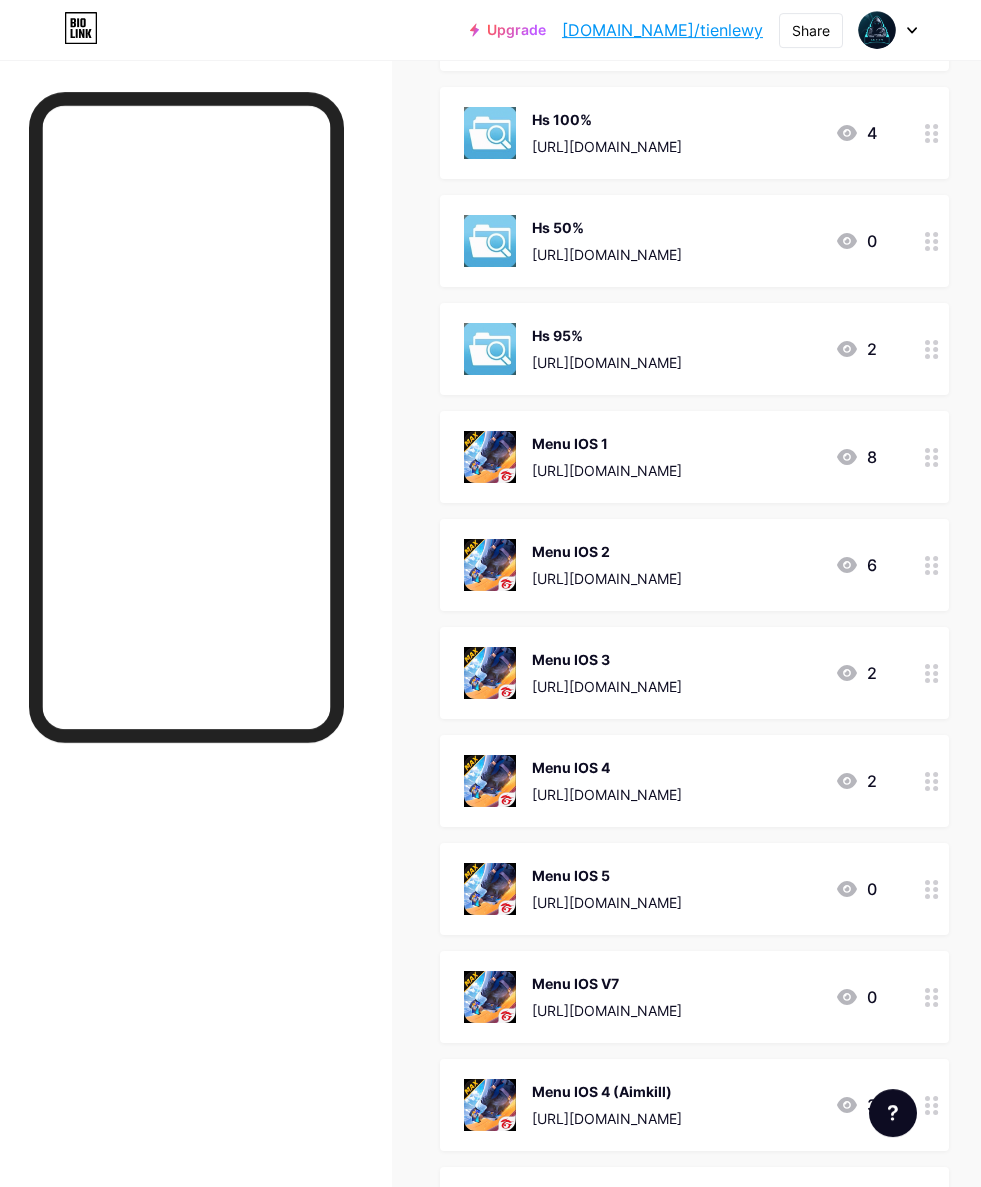 scroll, scrollTop: 1063, scrollLeft: 0, axis: vertical 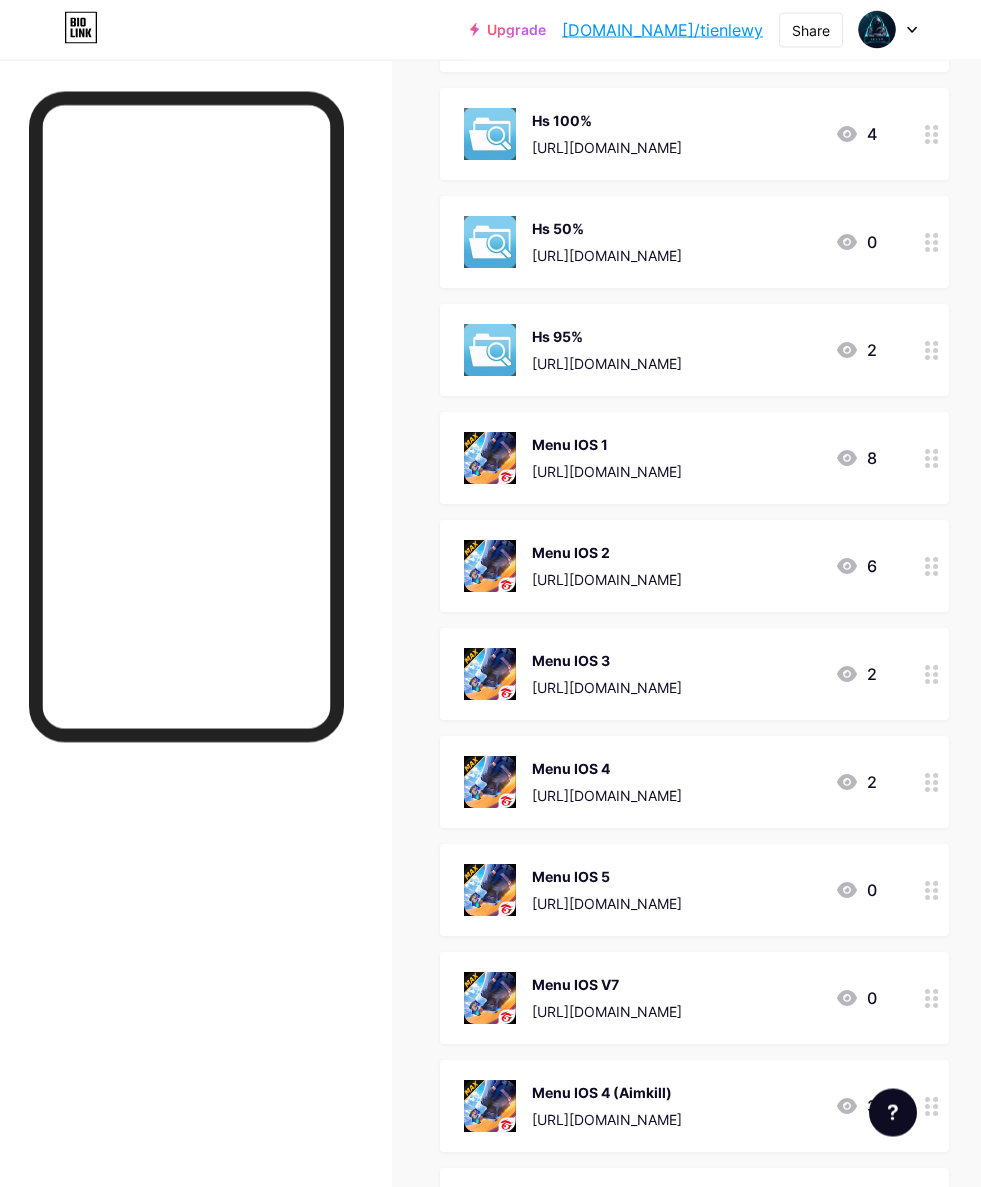 click at bounding box center [932, 998] 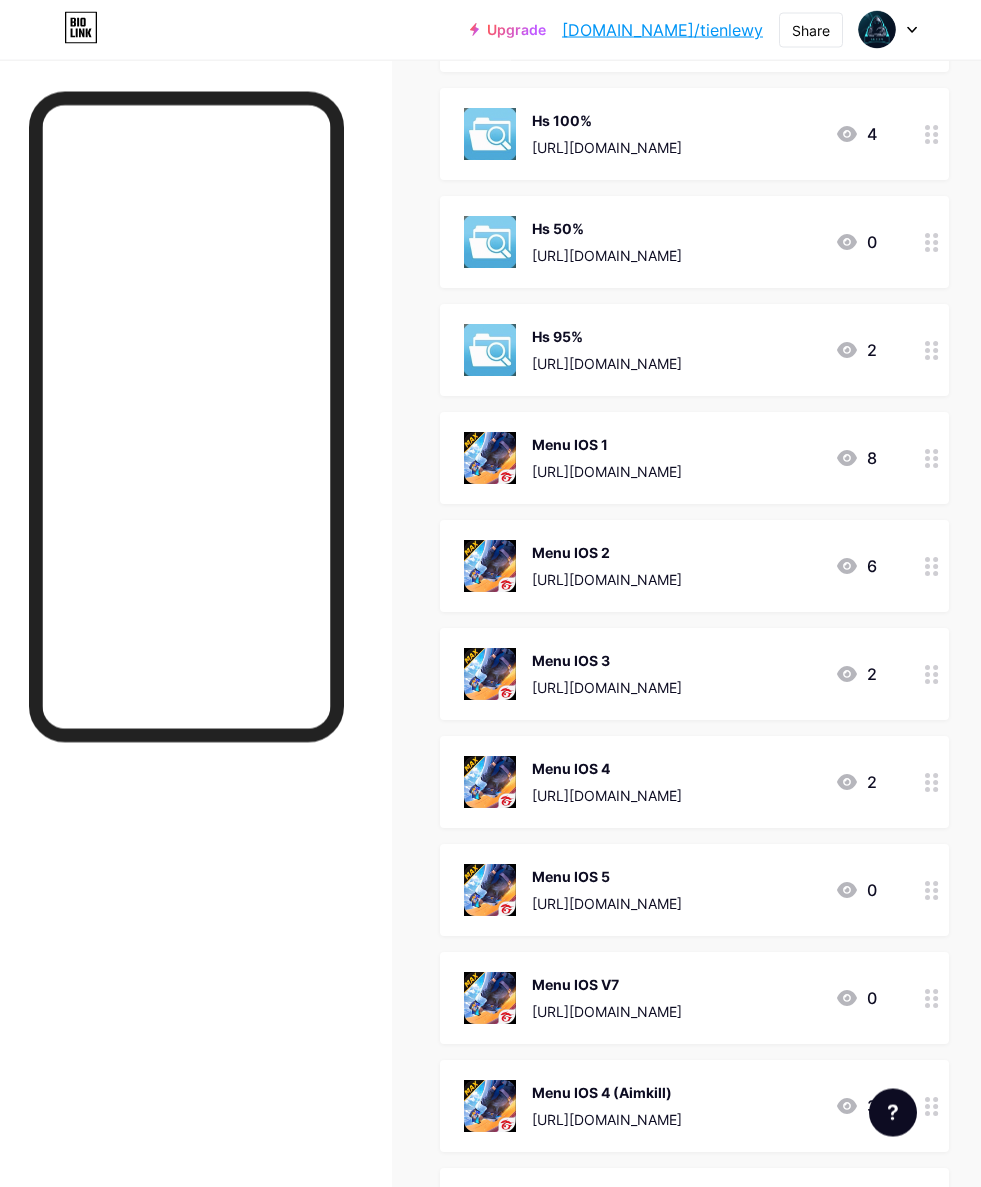 scroll, scrollTop: 1063, scrollLeft: 0, axis: vertical 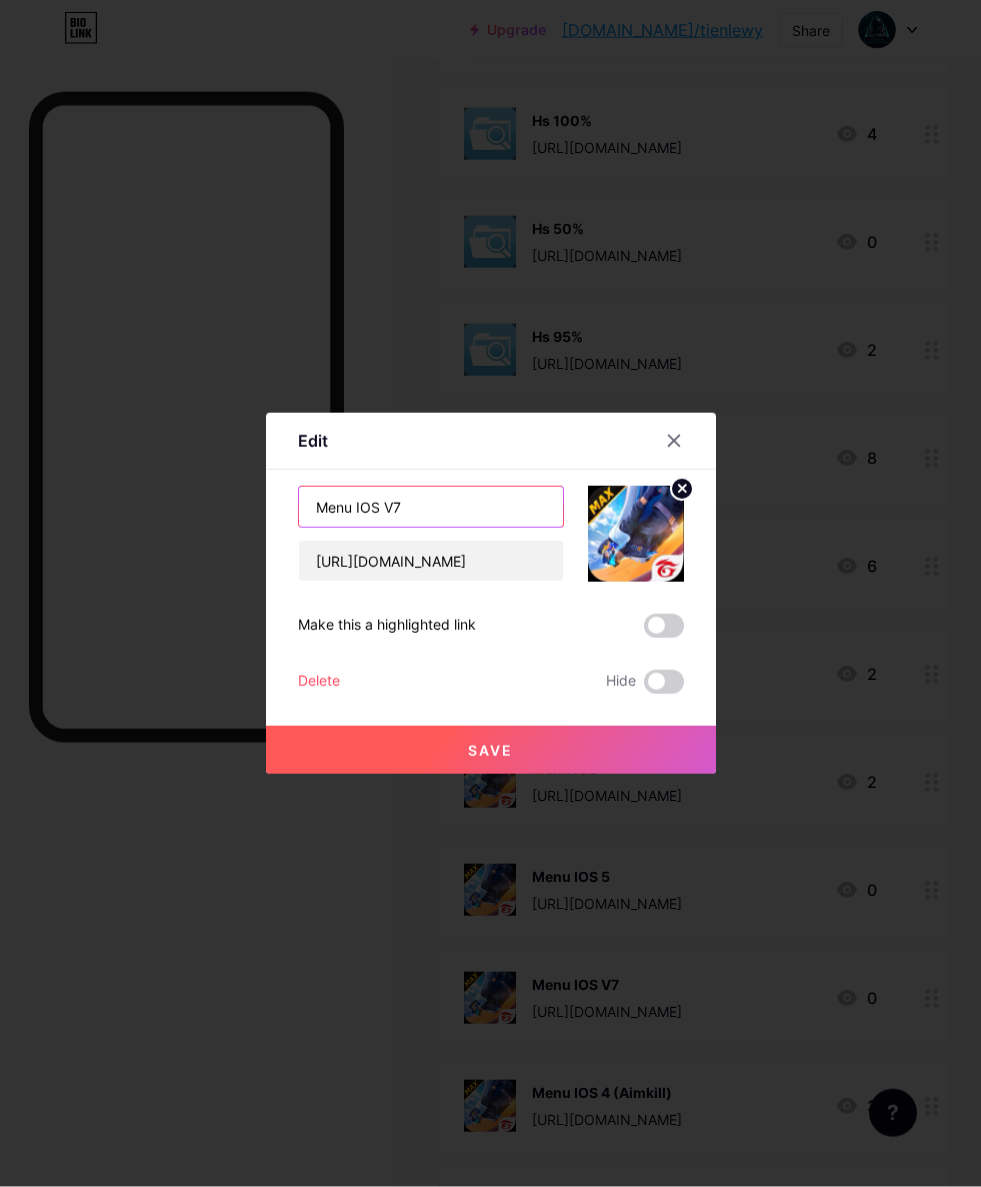 click on "Menu IOS V7" at bounding box center (431, 507) 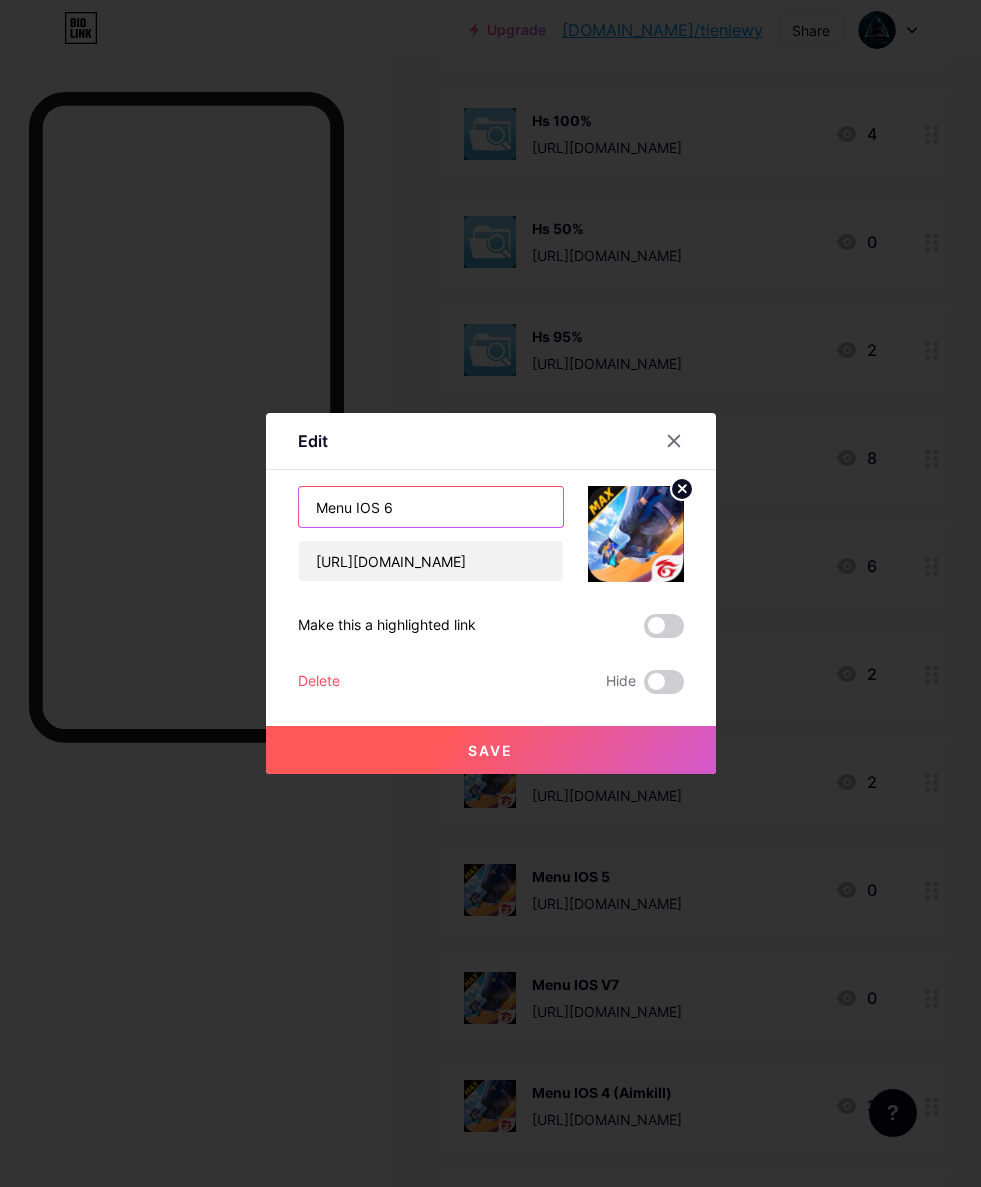 type on "Menu IOS 6" 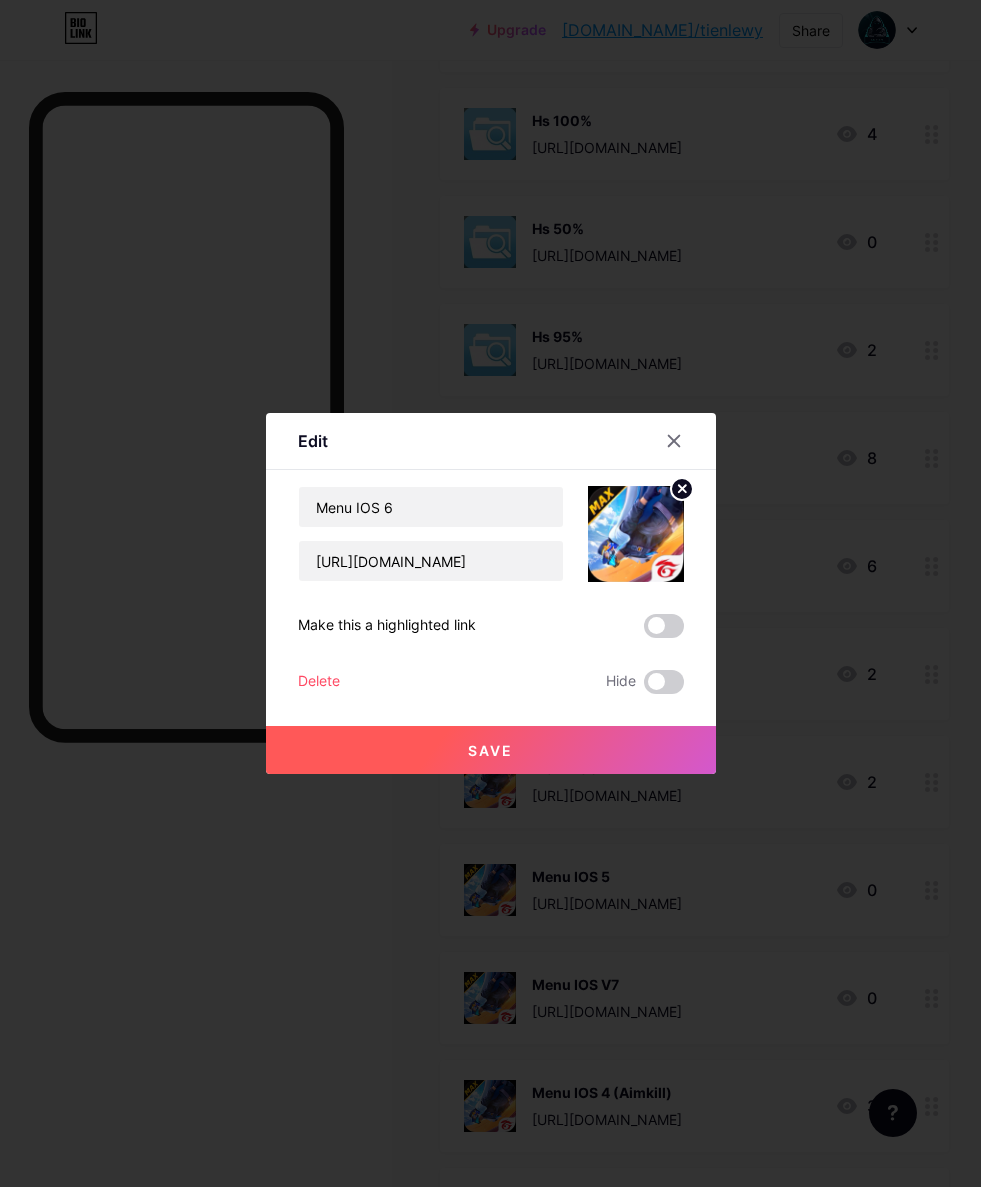 click on "[URL][DOMAIN_NAME]" at bounding box center (431, 561) 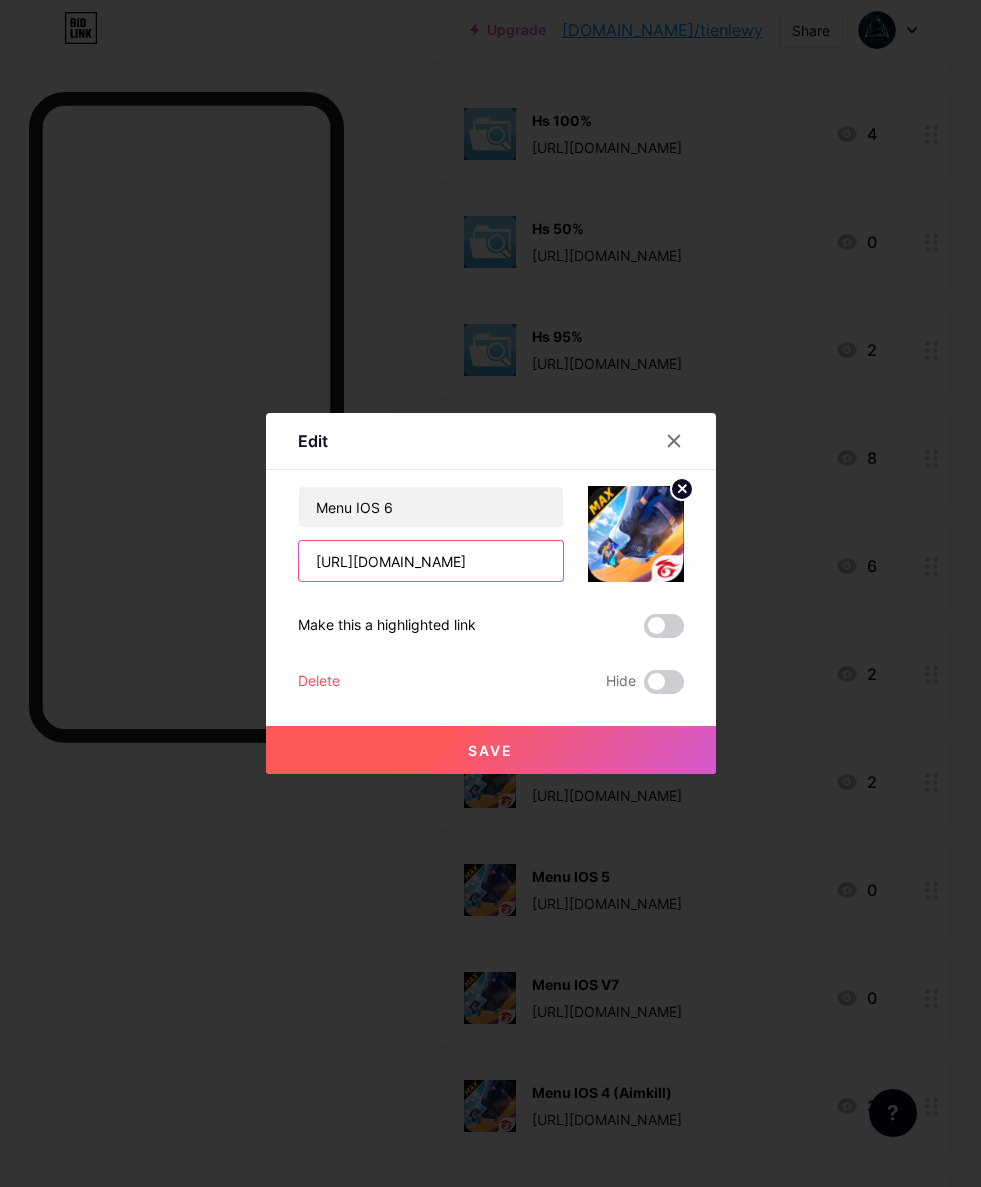 click on "[URL][DOMAIN_NAME]" at bounding box center (431, 561) 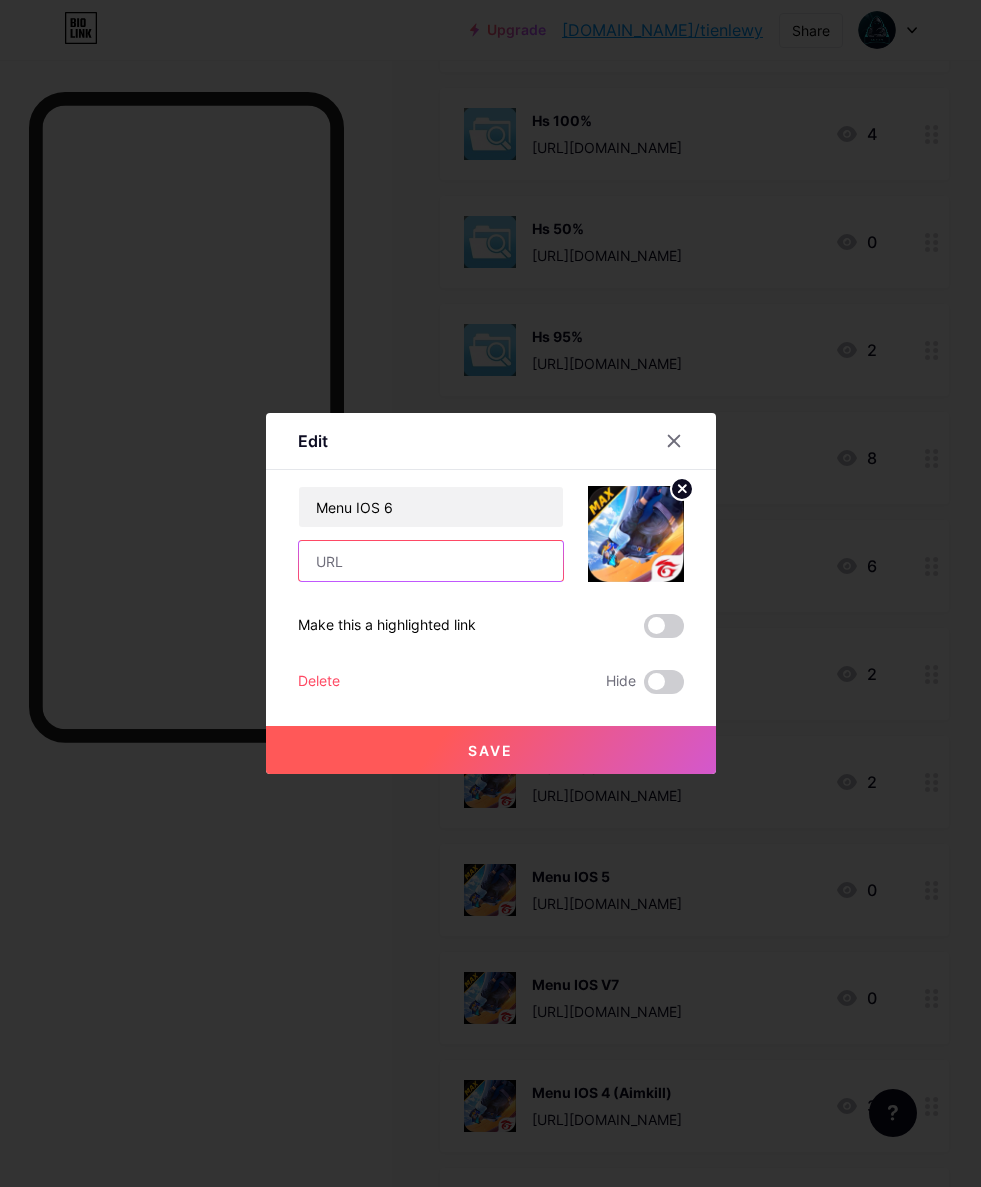 paste on "[URL][DOMAIN_NAME]" 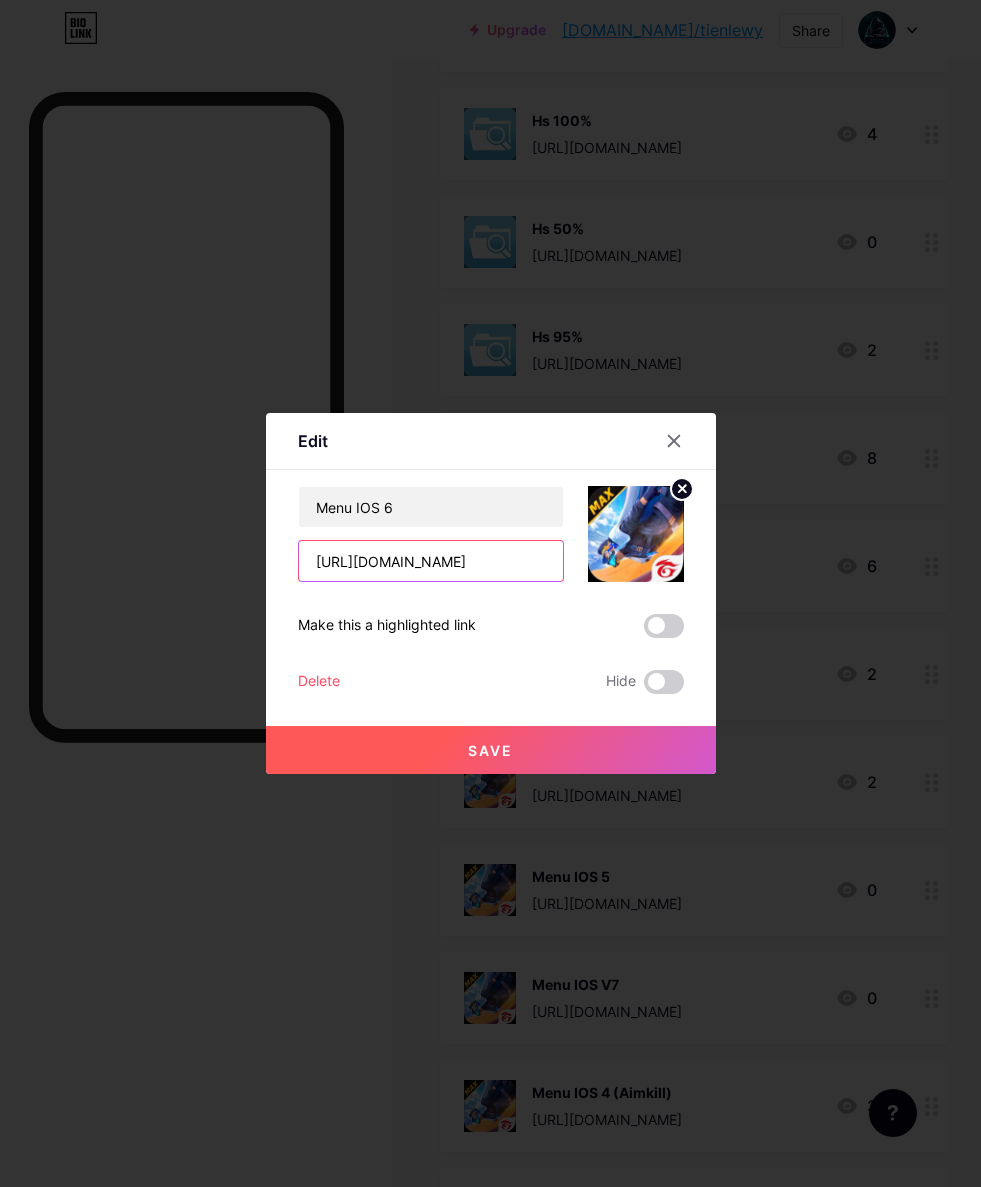 type on "[URL][DOMAIN_NAME]" 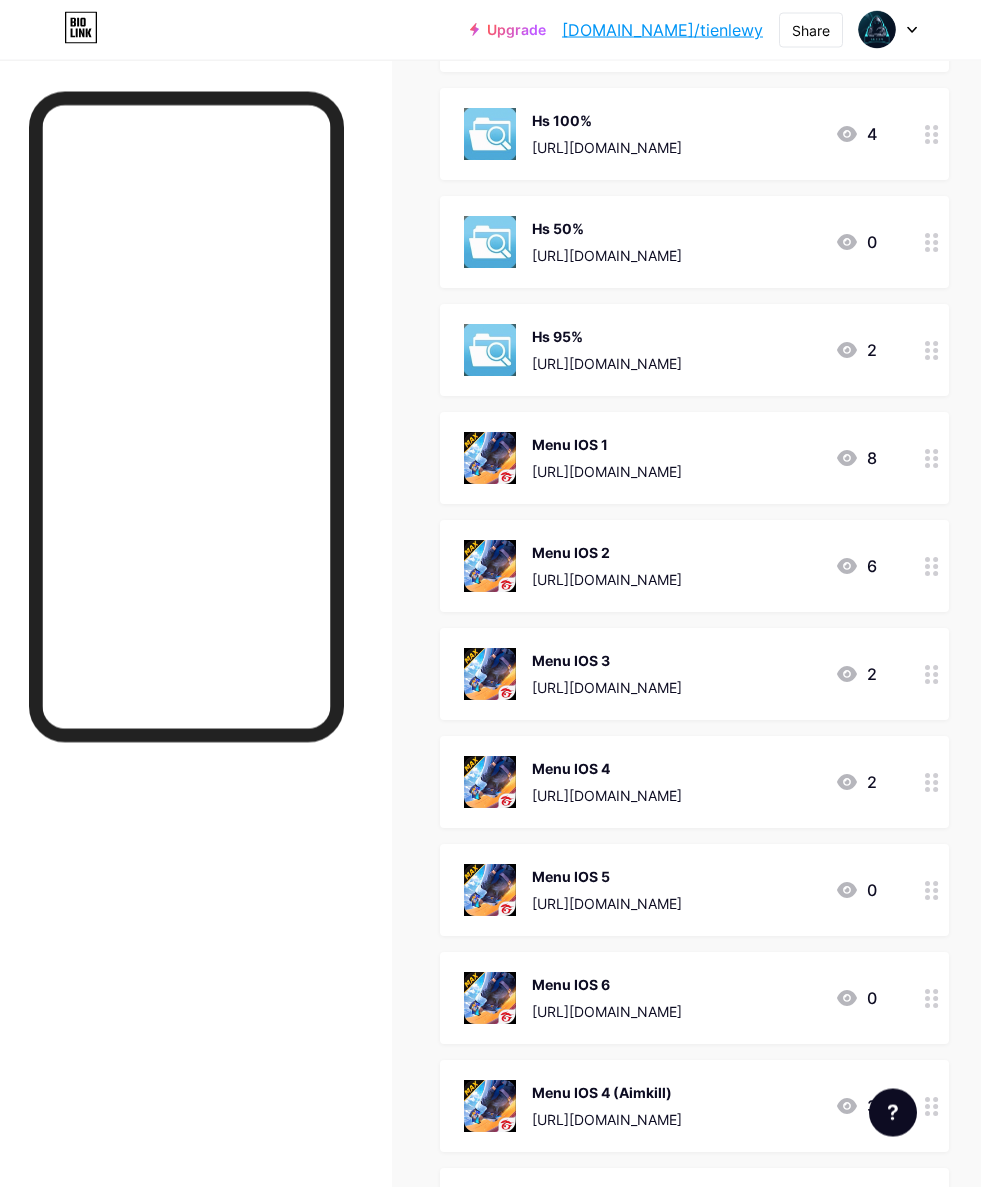 scroll, scrollTop: 1063, scrollLeft: 0, axis: vertical 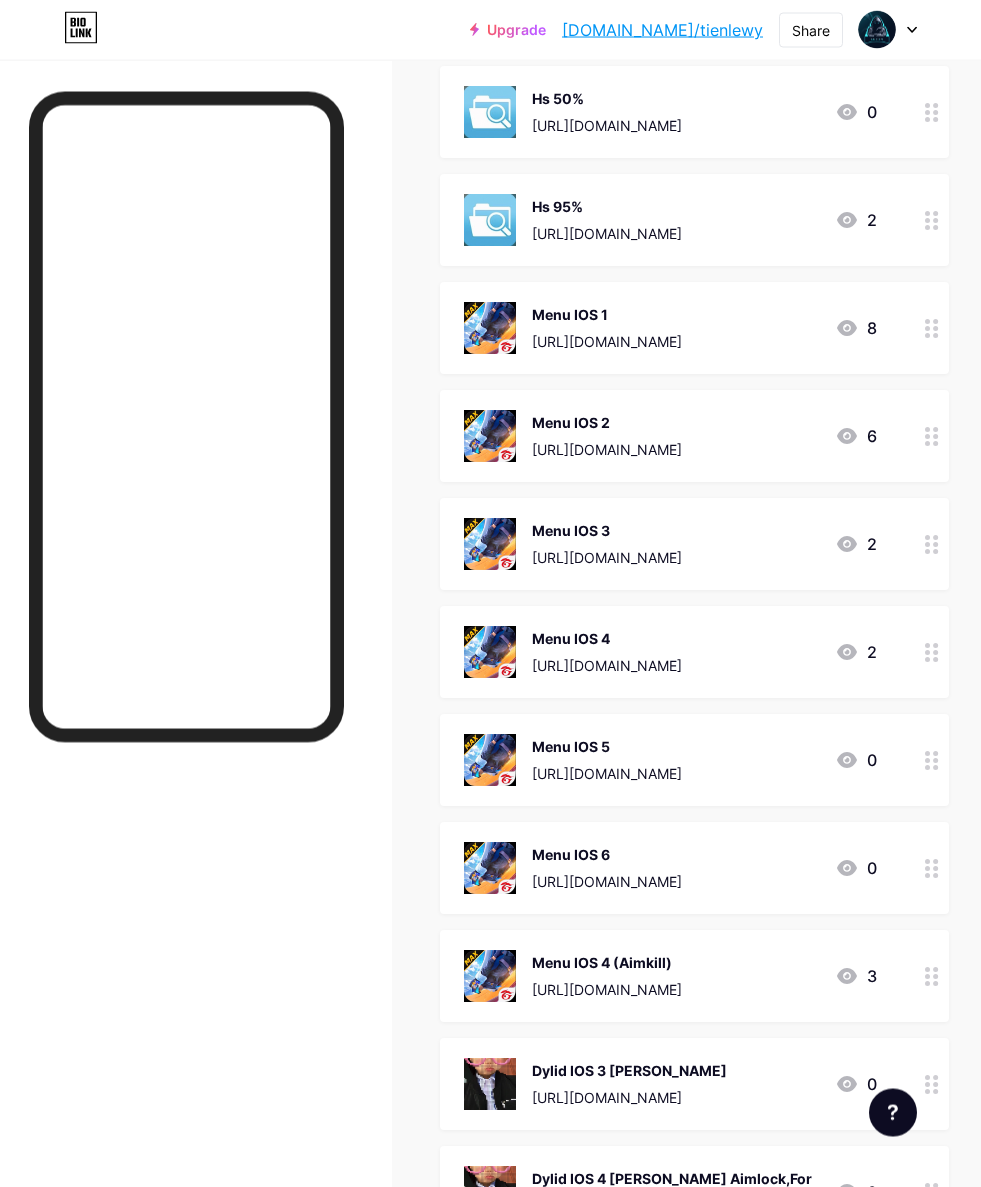 click at bounding box center [932, 976] 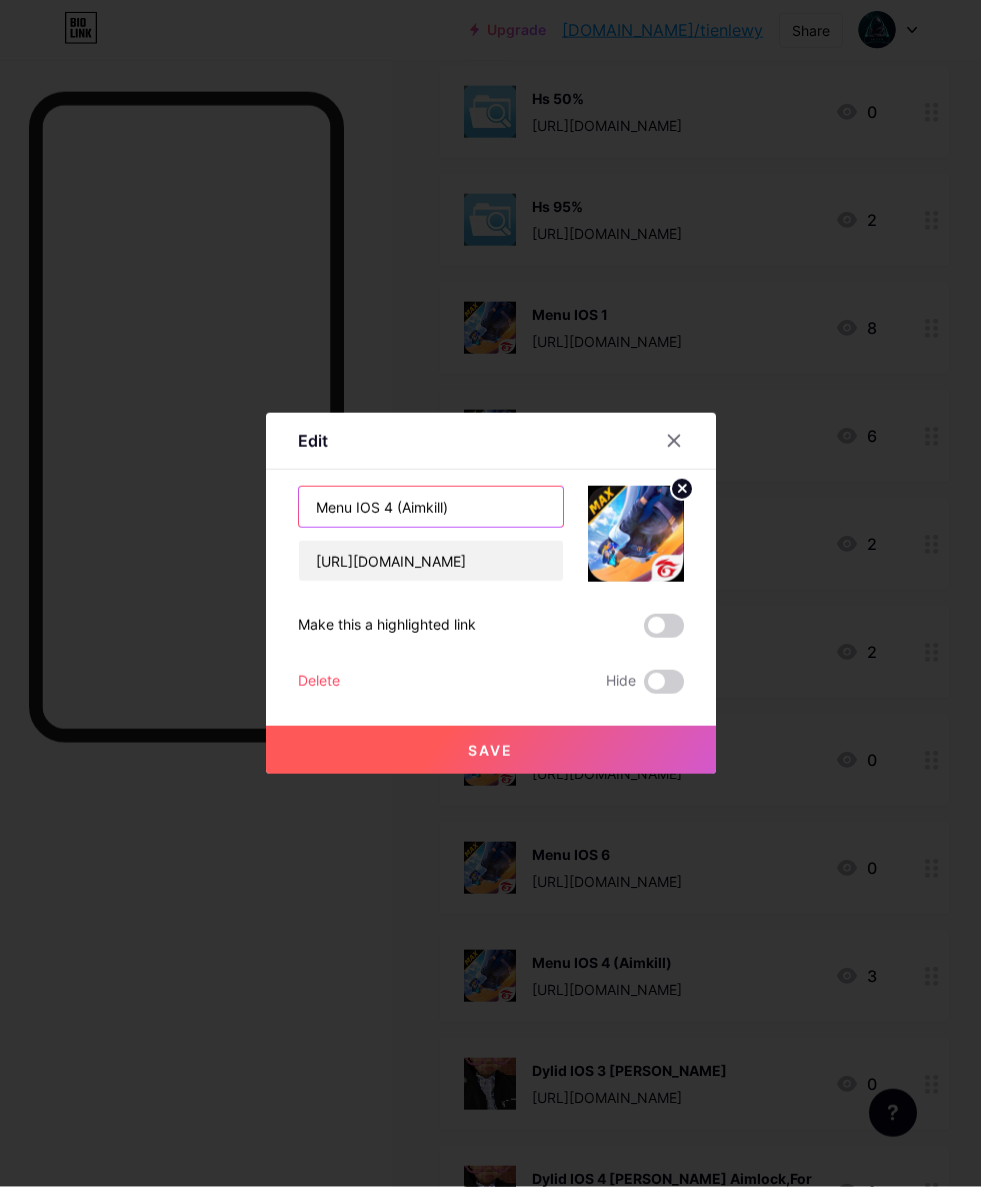 click on "Menu IOS 4 (Aimkill)" at bounding box center (431, 507) 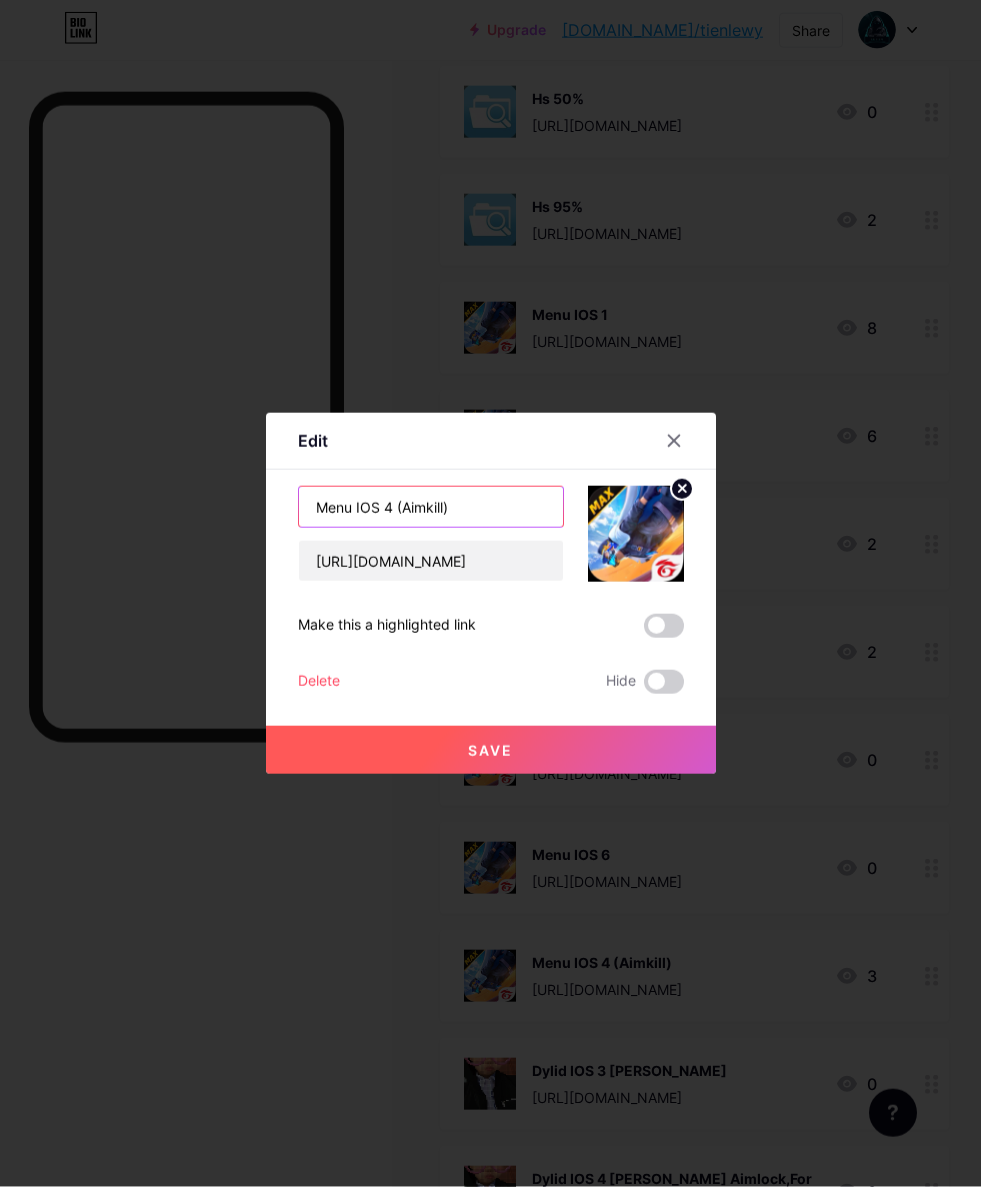 scroll, scrollTop: 1193, scrollLeft: 0, axis: vertical 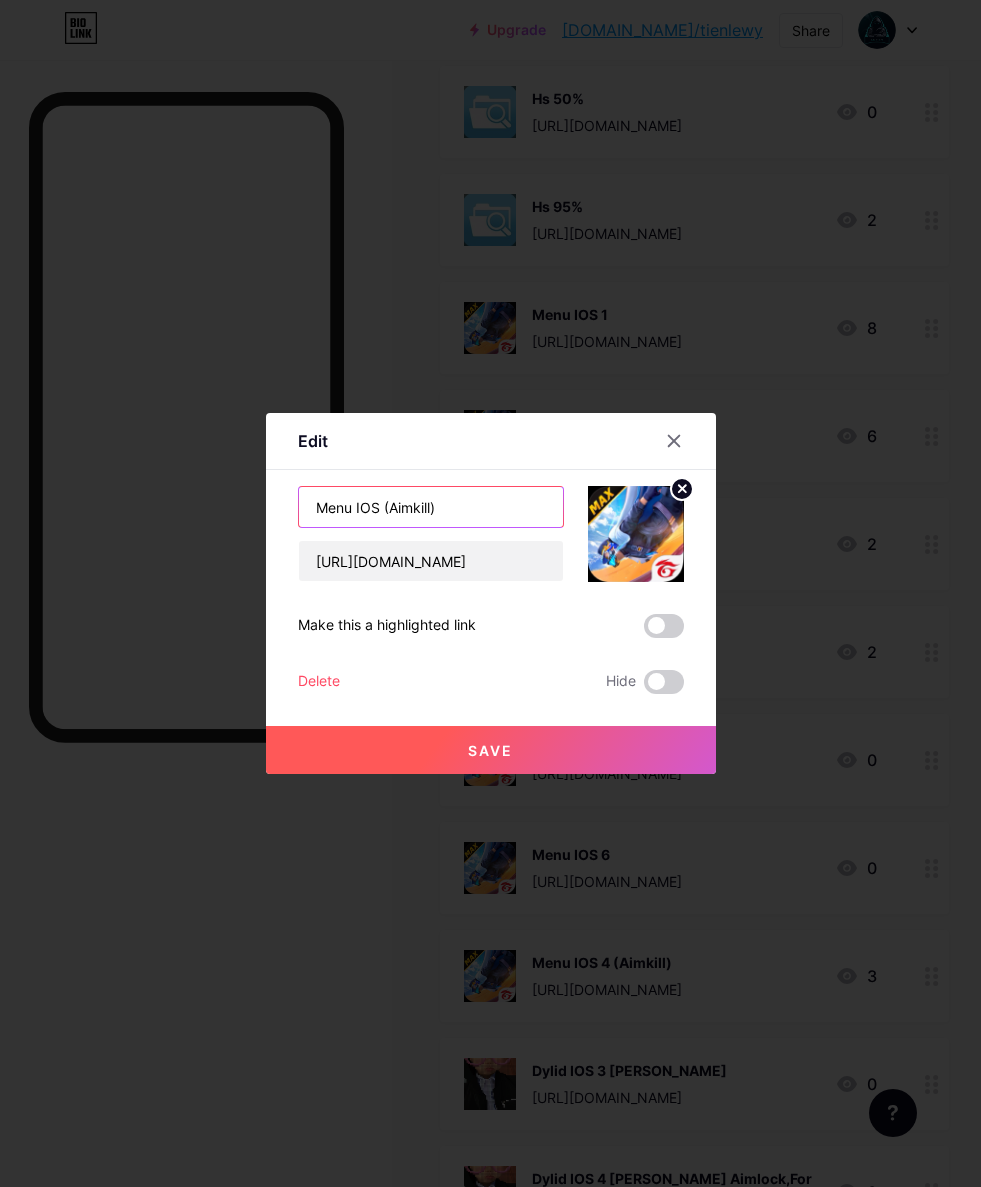 type on "Menu IOS (Aimkill)" 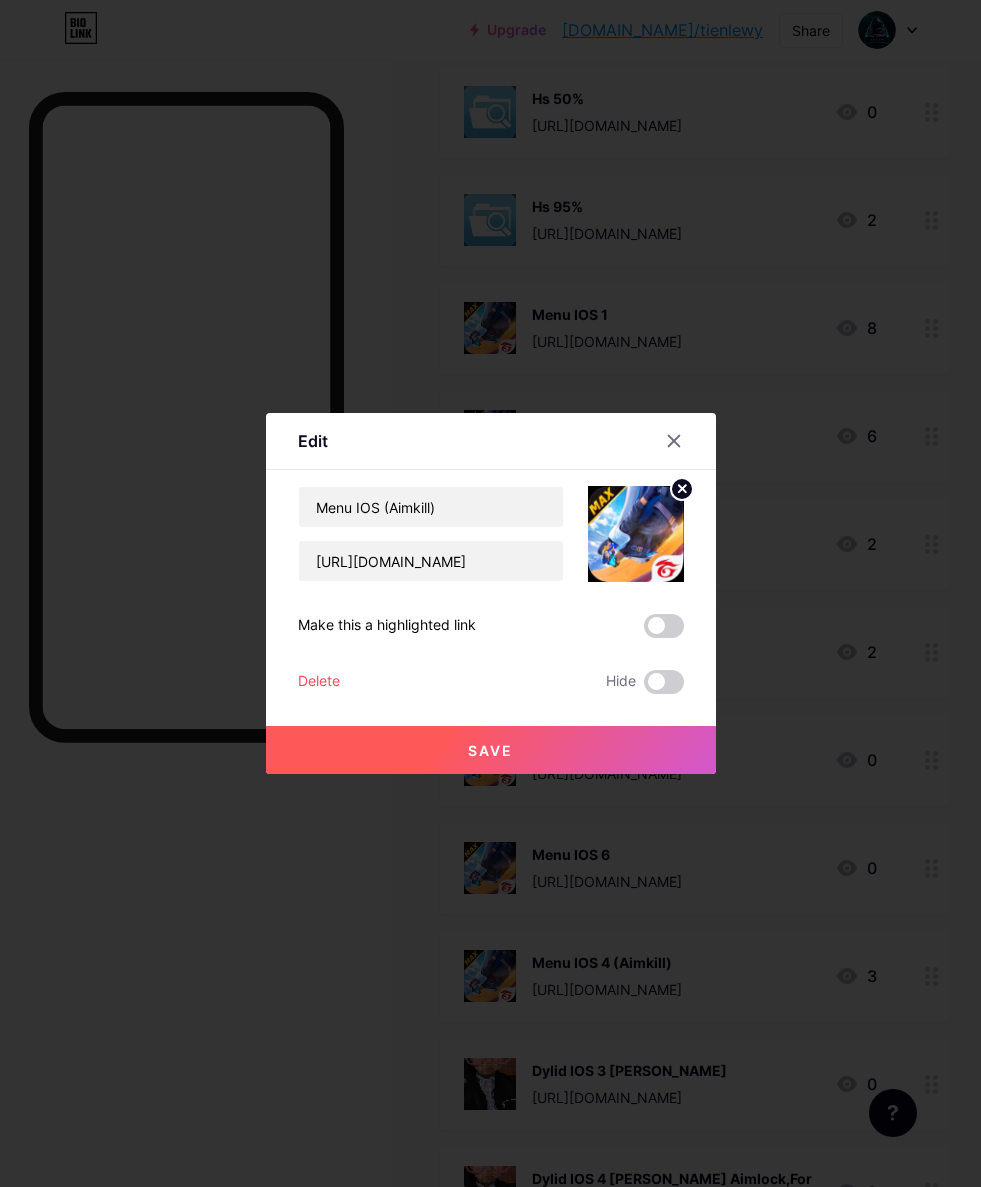 click on "Save" at bounding box center (491, 750) 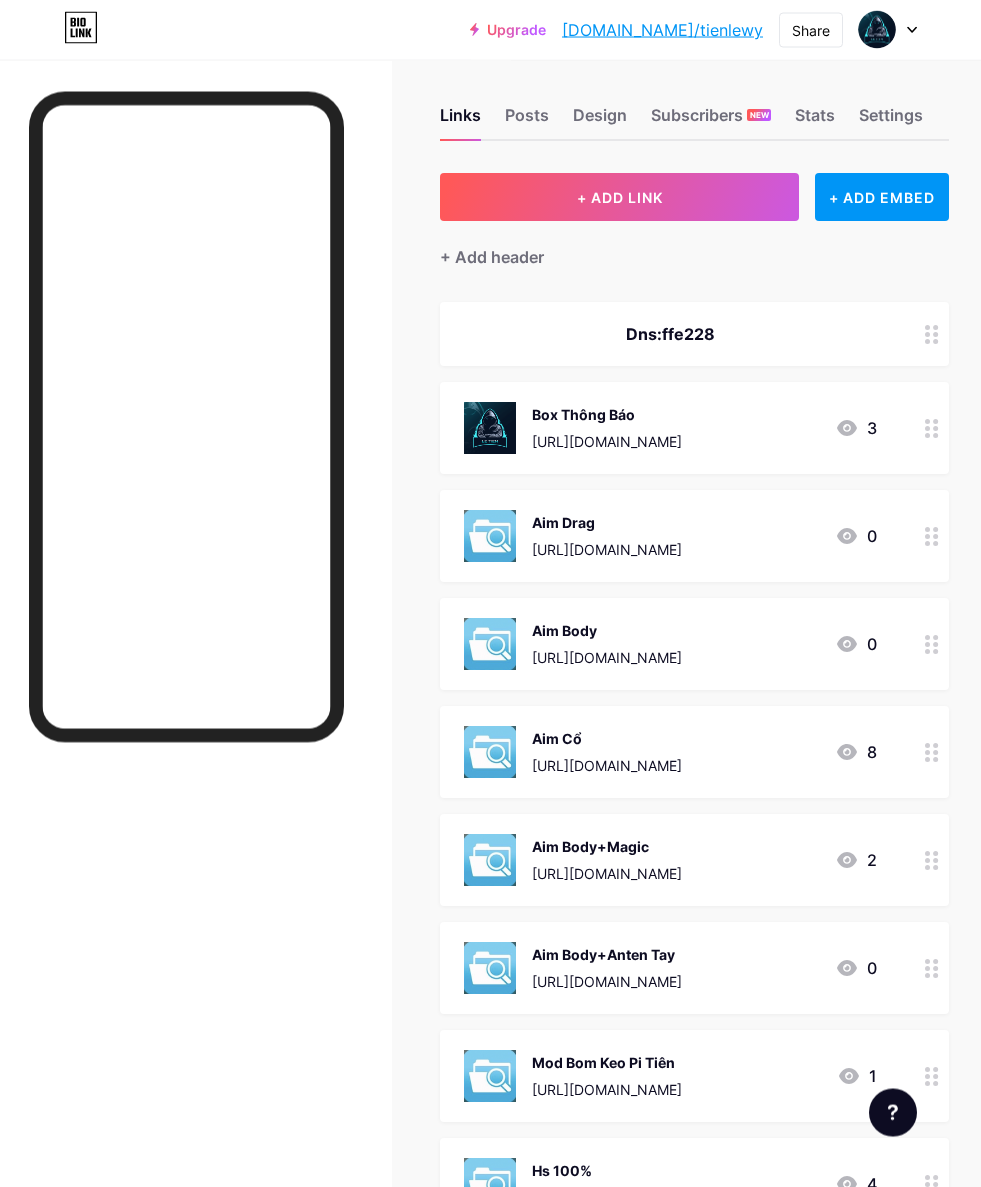 scroll, scrollTop: 0, scrollLeft: 0, axis: both 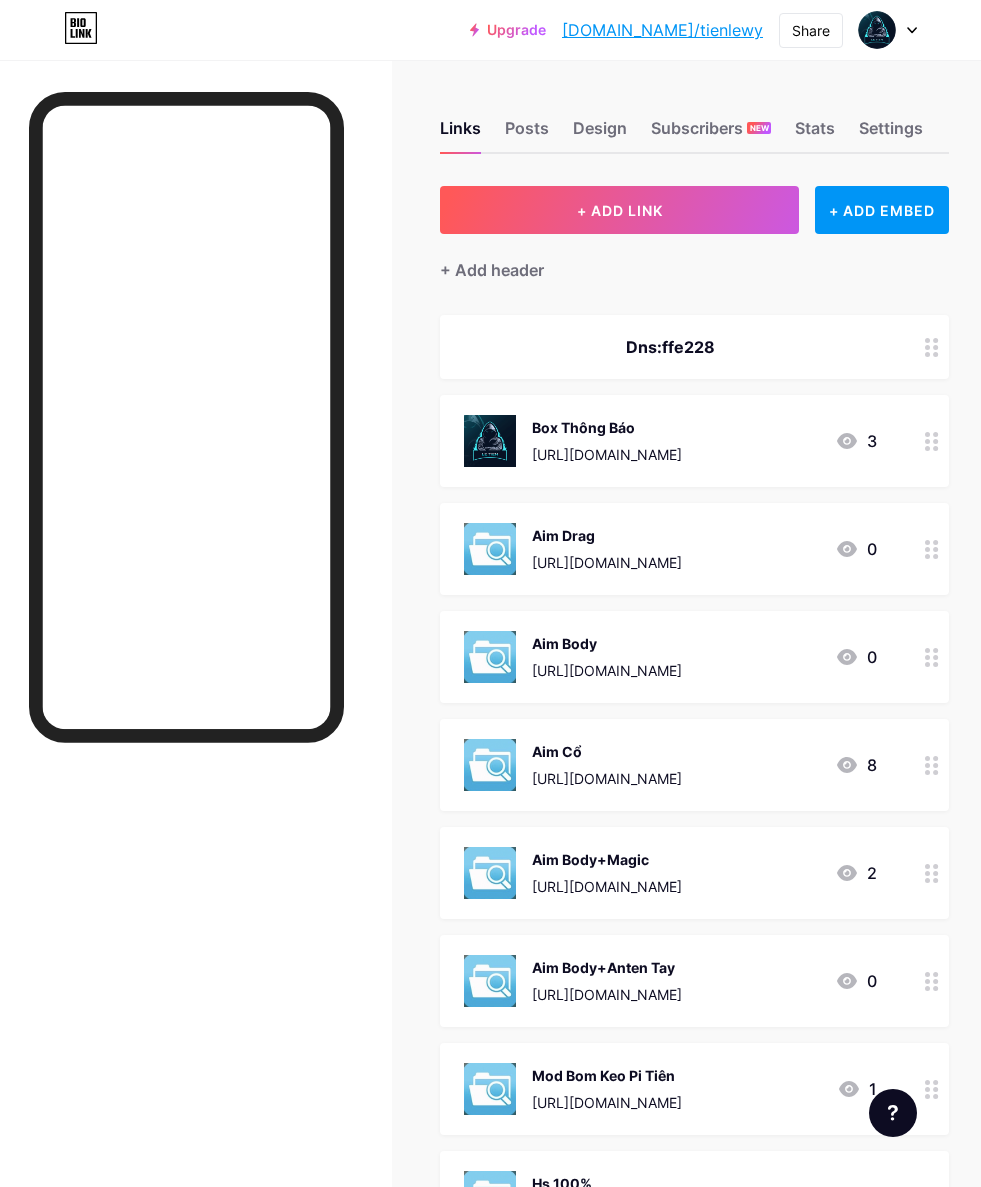 click on "+ ADD LINK" at bounding box center [619, 210] 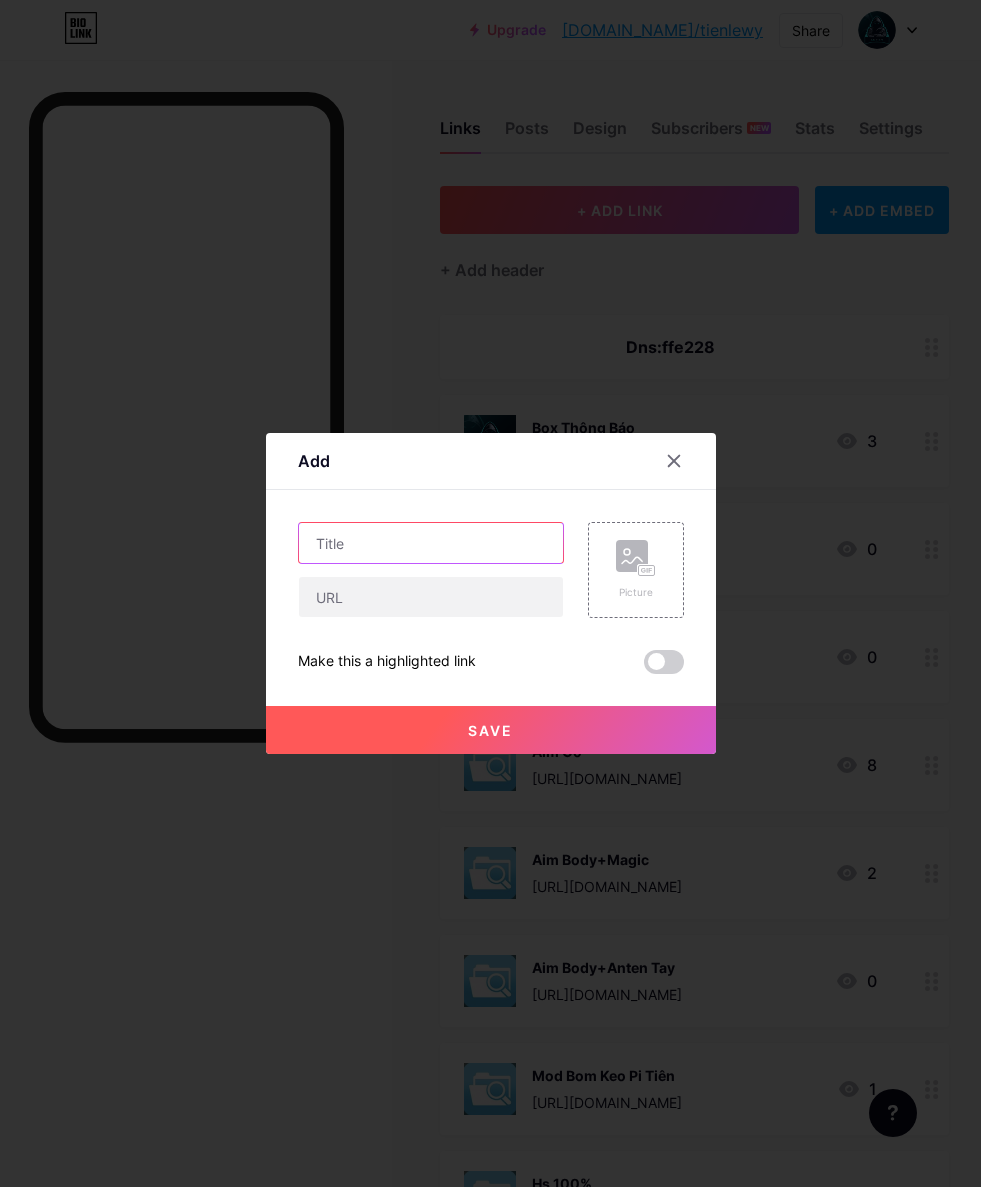 click at bounding box center (431, 543) 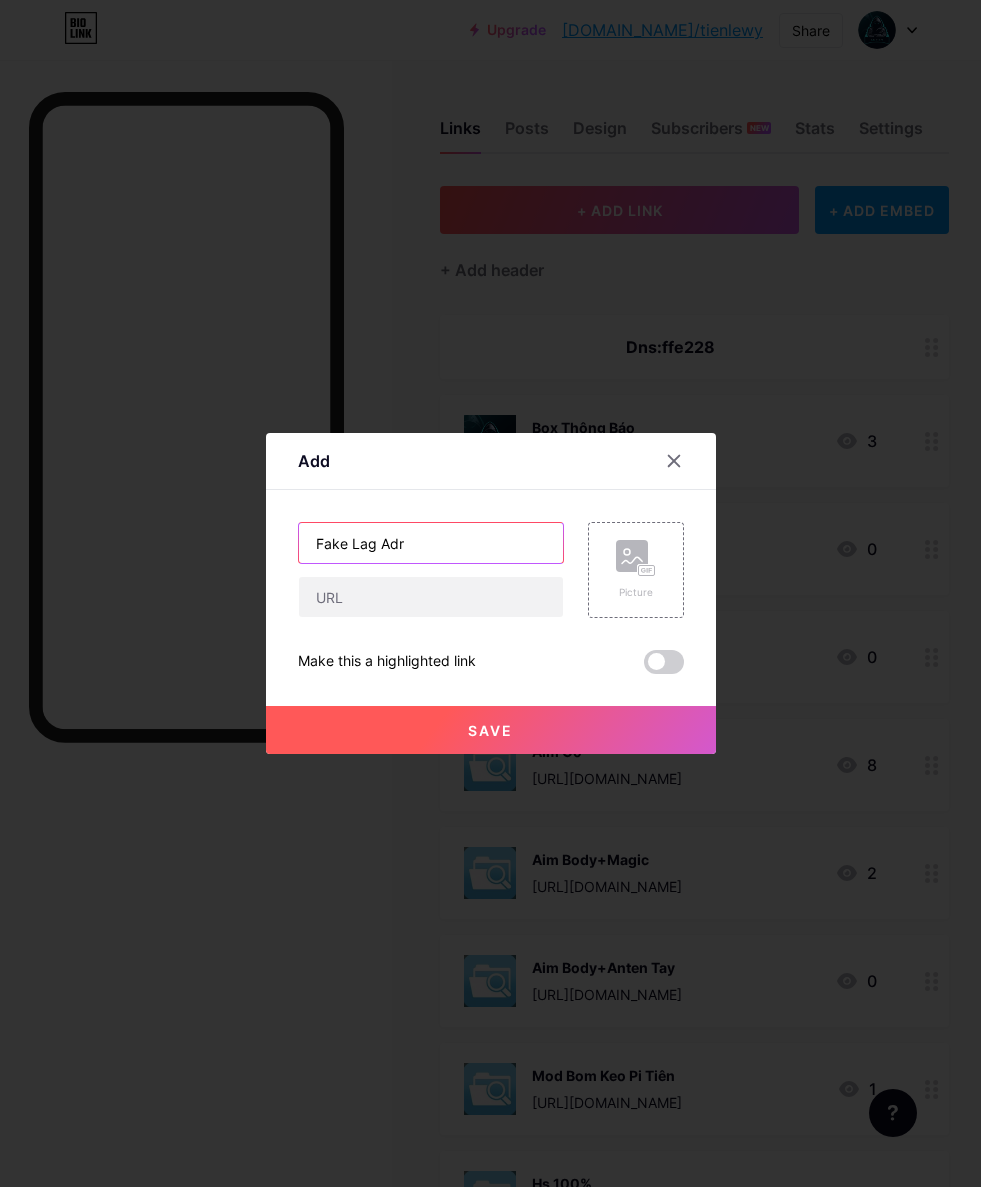 type on "Fake Lag Adr" 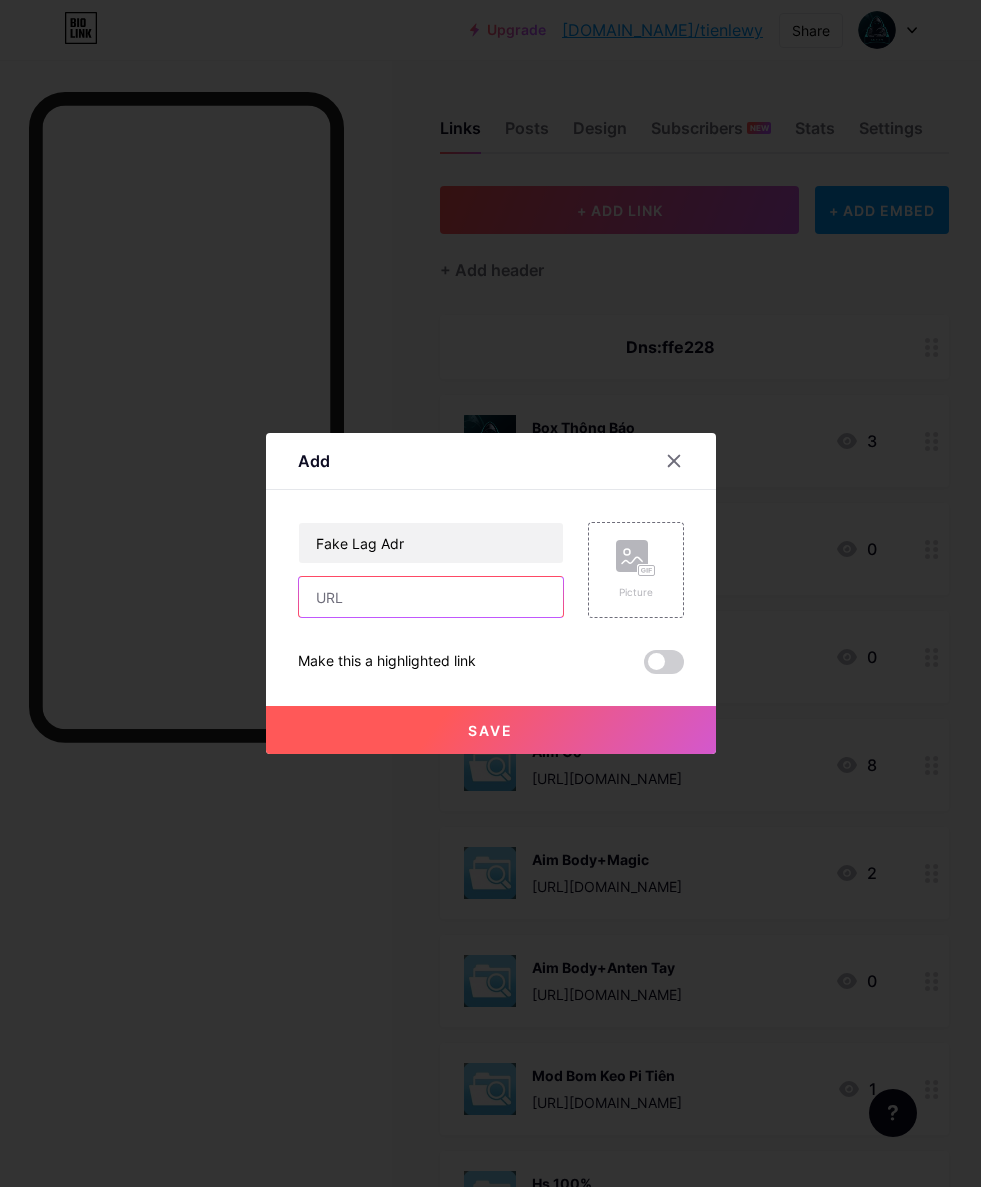 click at bounding box center [431, 597] 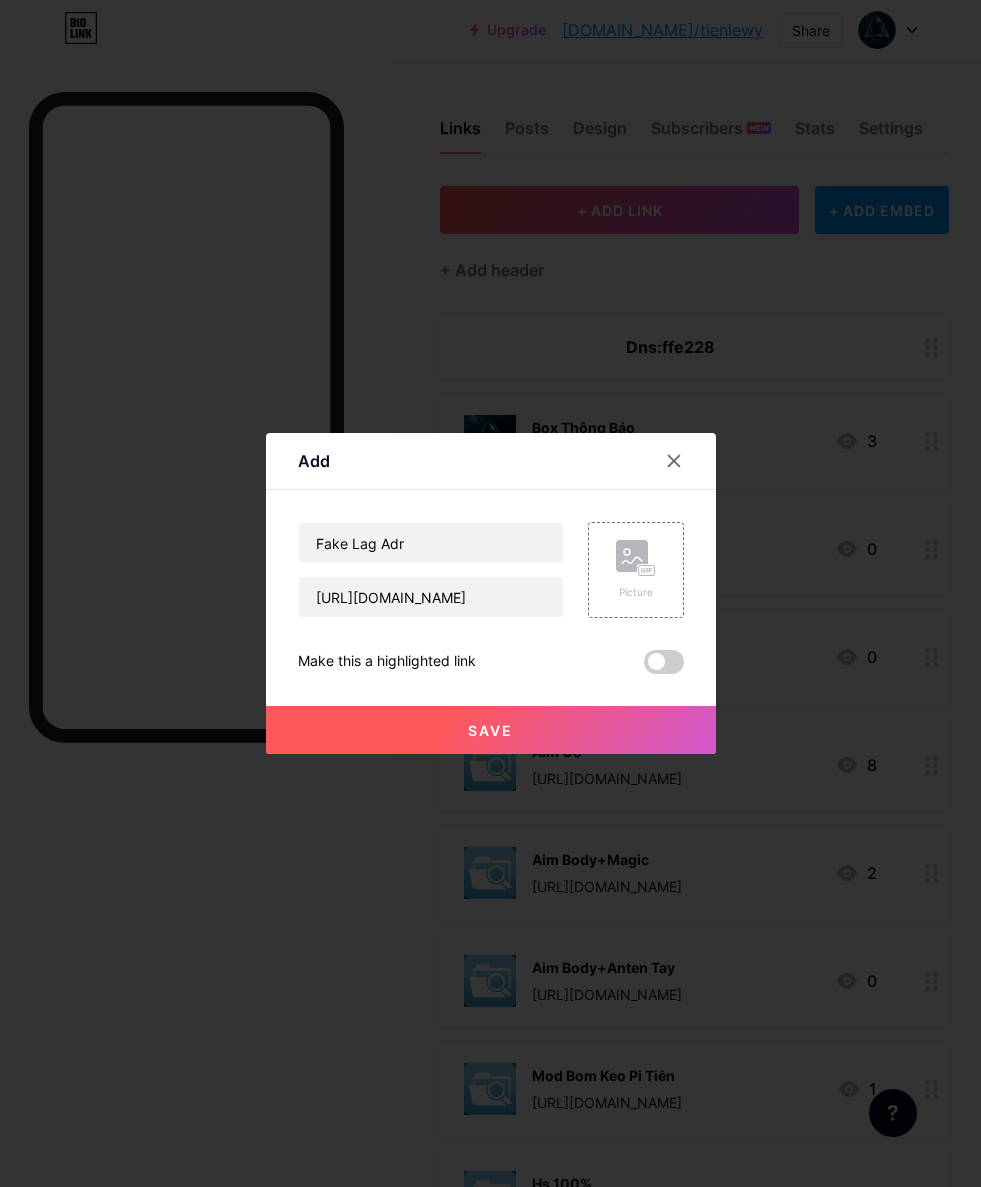 click on "Picture" at bounding box center [636, 570] 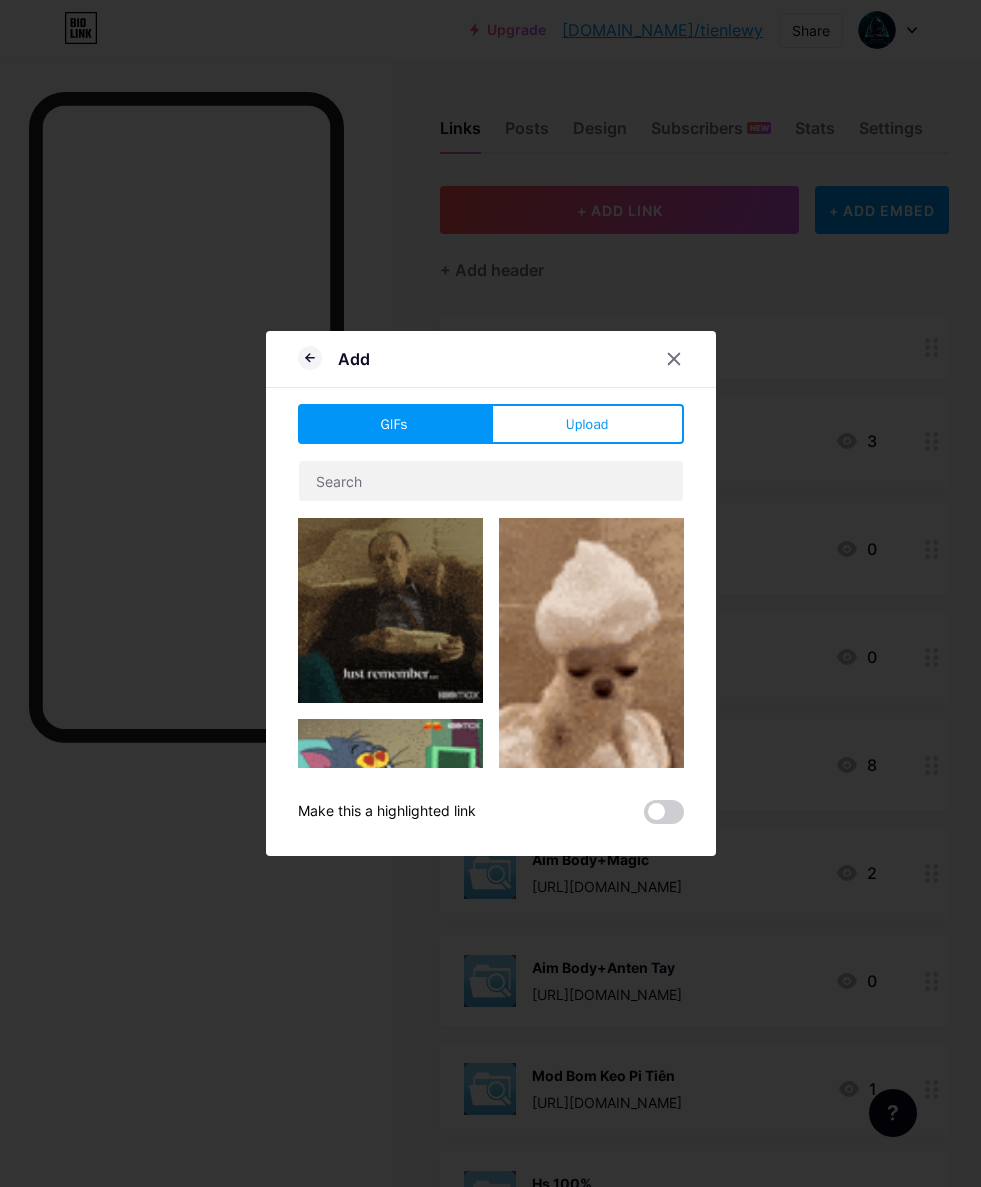 click on "Upload" at bounding box center (587, 424) 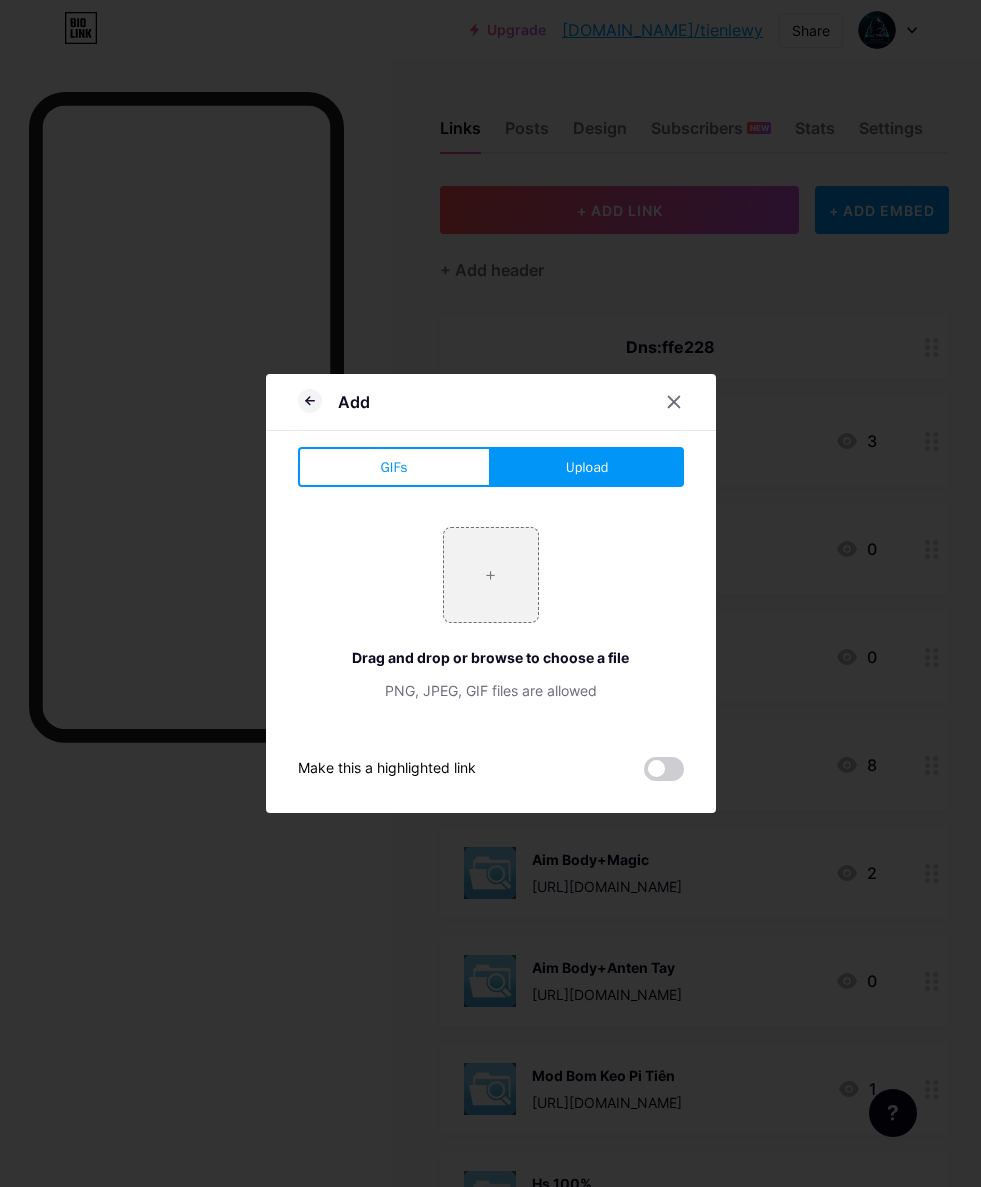 click at bounding box center (491, 575) 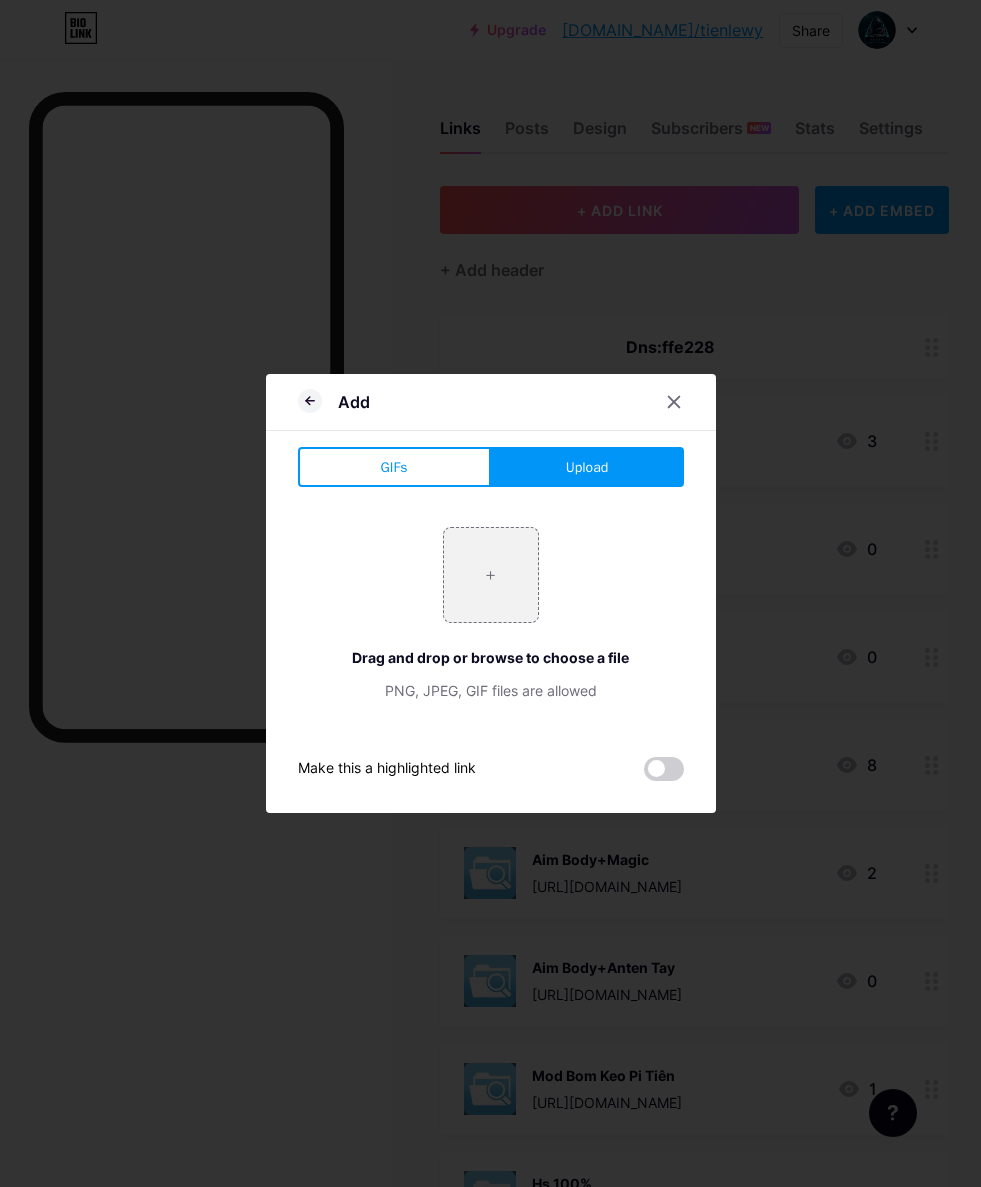 type on "C:\fakepath\IMG_4334.jpeg" 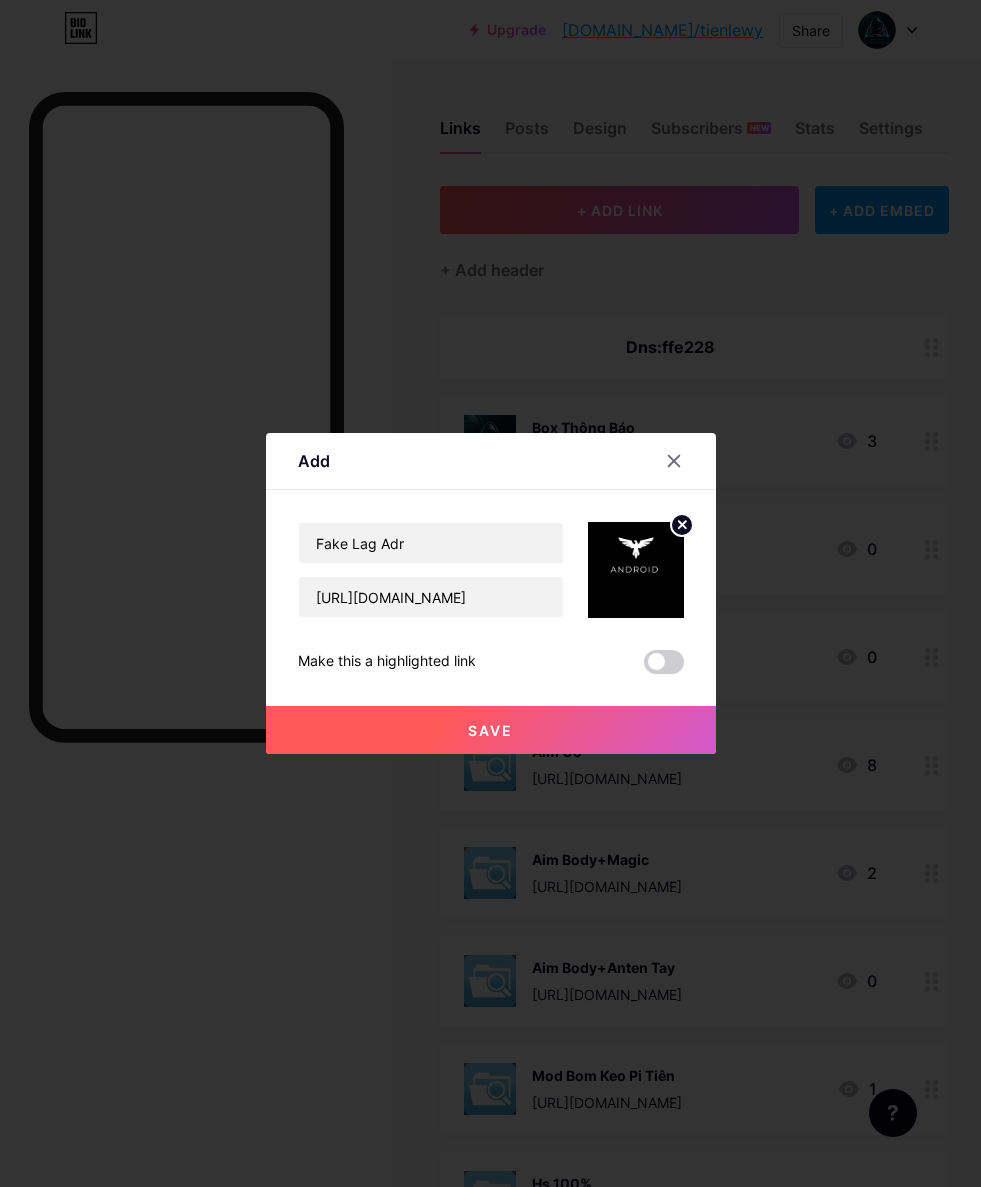 click on "Save" at bounding box center [491, 730] 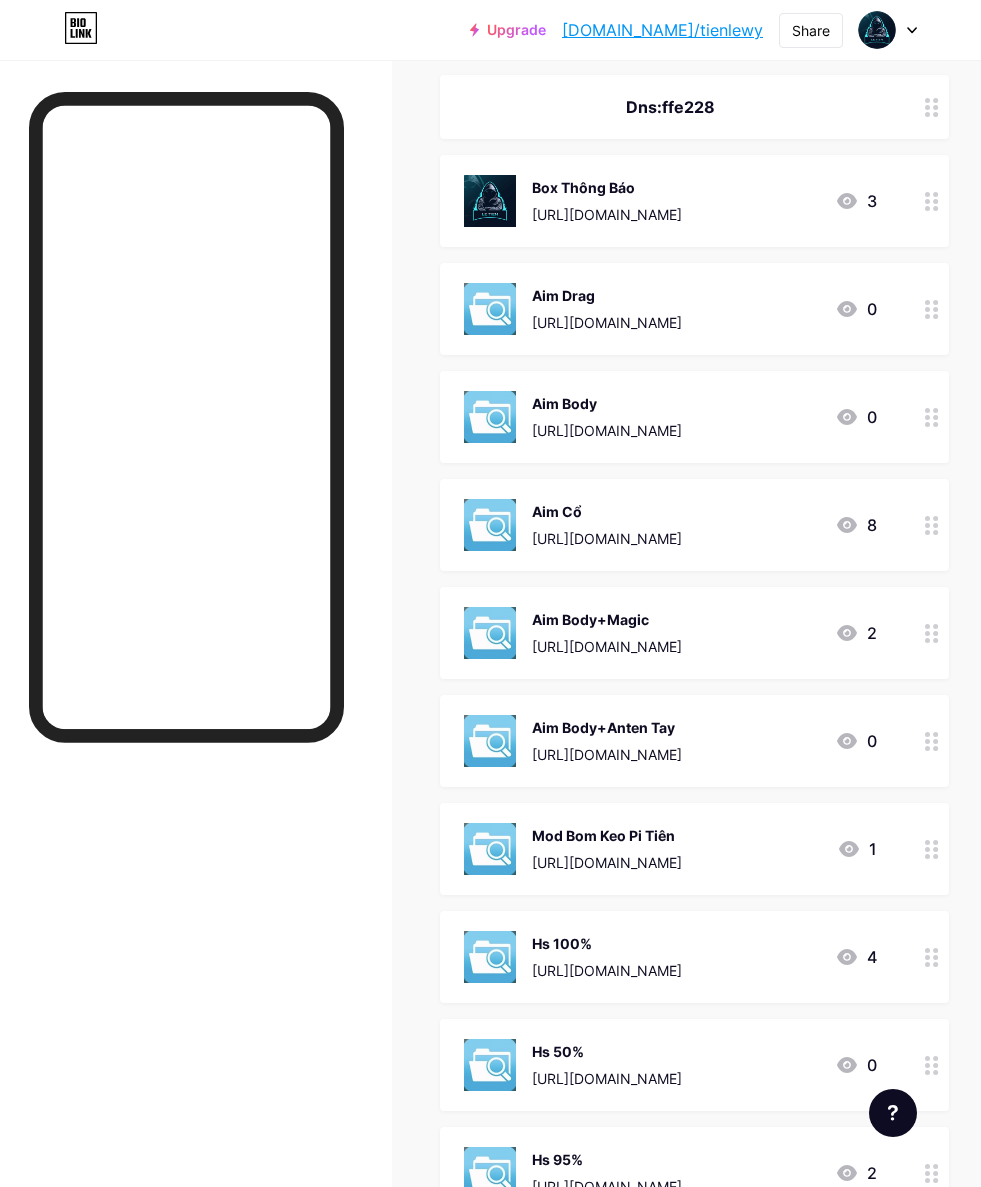 scroll, scrollTop: 187, scrollLeft: 0, axis: vertical 